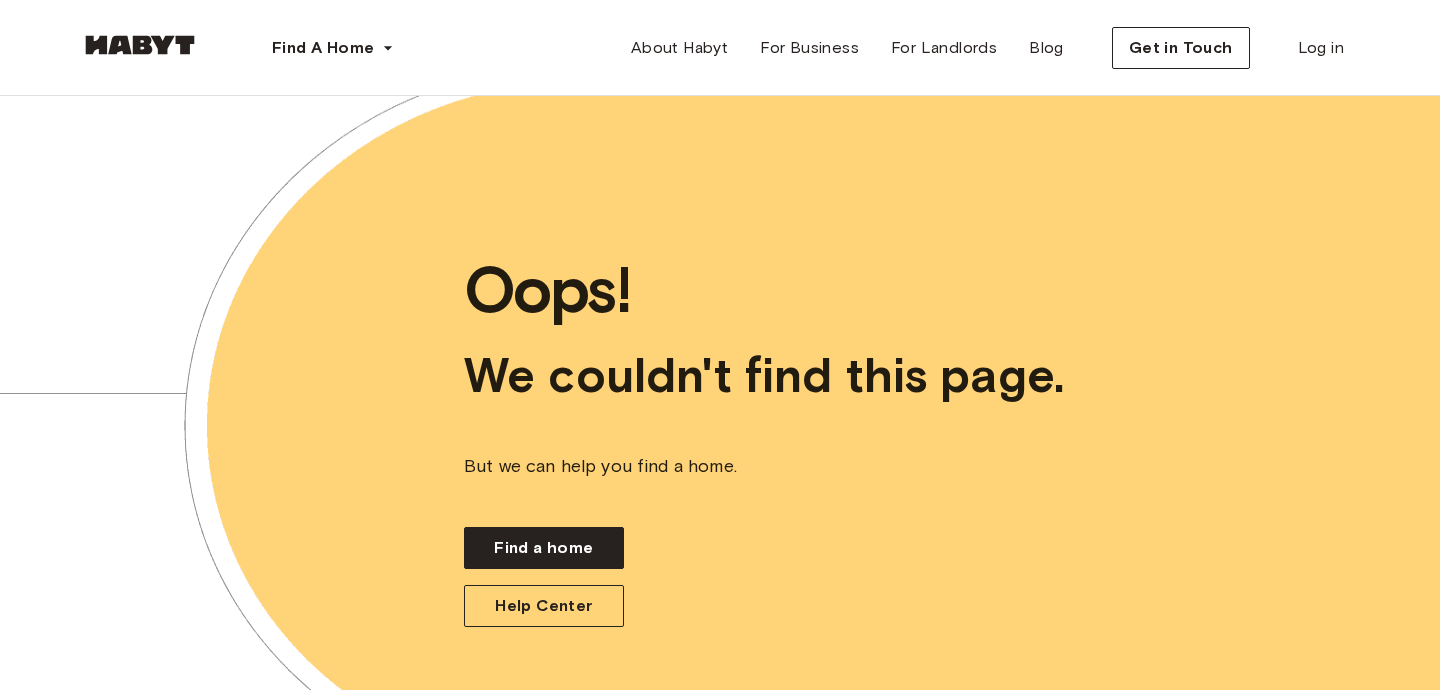 scroll, scrollTop: 75, scrollLeft: 0, axis: vertical 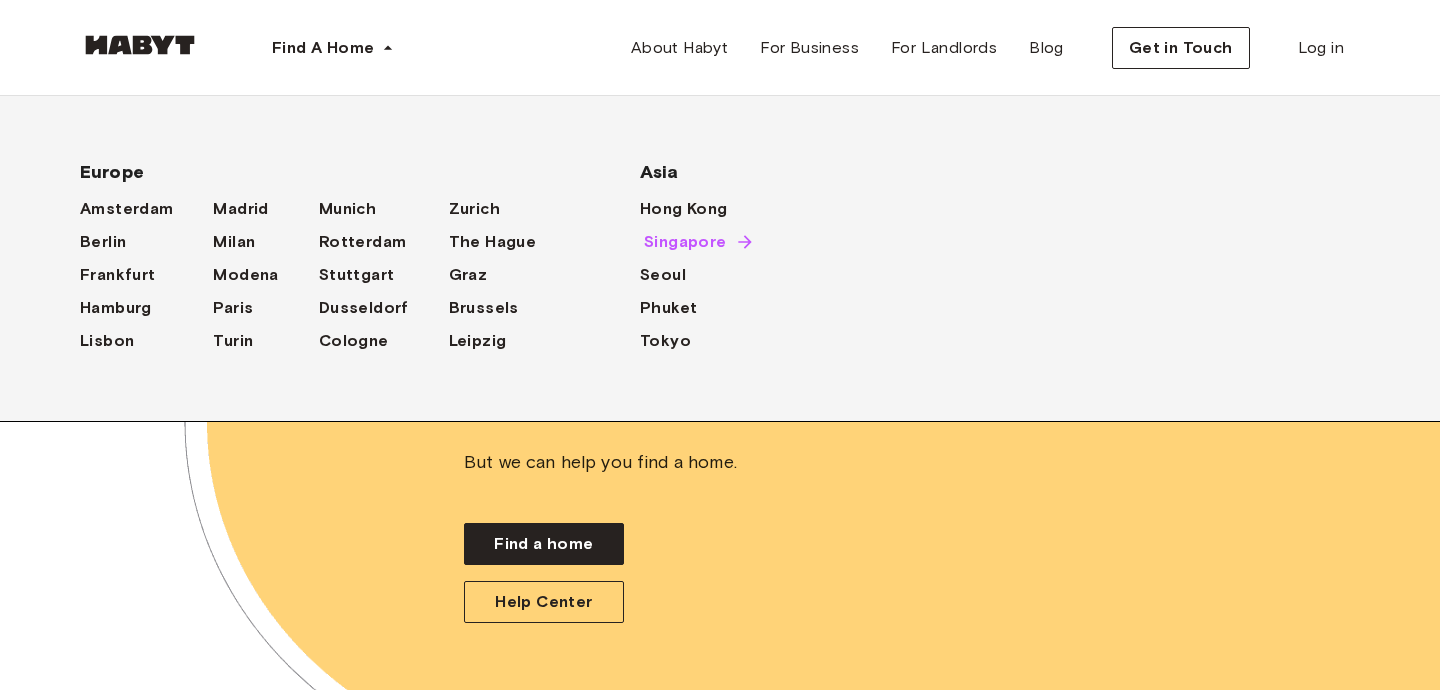 click on "Singapore" at bounding box center (685, 242) 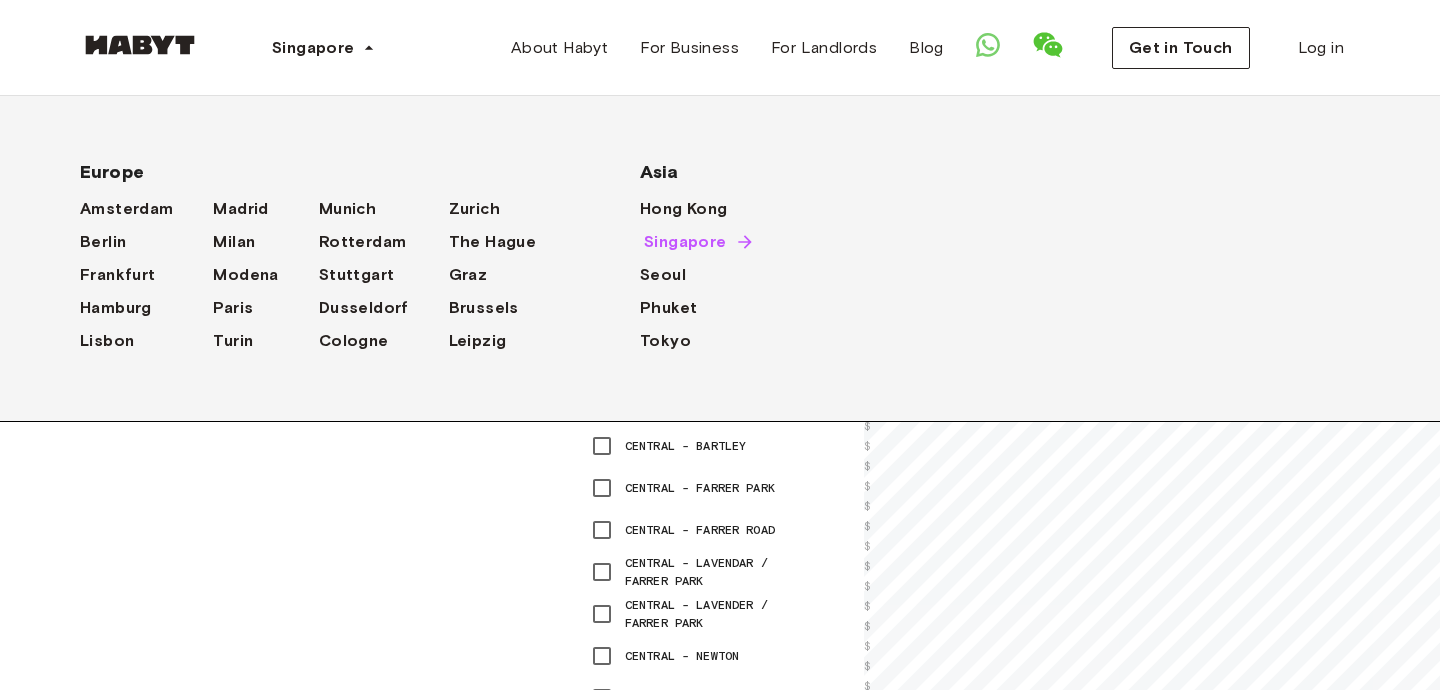 scroll, scrollTop: 0, scrollLeft: 0, axis: both 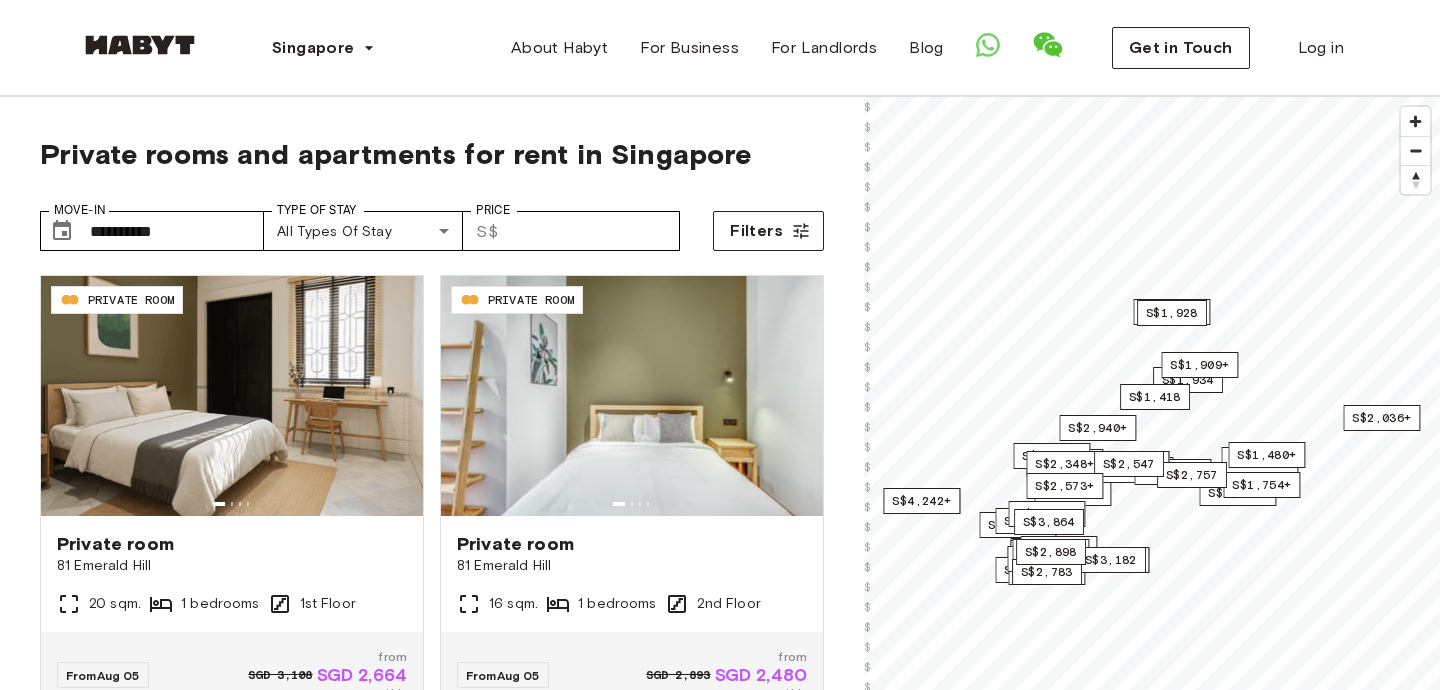 click on "**********" at bounding box center [432, 531] 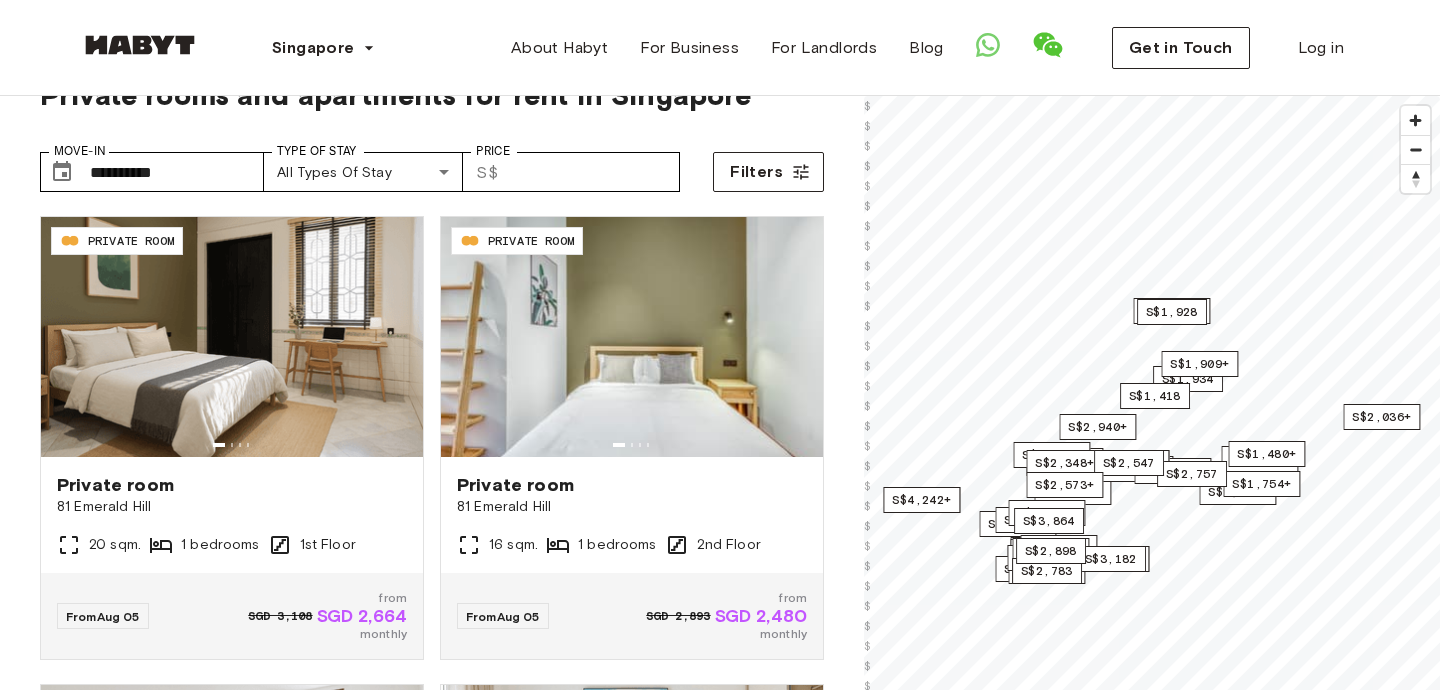 scroll, scrollTop: 0, scrollLeft: 0, axis: both 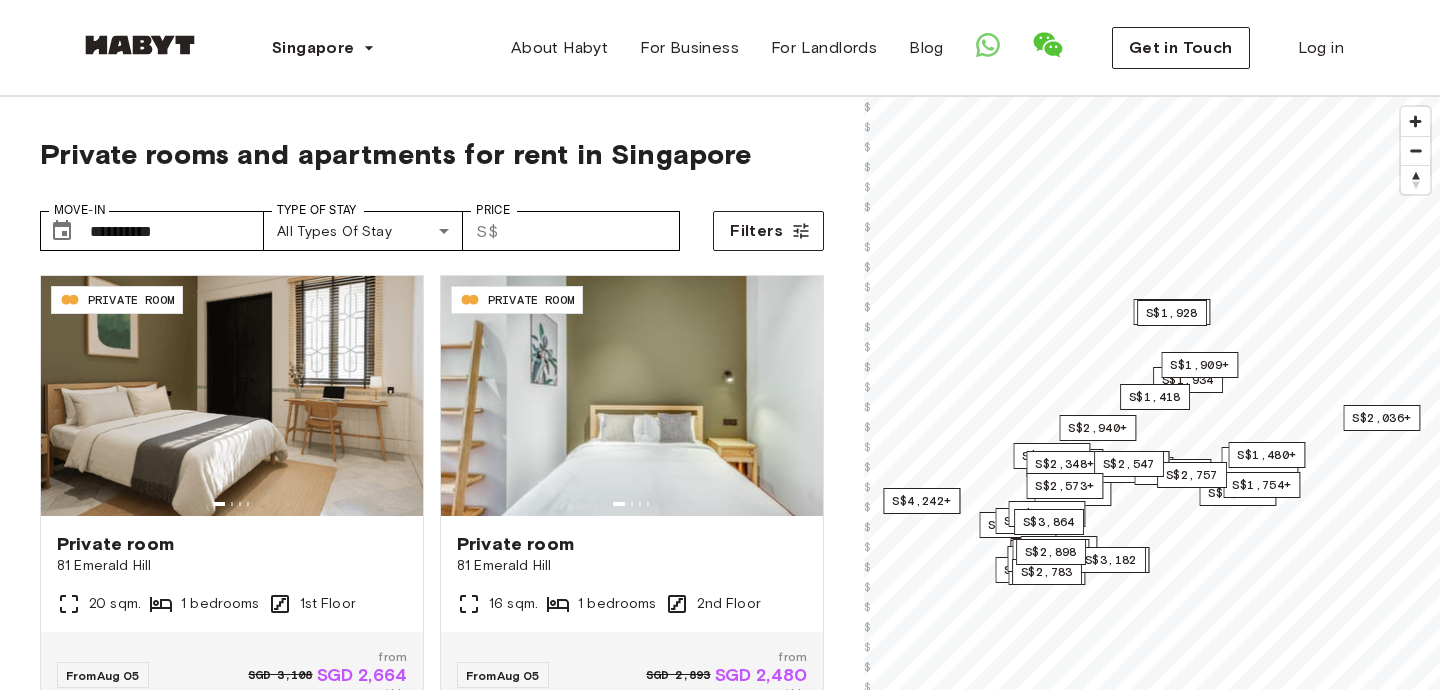 click on "**********" at bounding box center [432, 223] 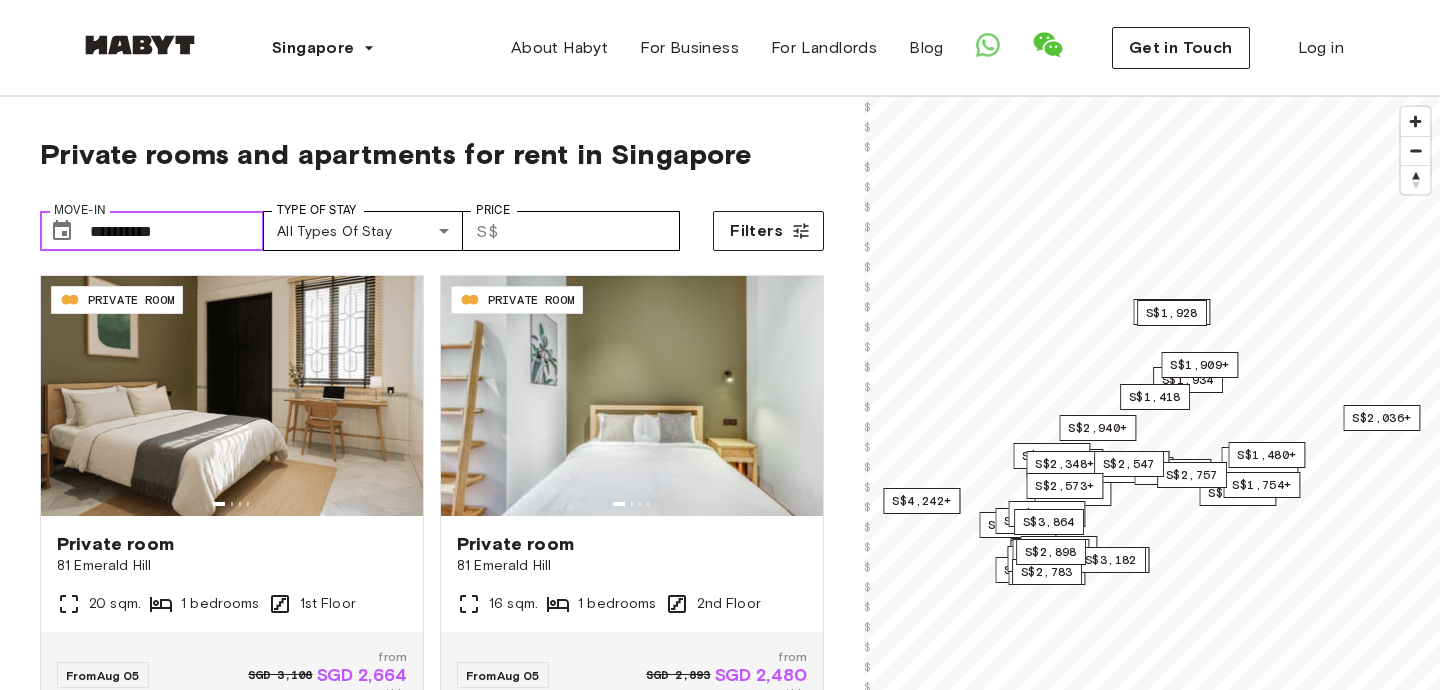 click on "**********" at bounding box center (177, 231) 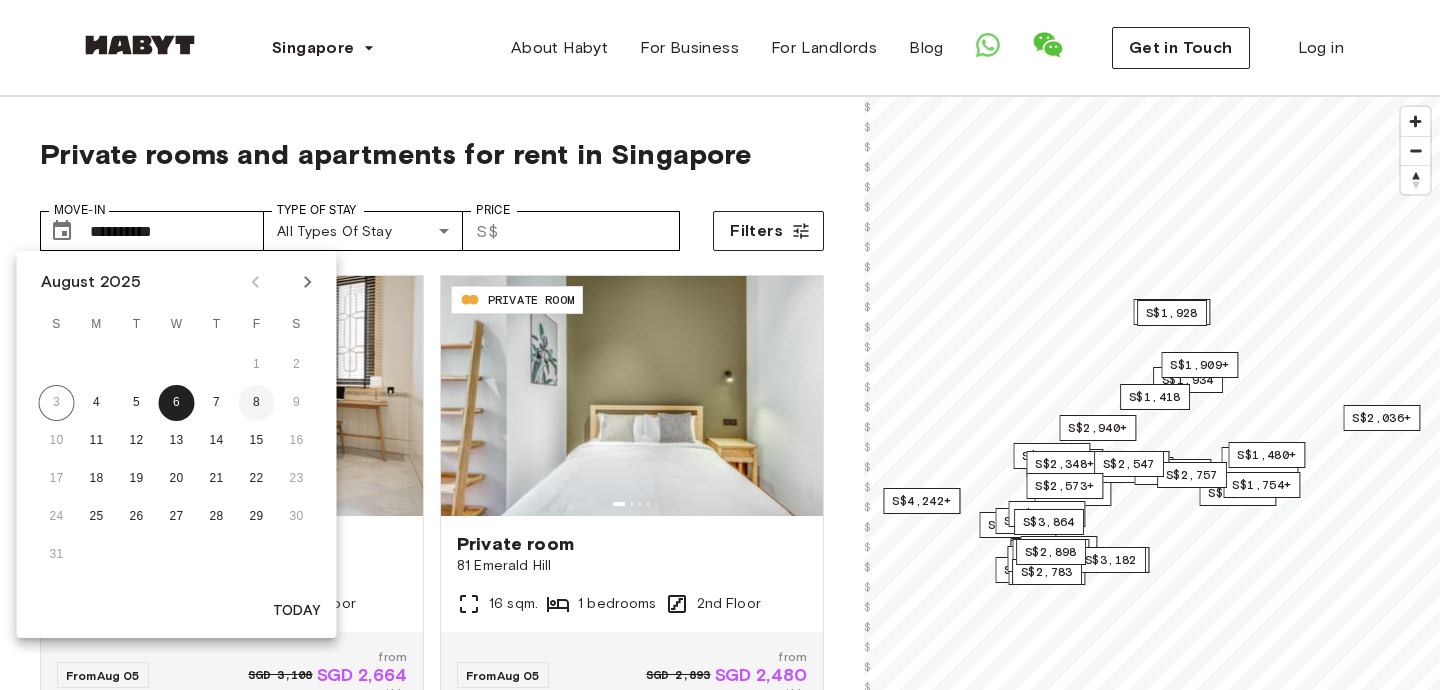 click on "8" at bounding box center [257, 403] 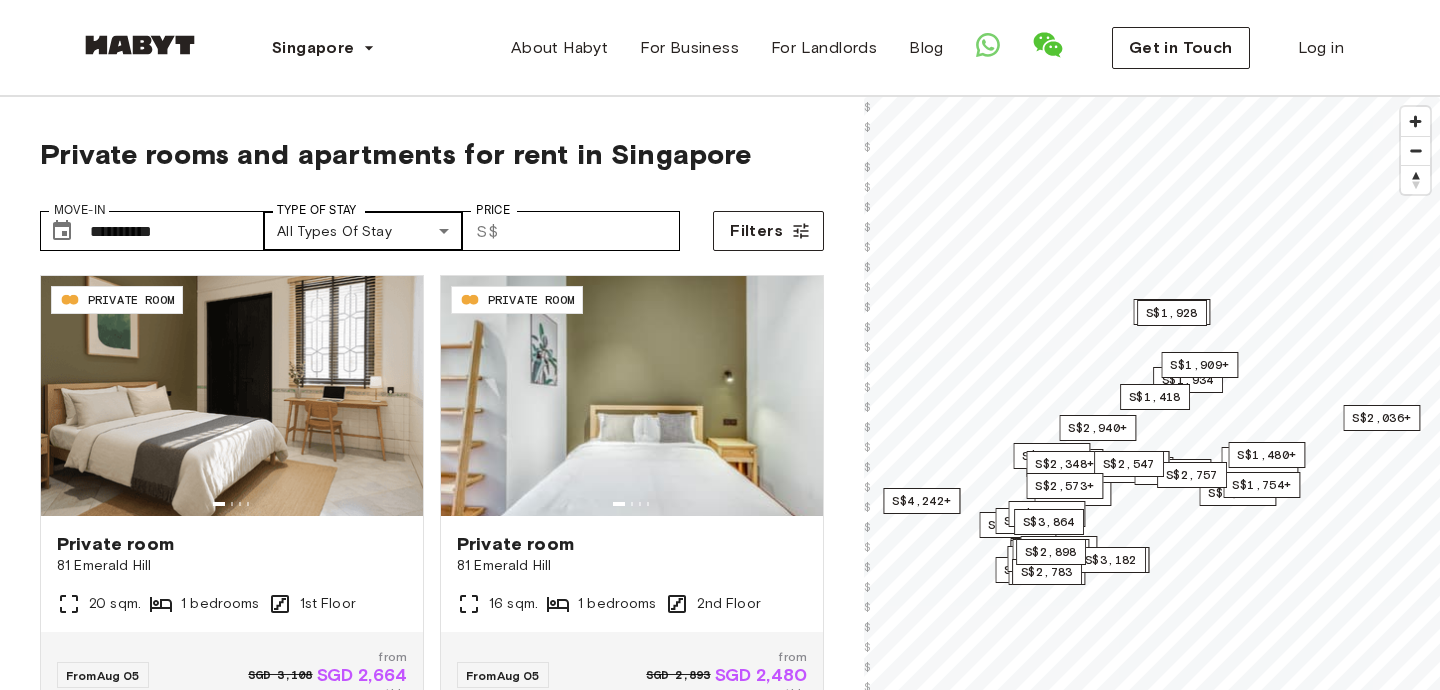 click on "**********" at bounding box center [720, 2290] 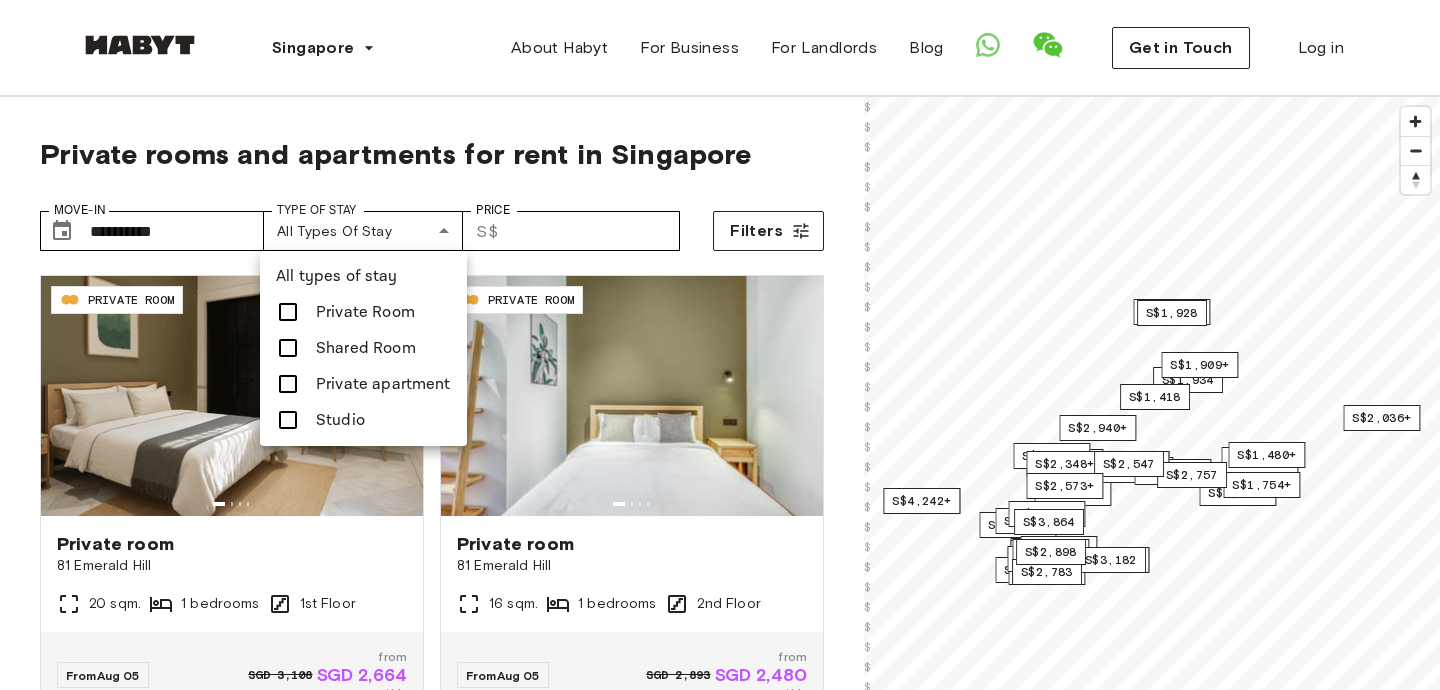 click at bounding box center [720, 345] 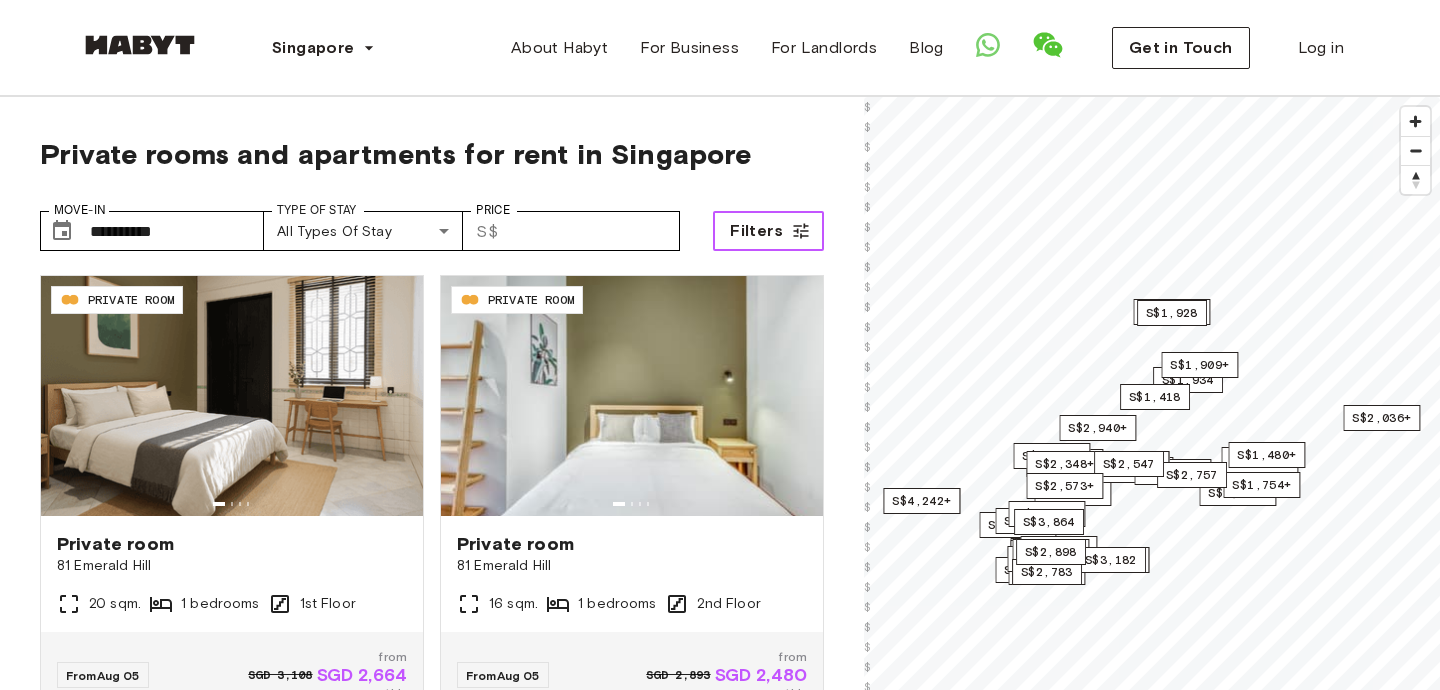 click on "Filters" at bounding box center [768, 231] 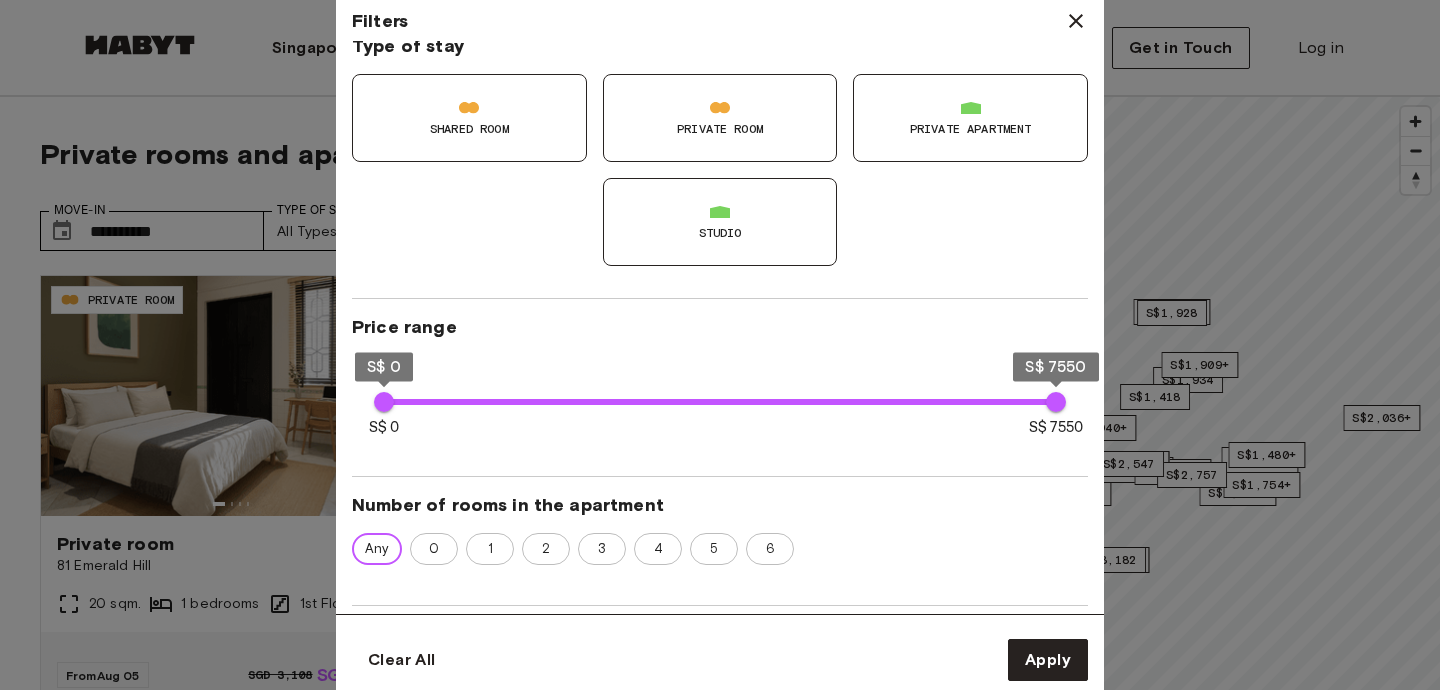 scroll, scrollTop: 153, scrollLeft: 0, axis: vertical 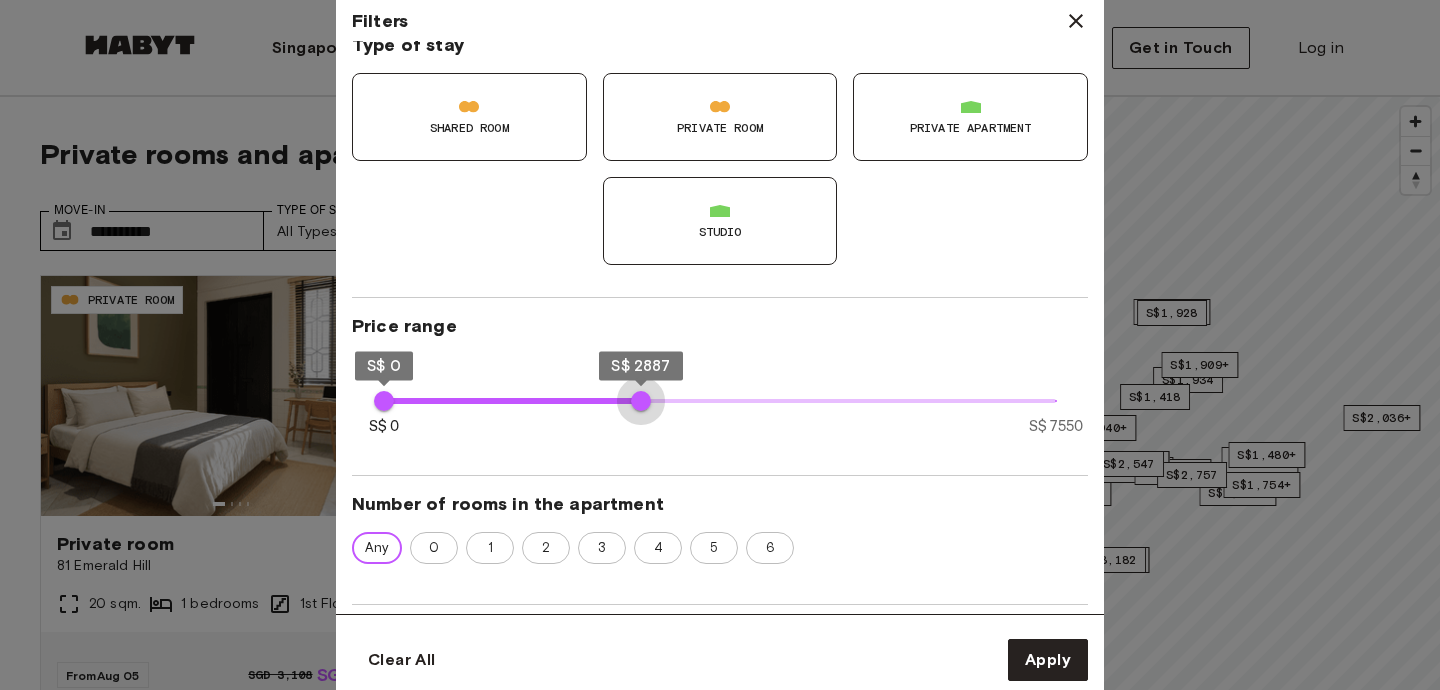 type on "****" 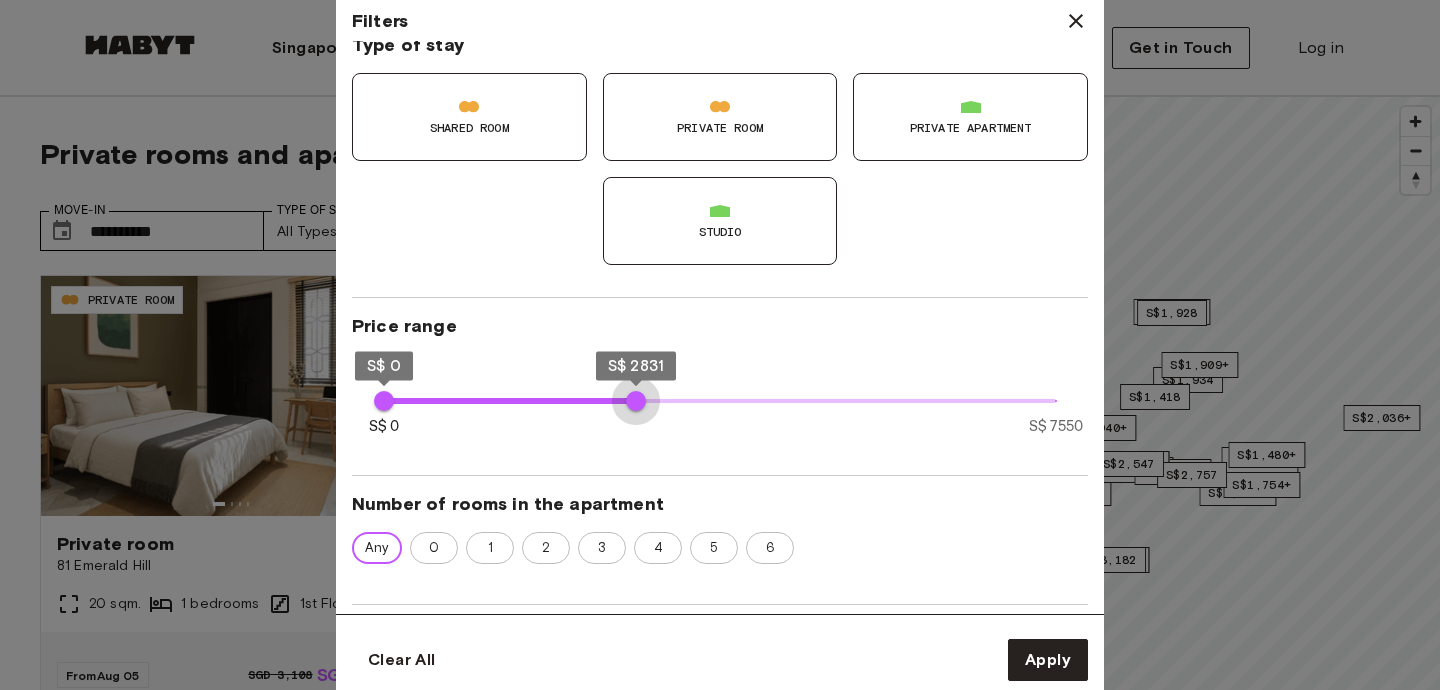 drag, startPoint x: 1060, startPoint y: 402, endPoint x: 635, endPoint y: 398, distance: 425.01883 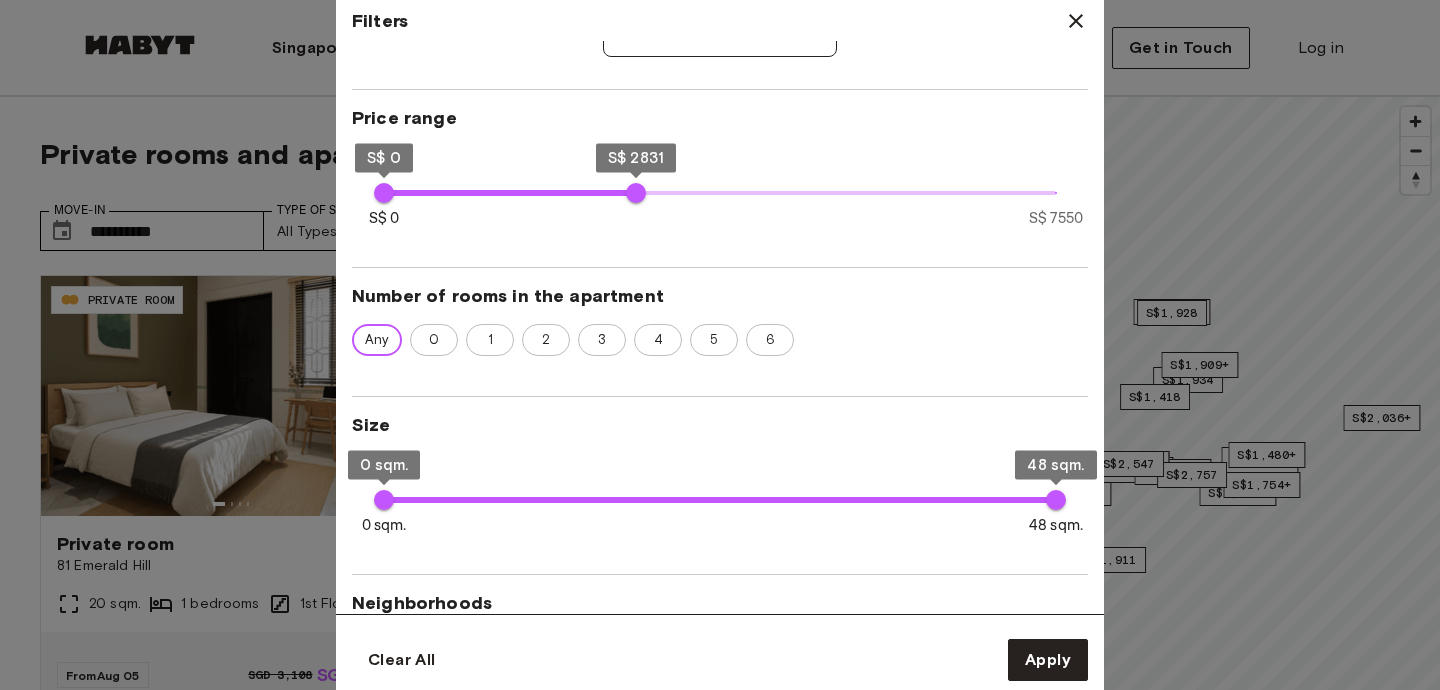 scroll, scrollTop: 66, scrollLeft: 0, axis: vertical 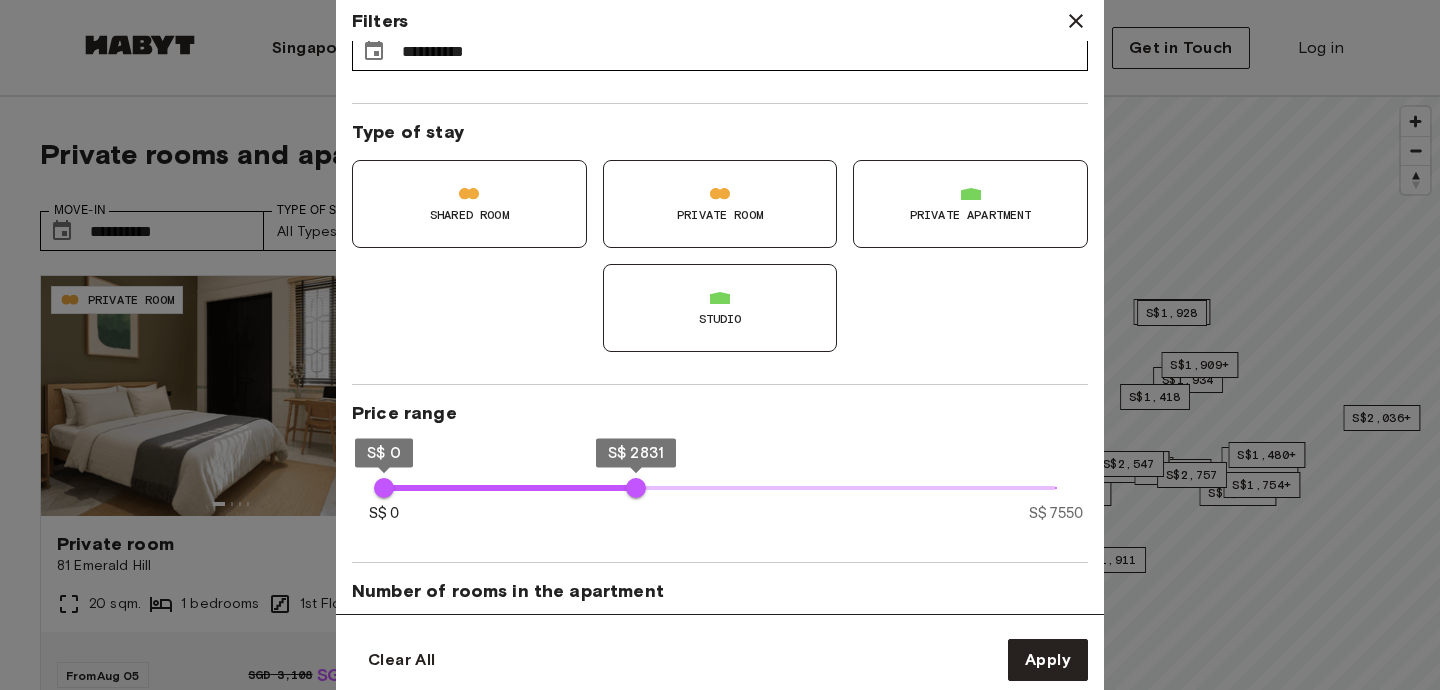 click on "Private Room" at bounding box center (720, 204) 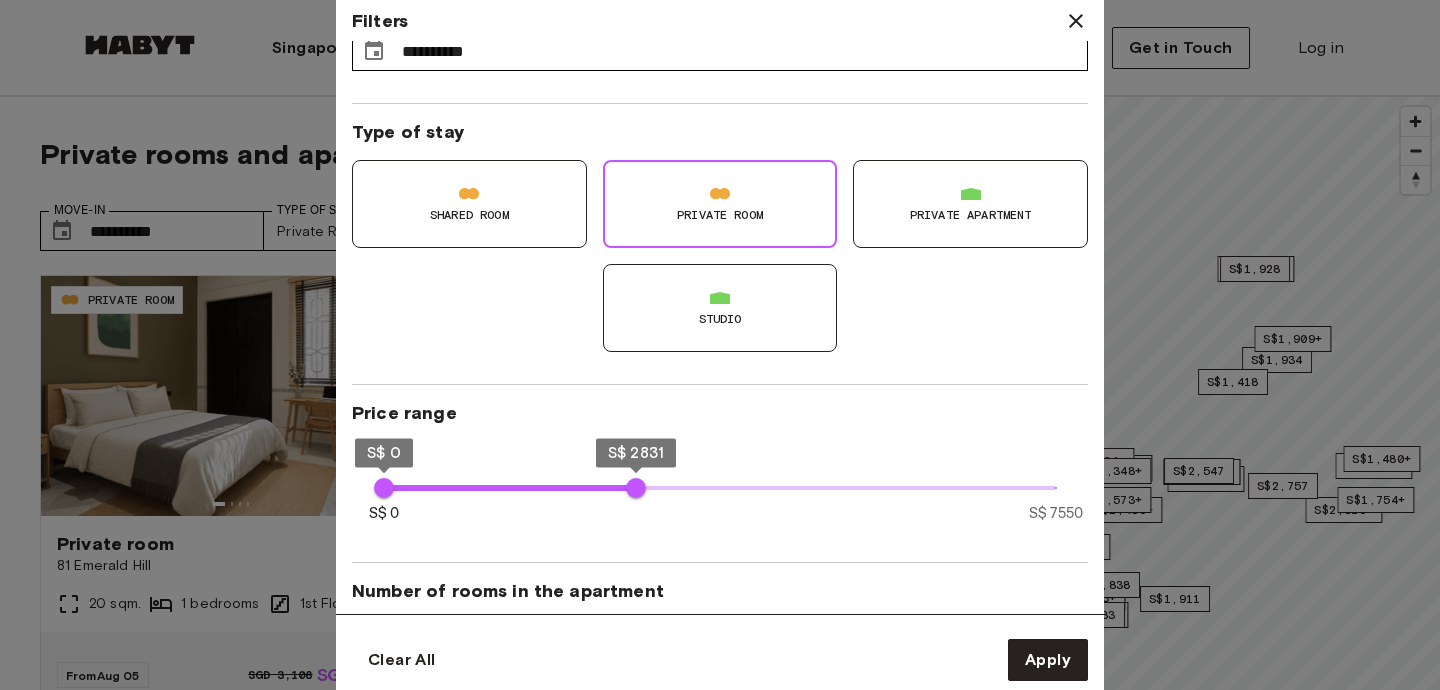 click on "Studio" at bounding box center [720, 308] 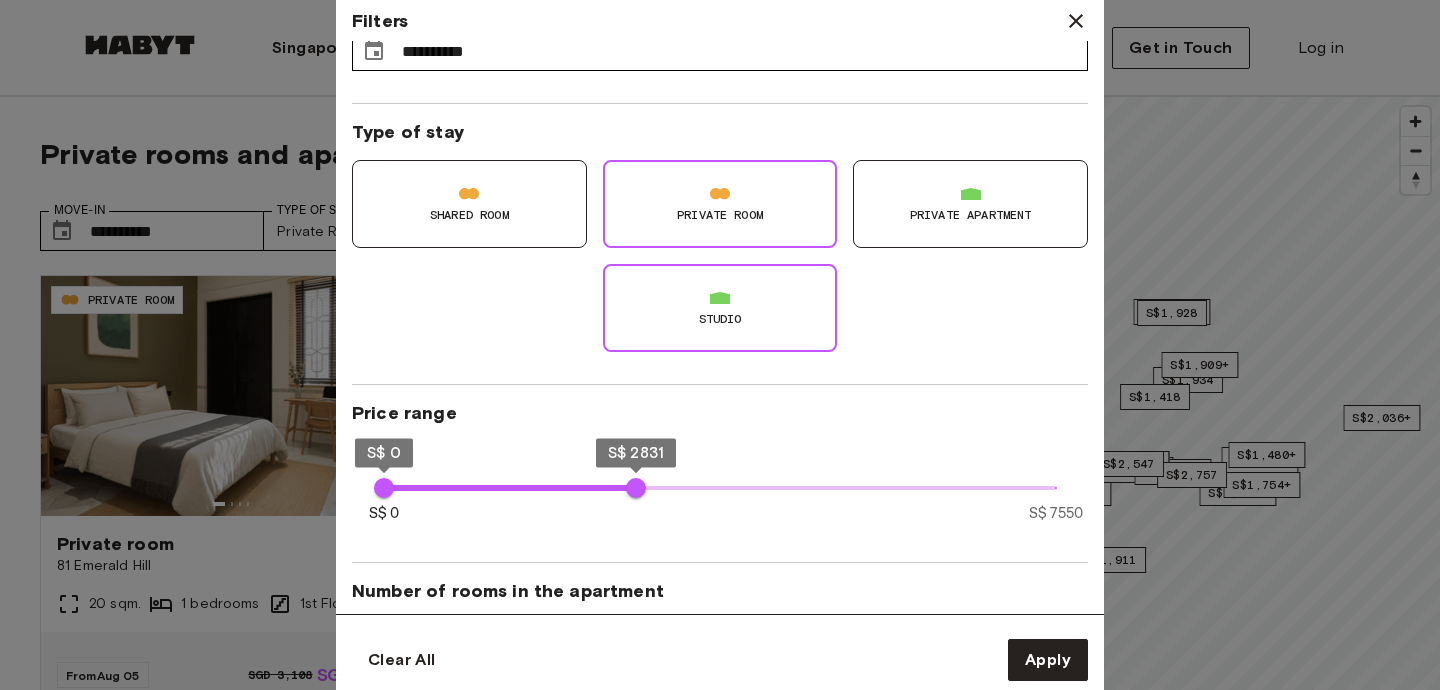 click on "Private apartment" at bounding box center (971, 215) 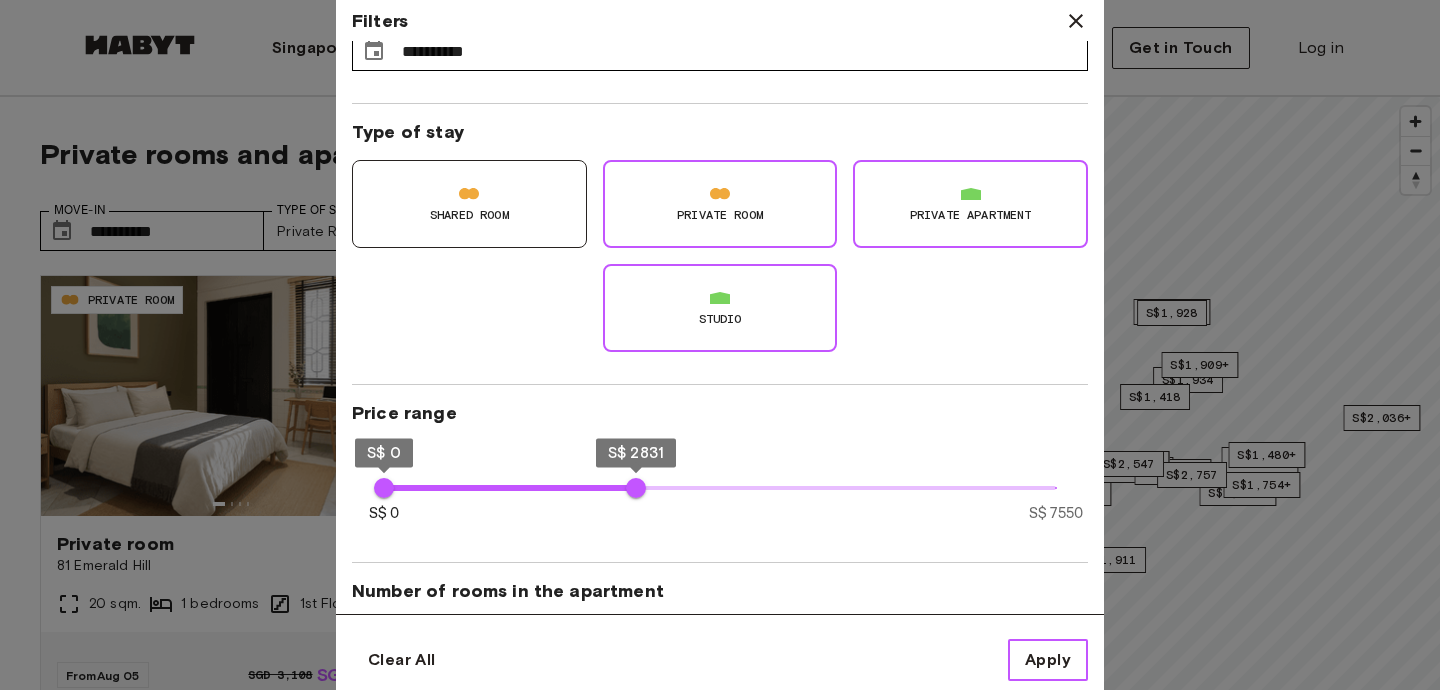 click on "Apply" at bounding box center (1048, 660) 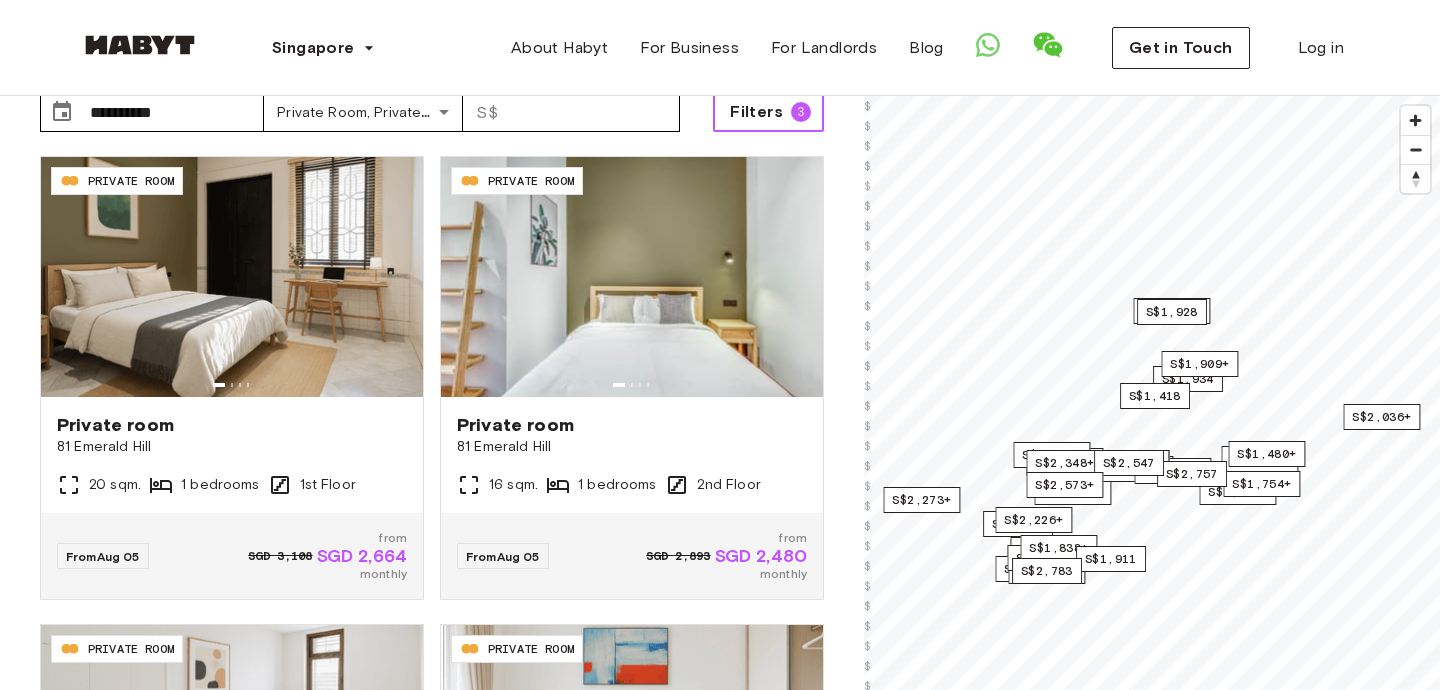 scroll, scrollTop: 0, scrollLeft: 0, axis: both 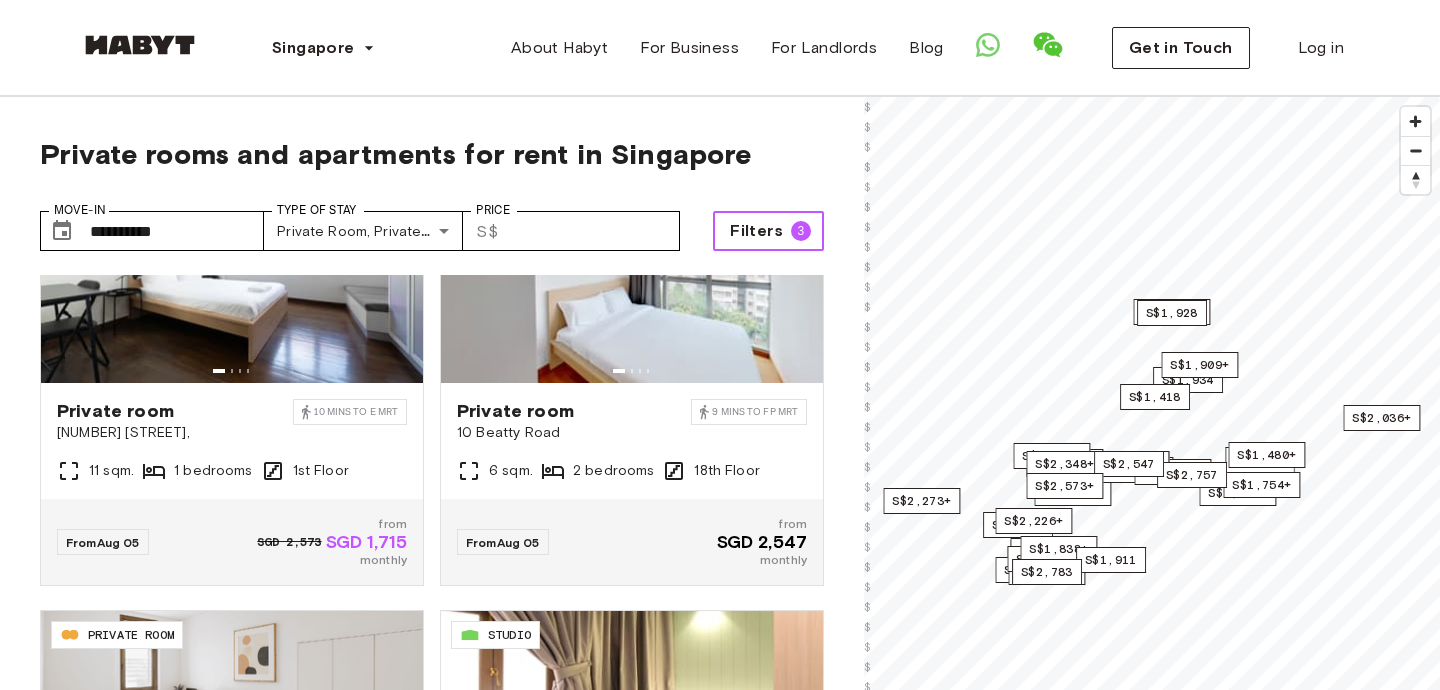click on "3" at bounding box center (801, 231) 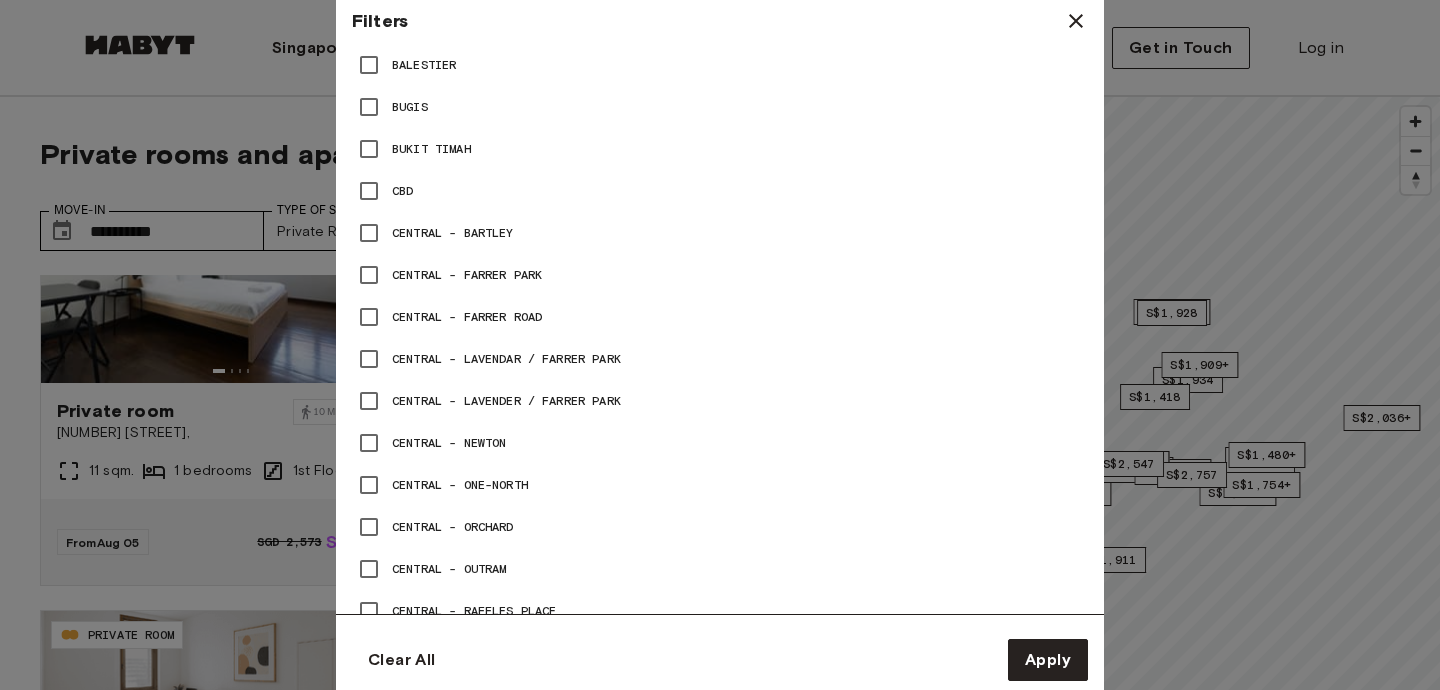 scroll, scrollTop: 1003, scrollLeft: 0, axis: vertical 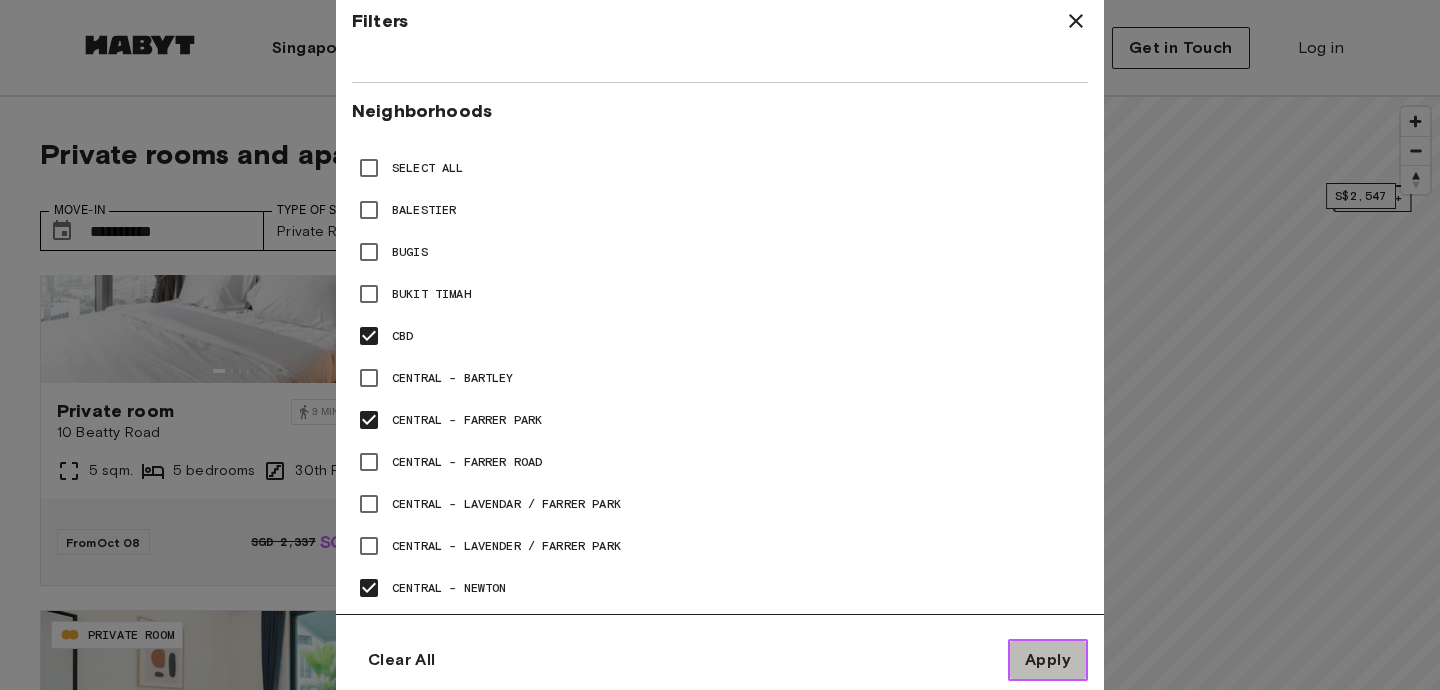 click on "Apply" at bounding box center [1048, 660] 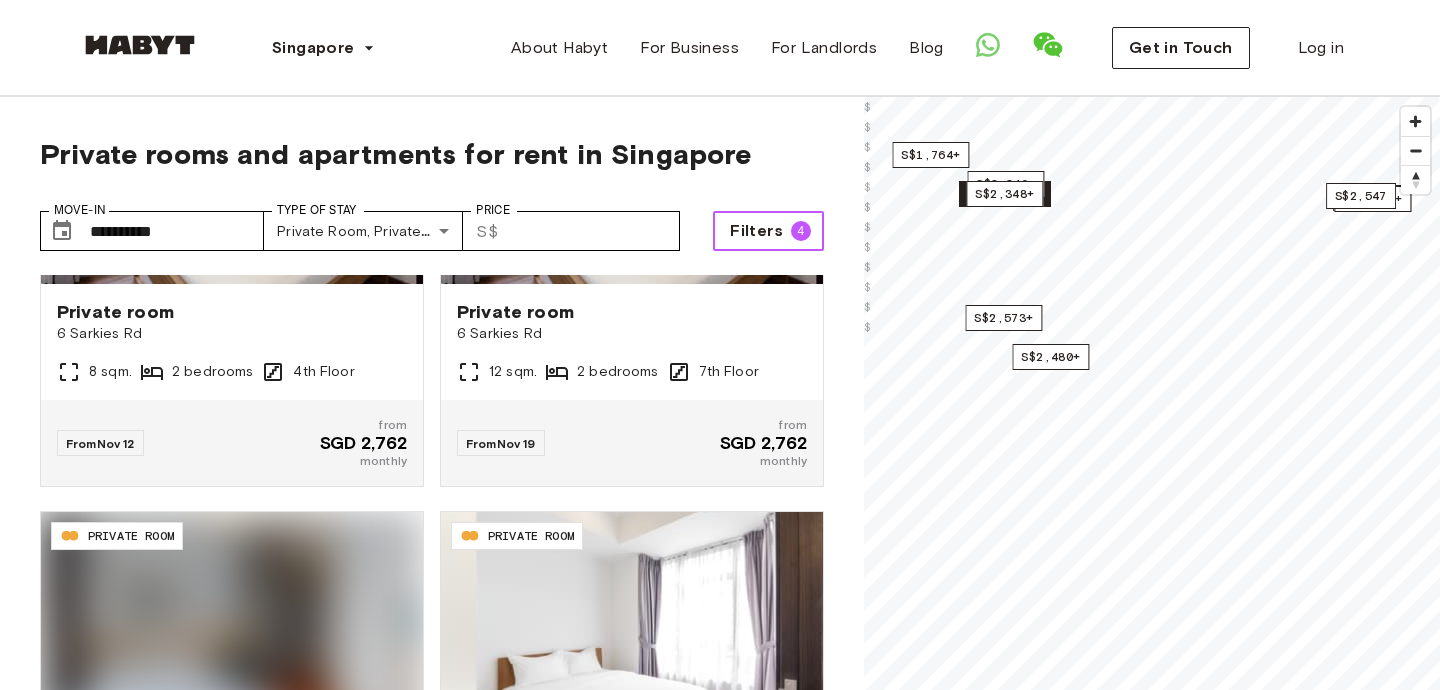 scroll, scrollTop: 4080, scrollLeft: 0, axis: vertical 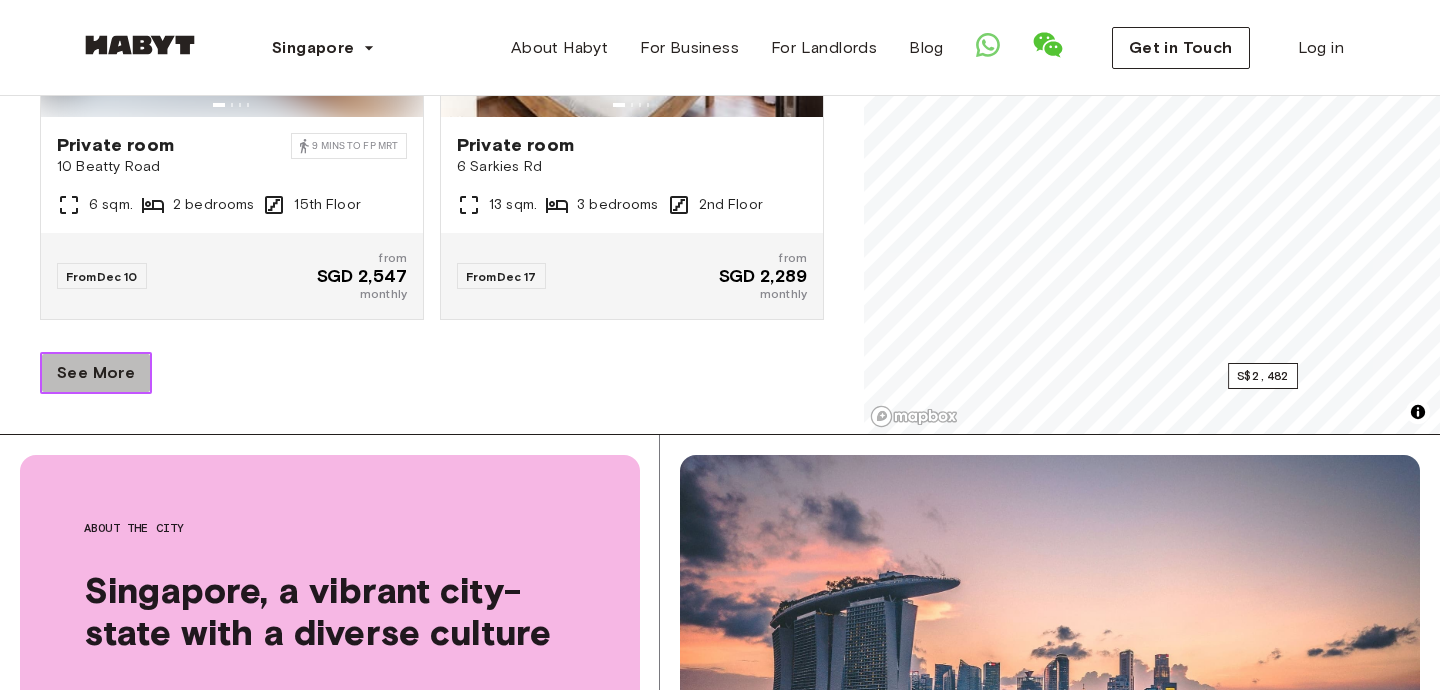 click on "See More" at bounding box center (96, 373) 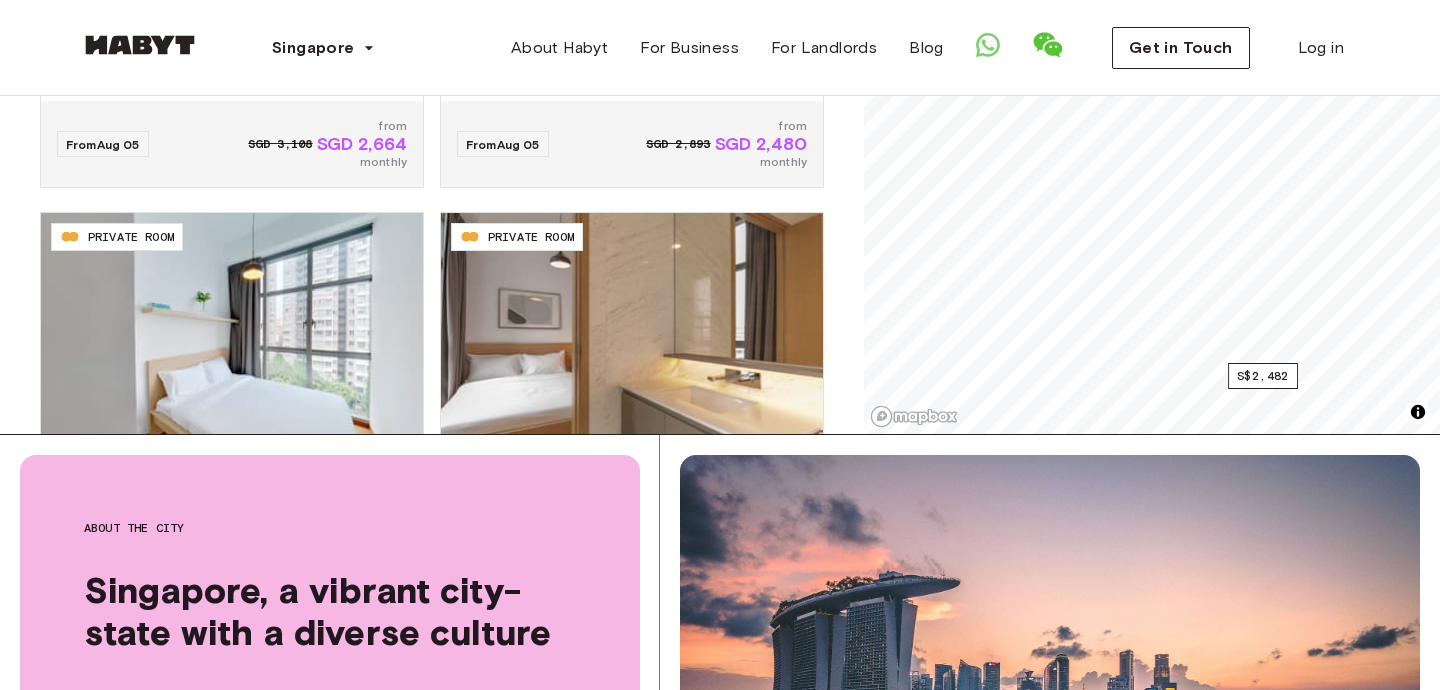 scroll, scrollTop: 0, scrollLeft: 0, axis: both 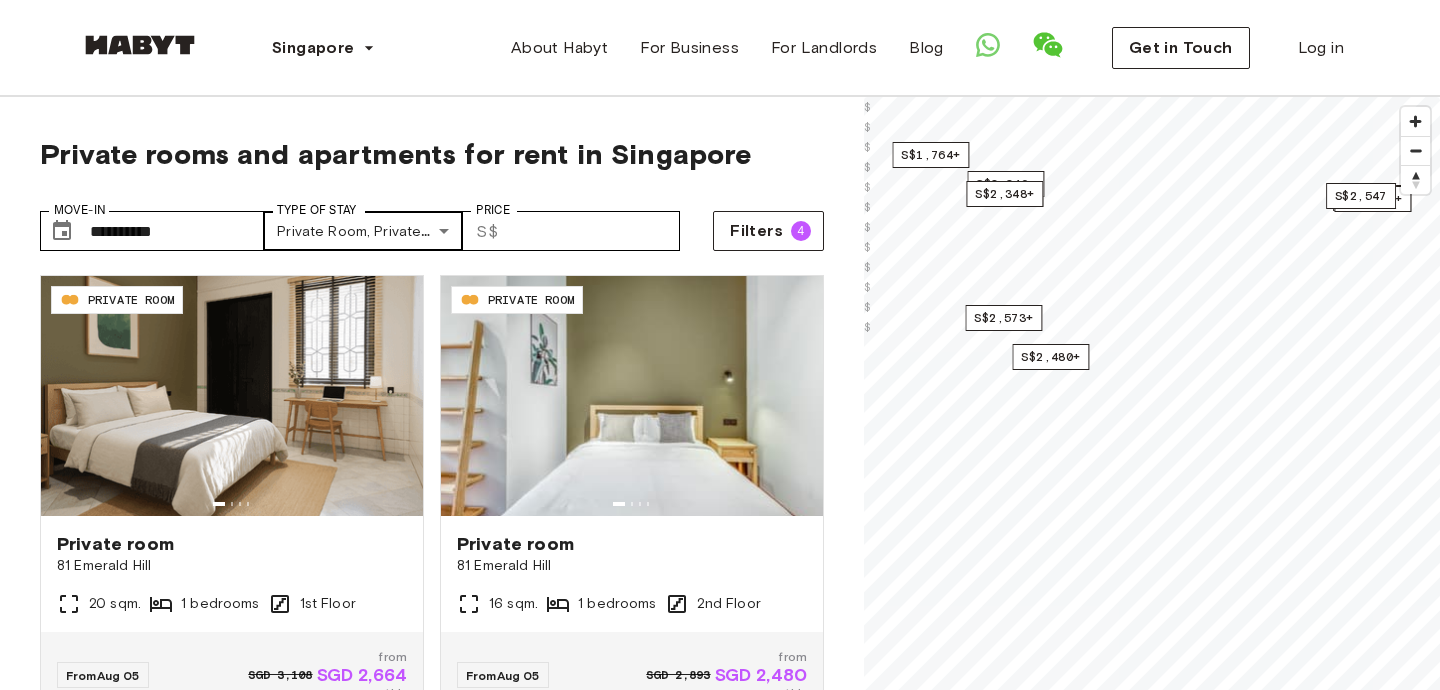click on "**********" at bounding box center [720, 2290] 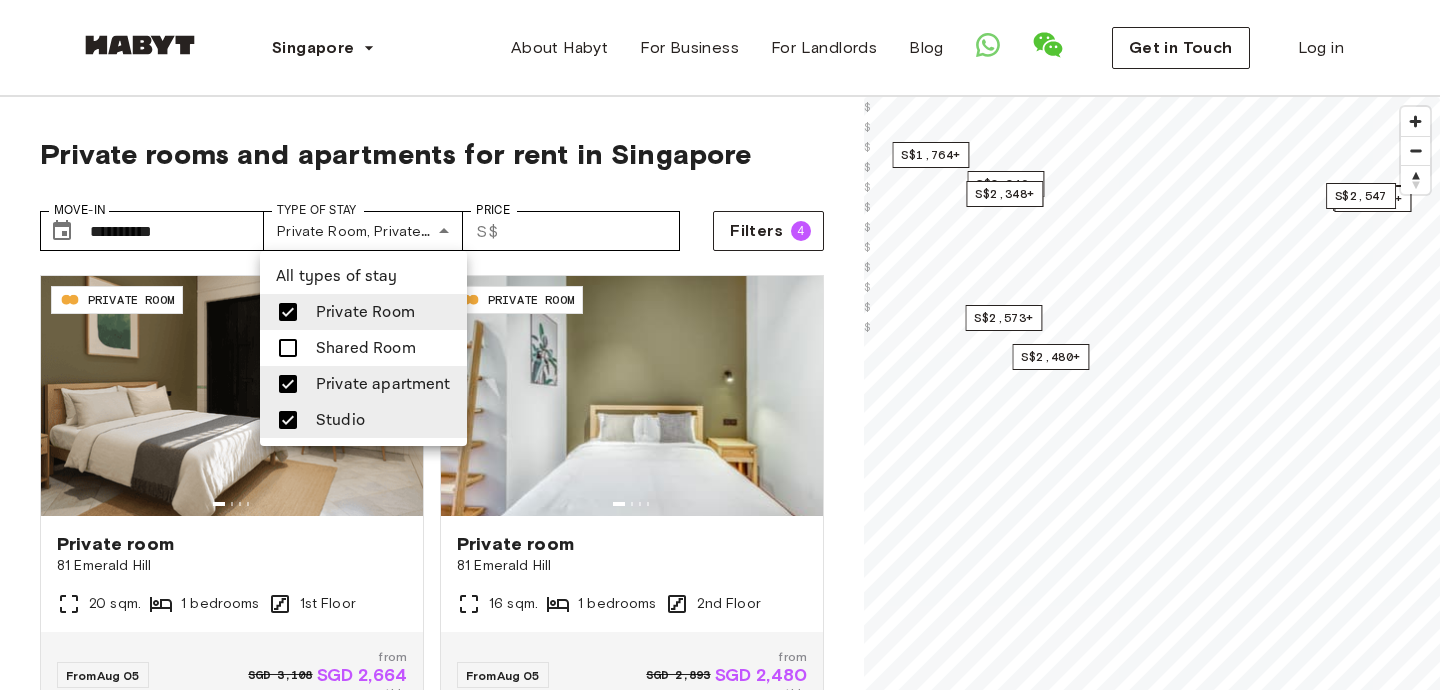 click on "Private Room" at bounding box center [365, 312] 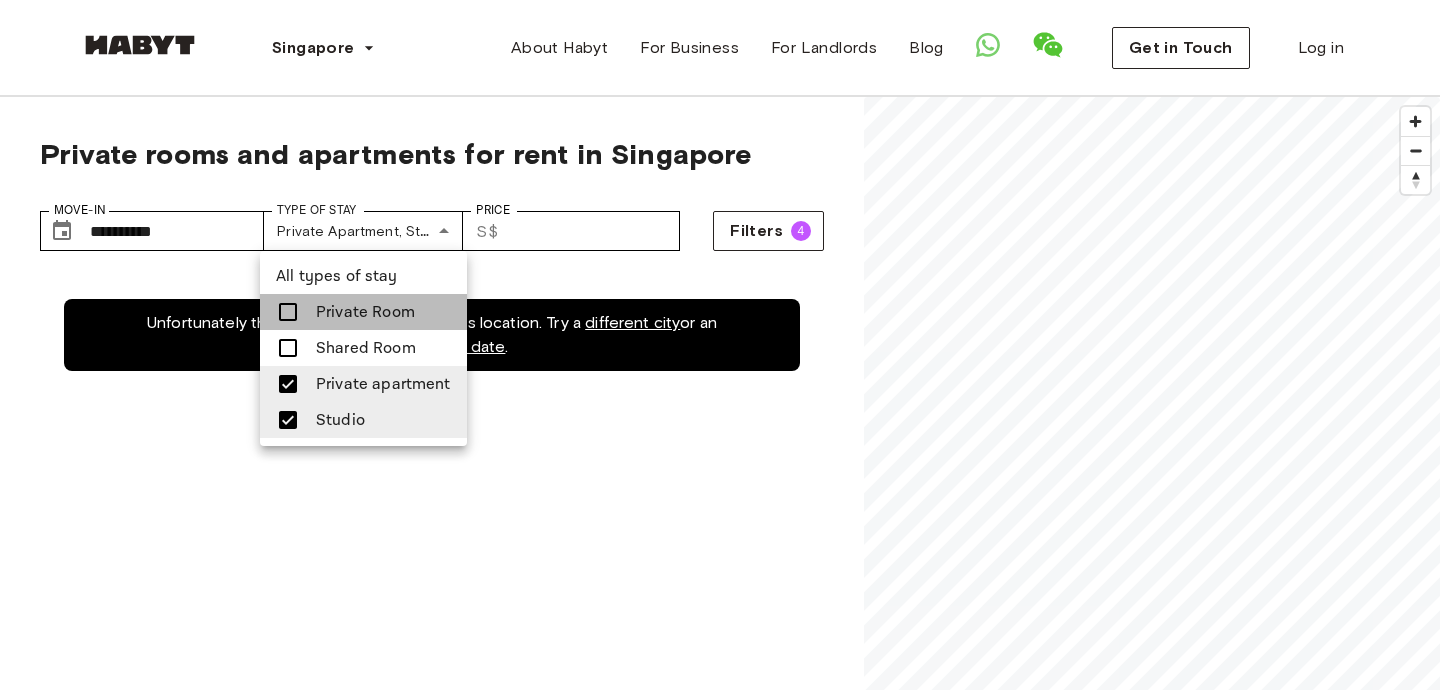 click on "Private Room" at bounding box center (365, 312) 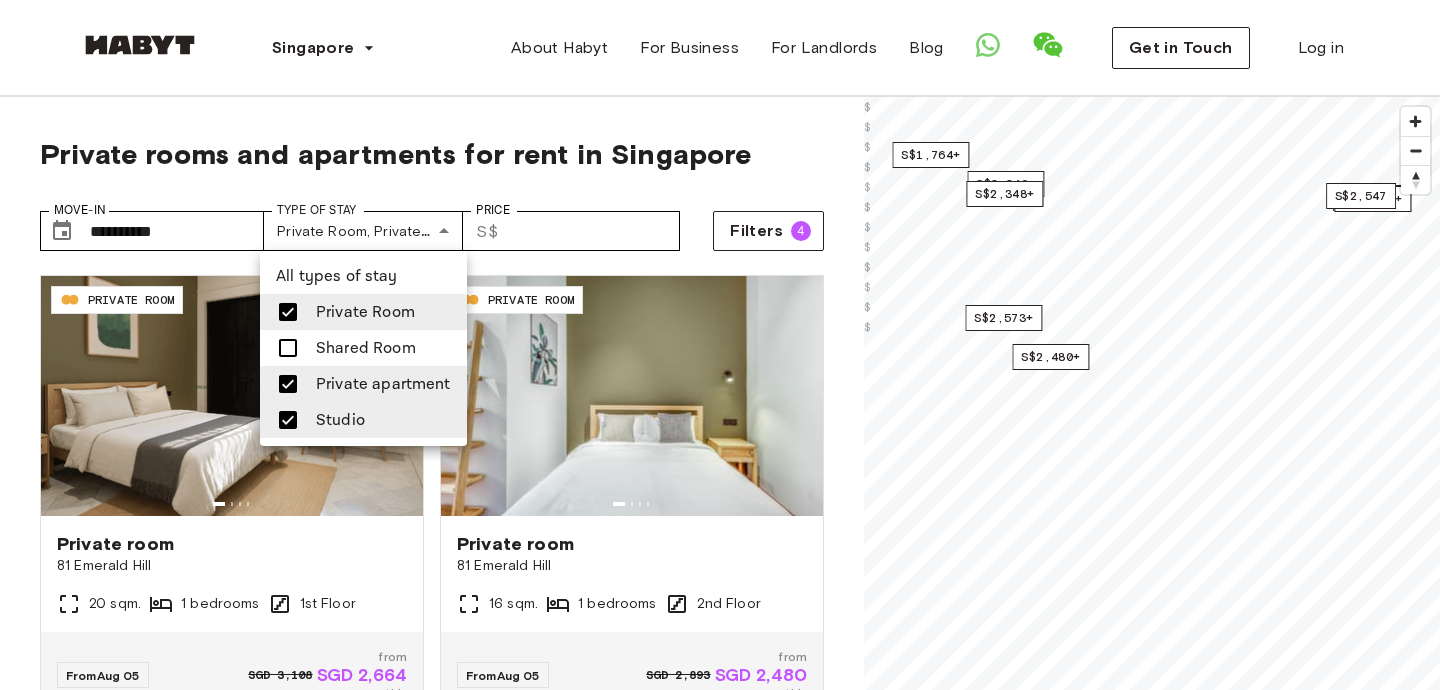 click on "Private apartment" at bounding box center [383, 384] 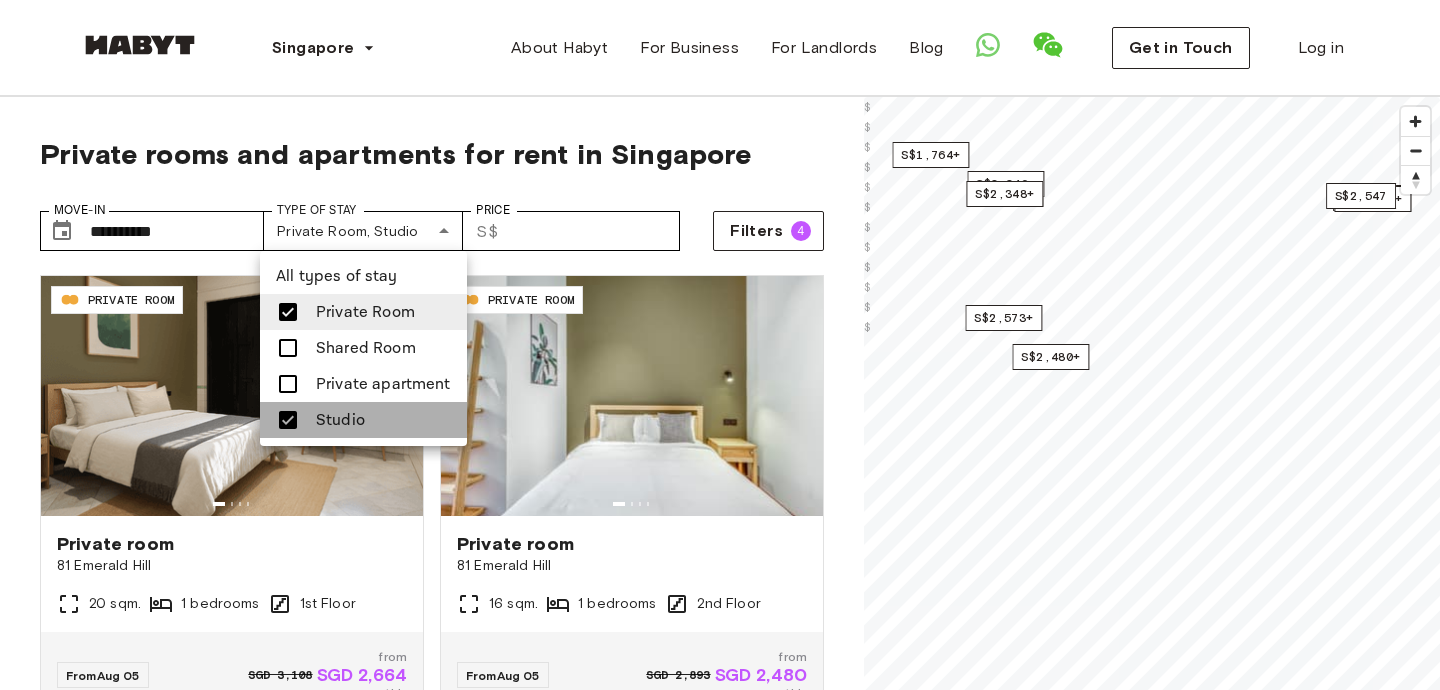 click on "Studio" at bounding box center (363, 420) 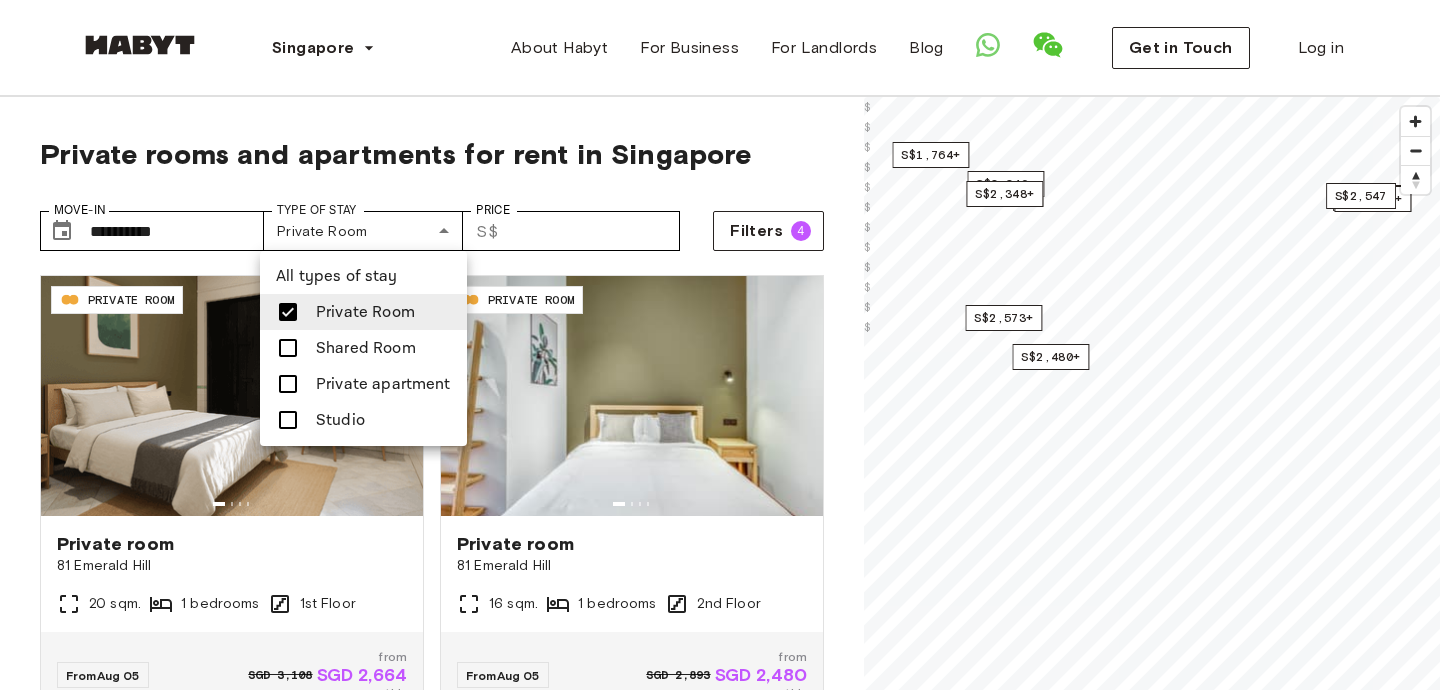 click at bounding box center (720, 345) 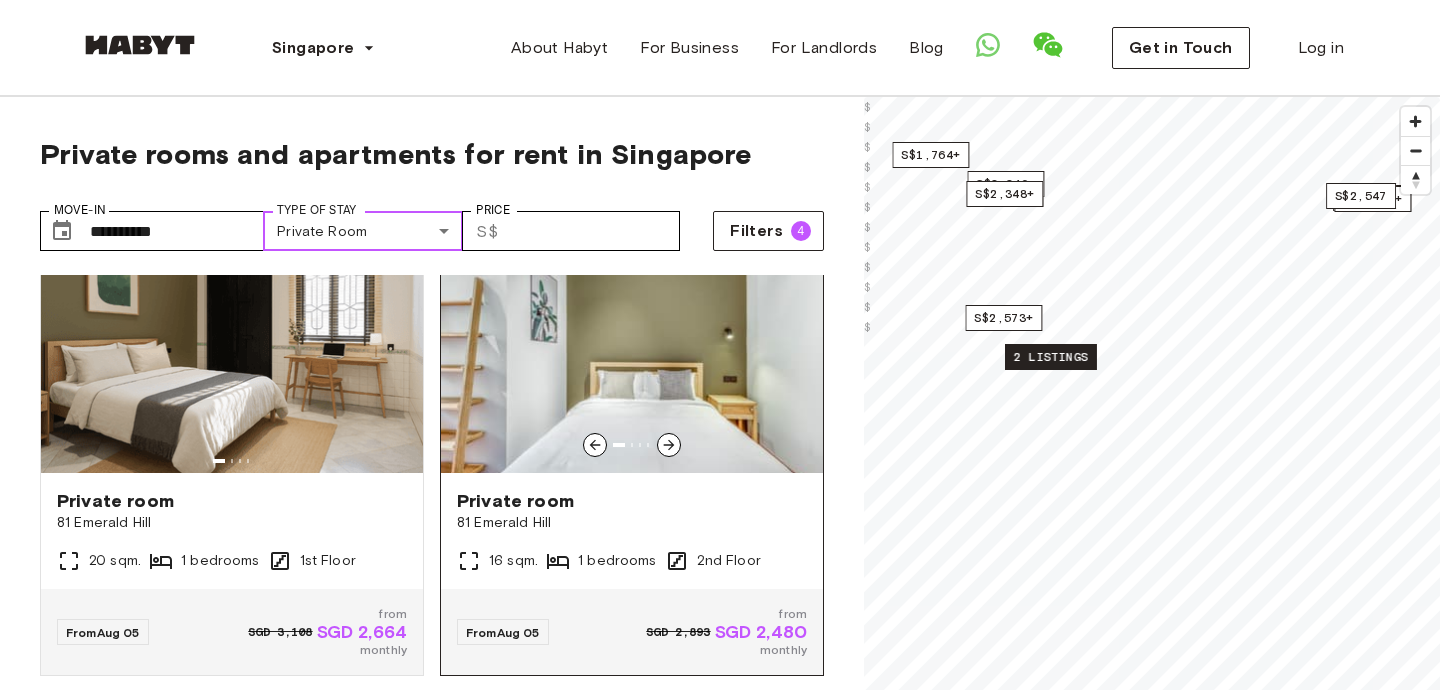 scroll, scrollTop: 0, scrollLeft: 0, axis: both 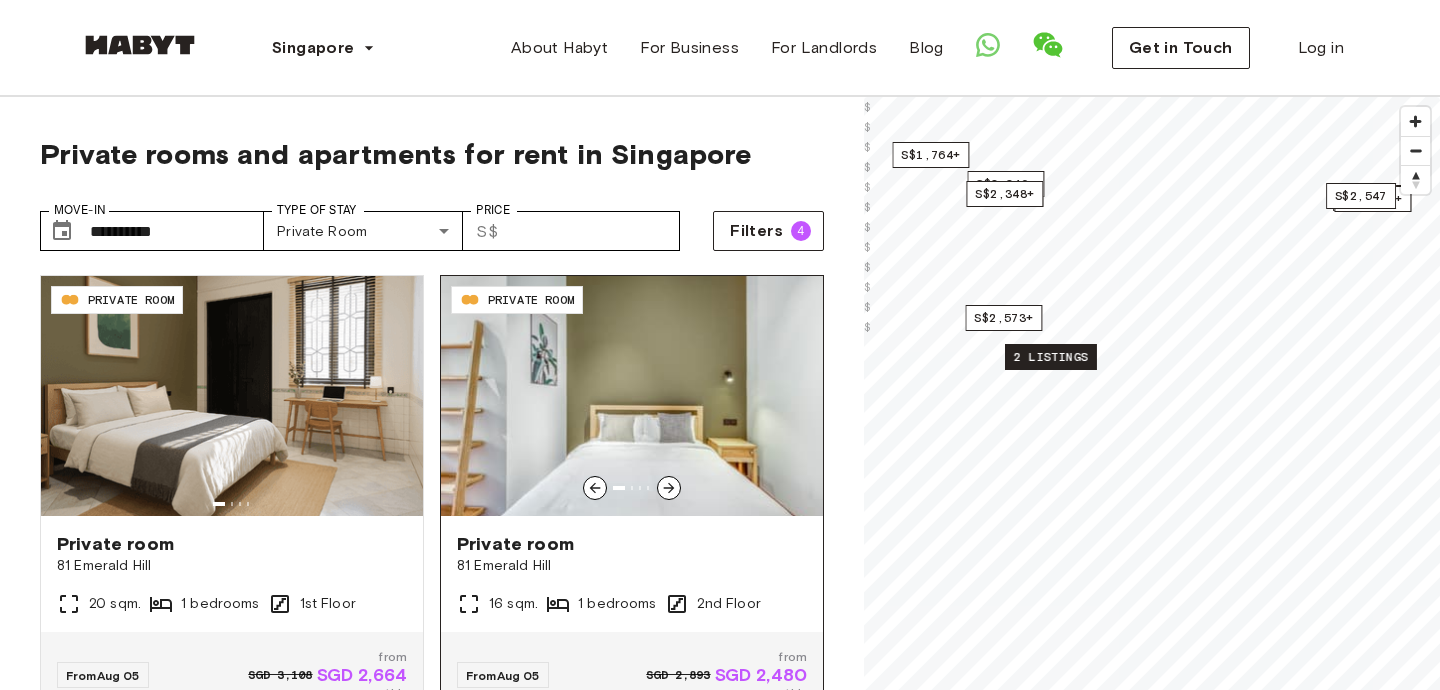 click 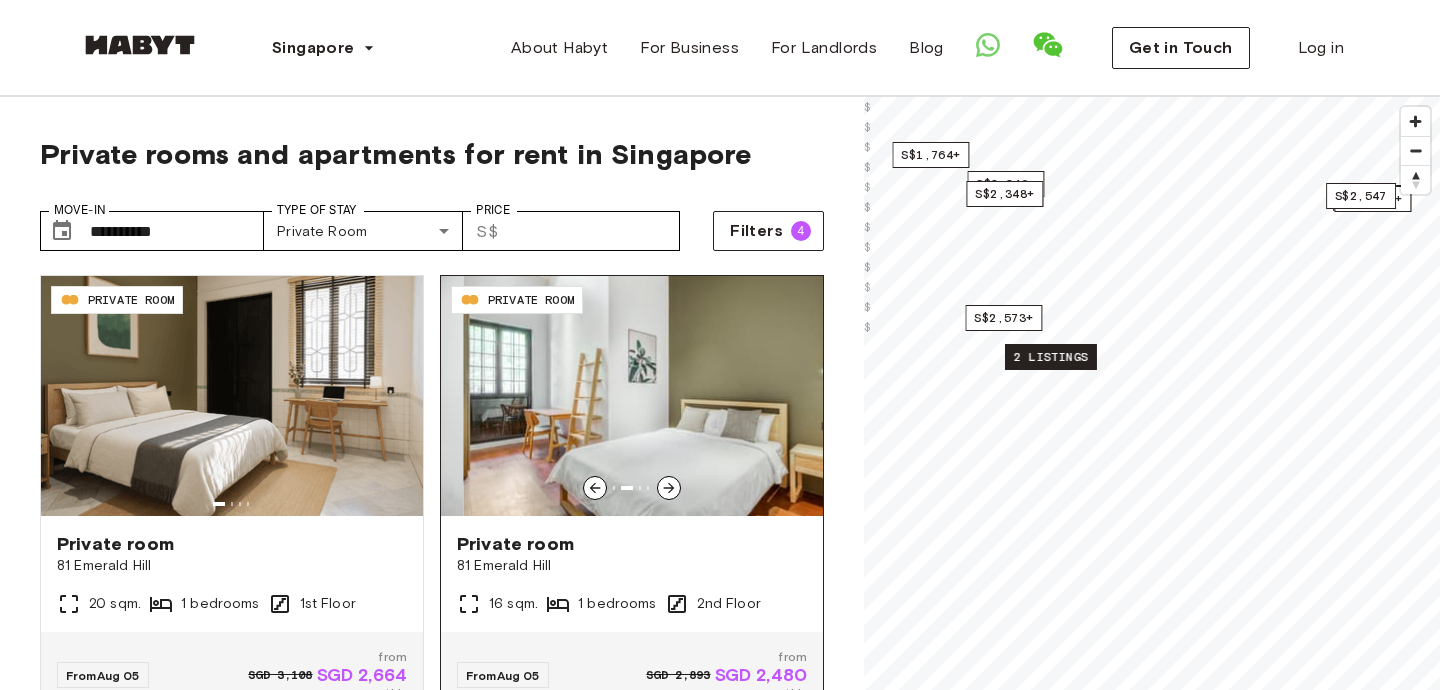 click 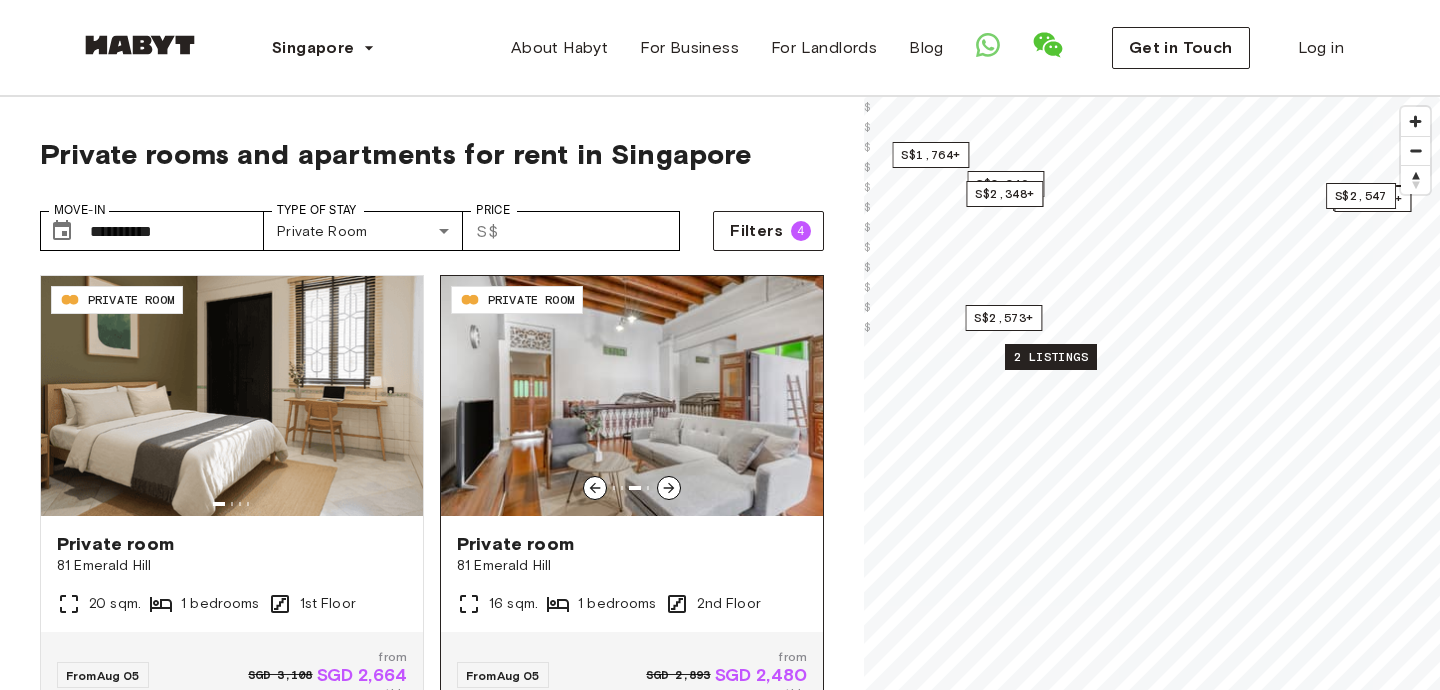 click 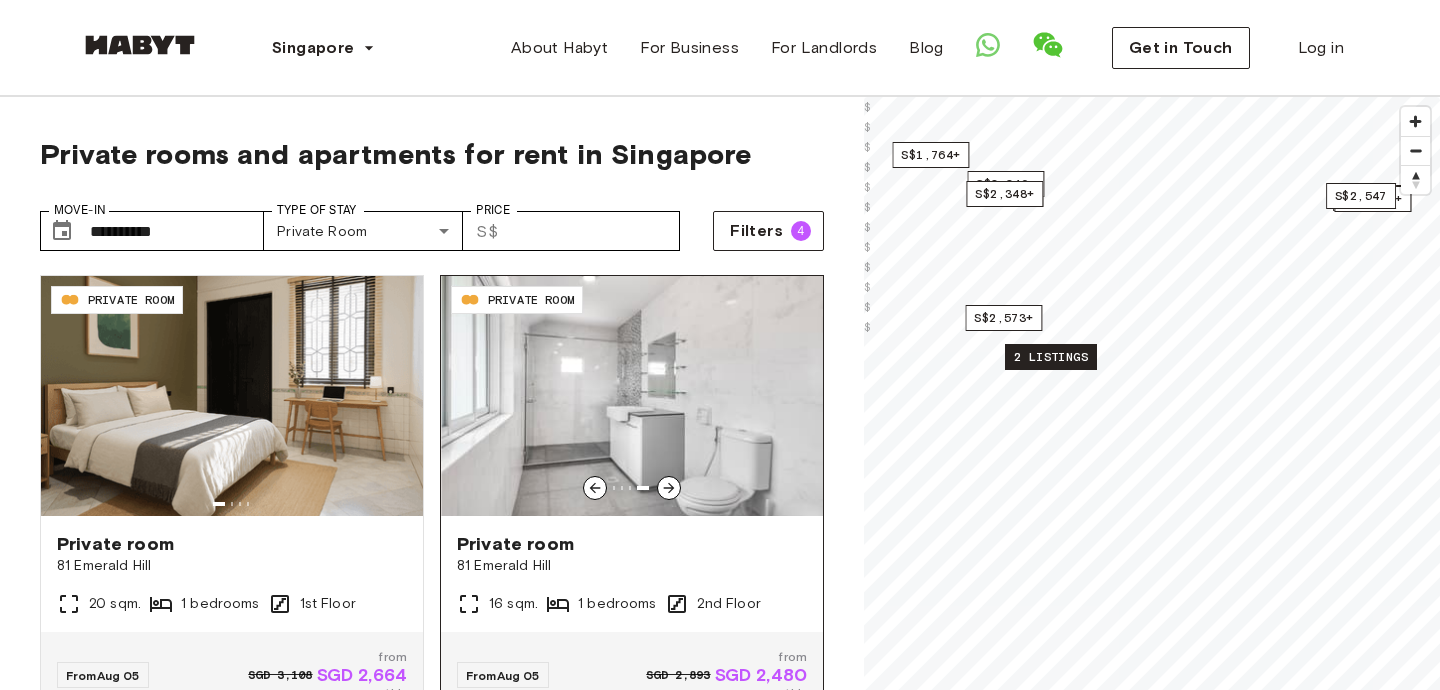 click 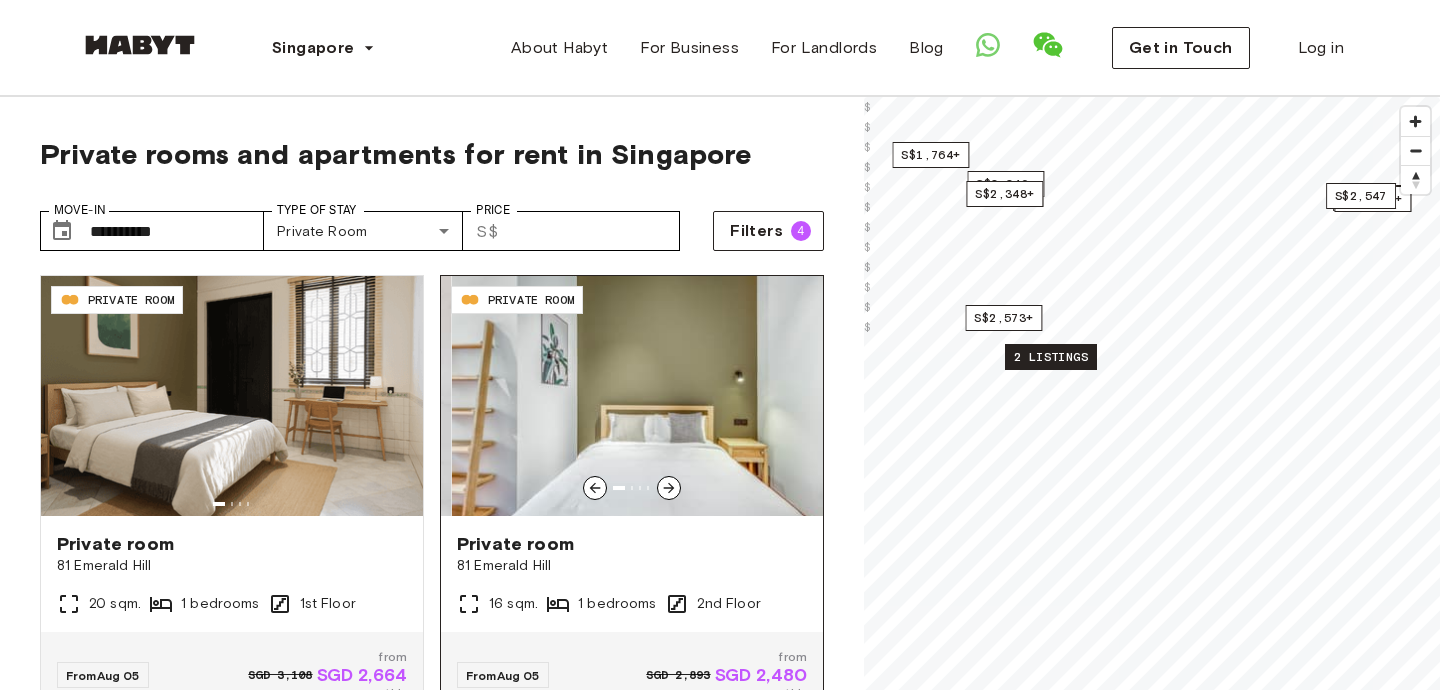 click at bounding box center [643, 396] 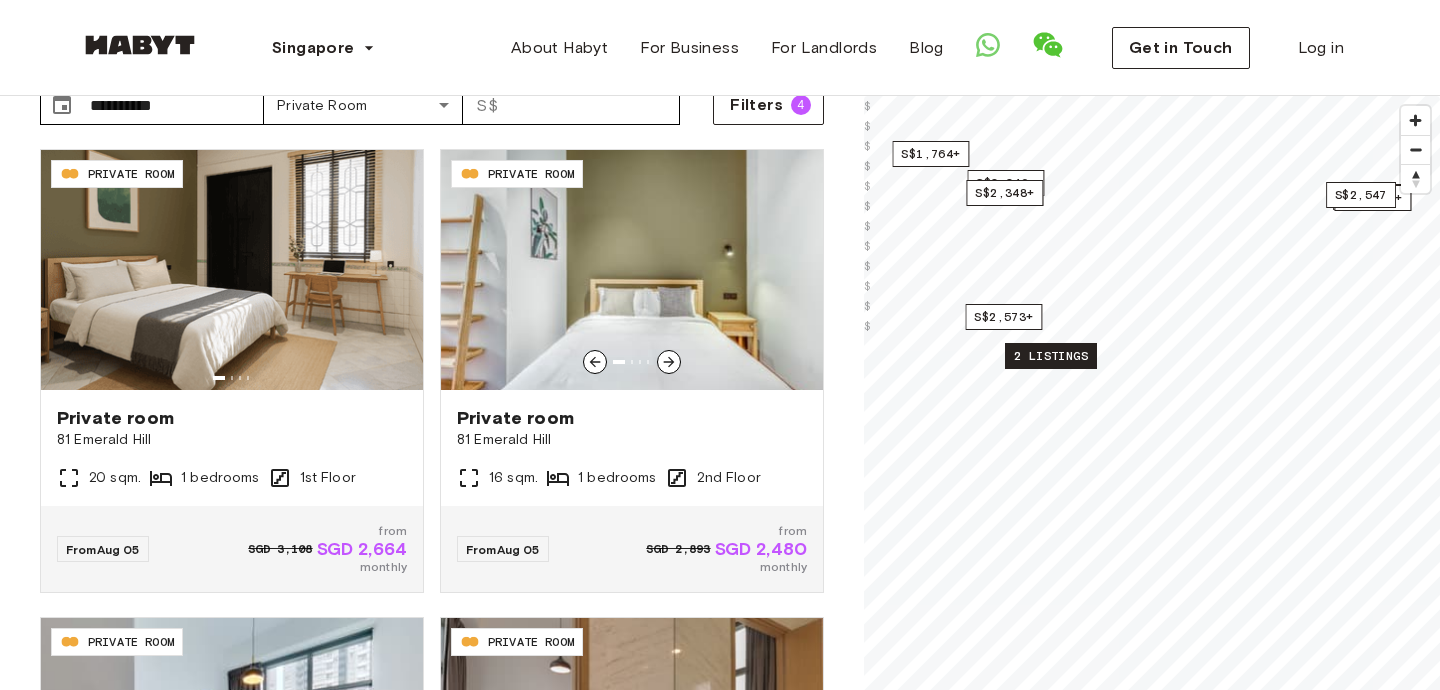 scroll, scrollTop: 152, scrollLeft: 0, axis: vertical 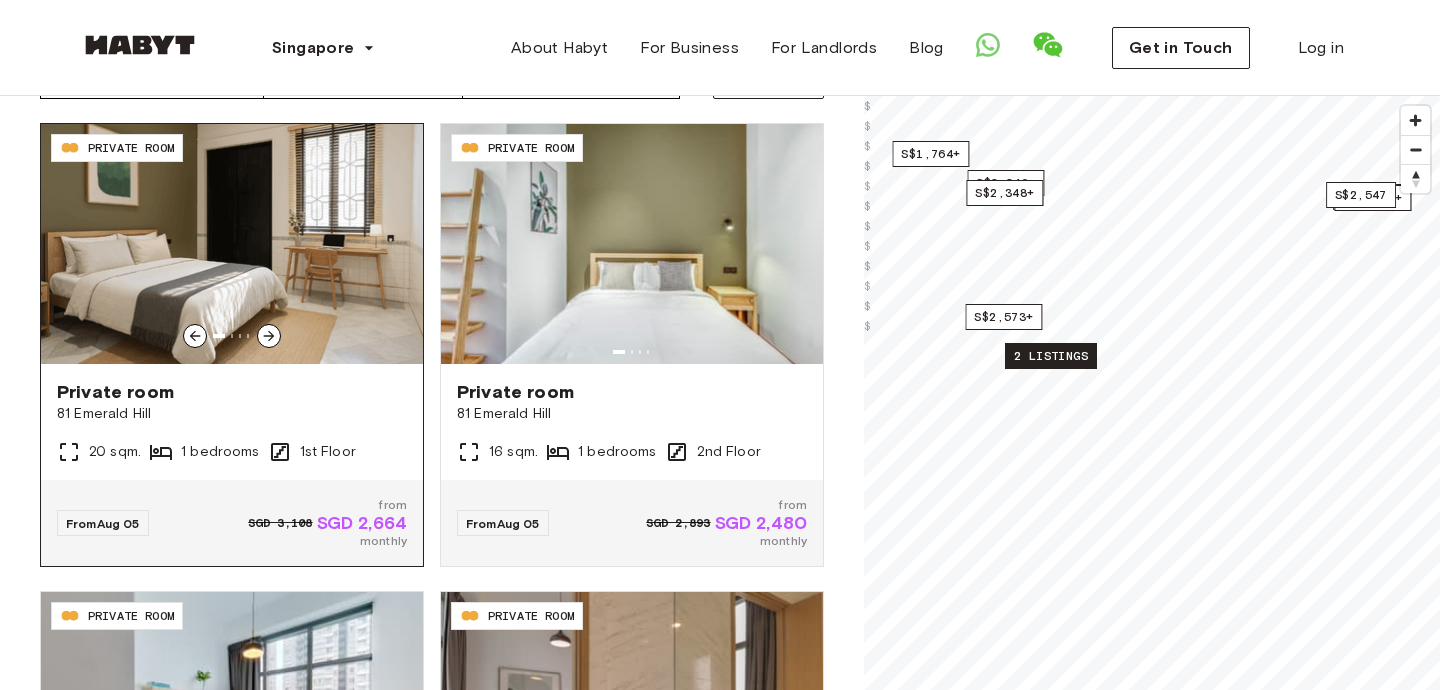 click at bounding box center (232, 244) 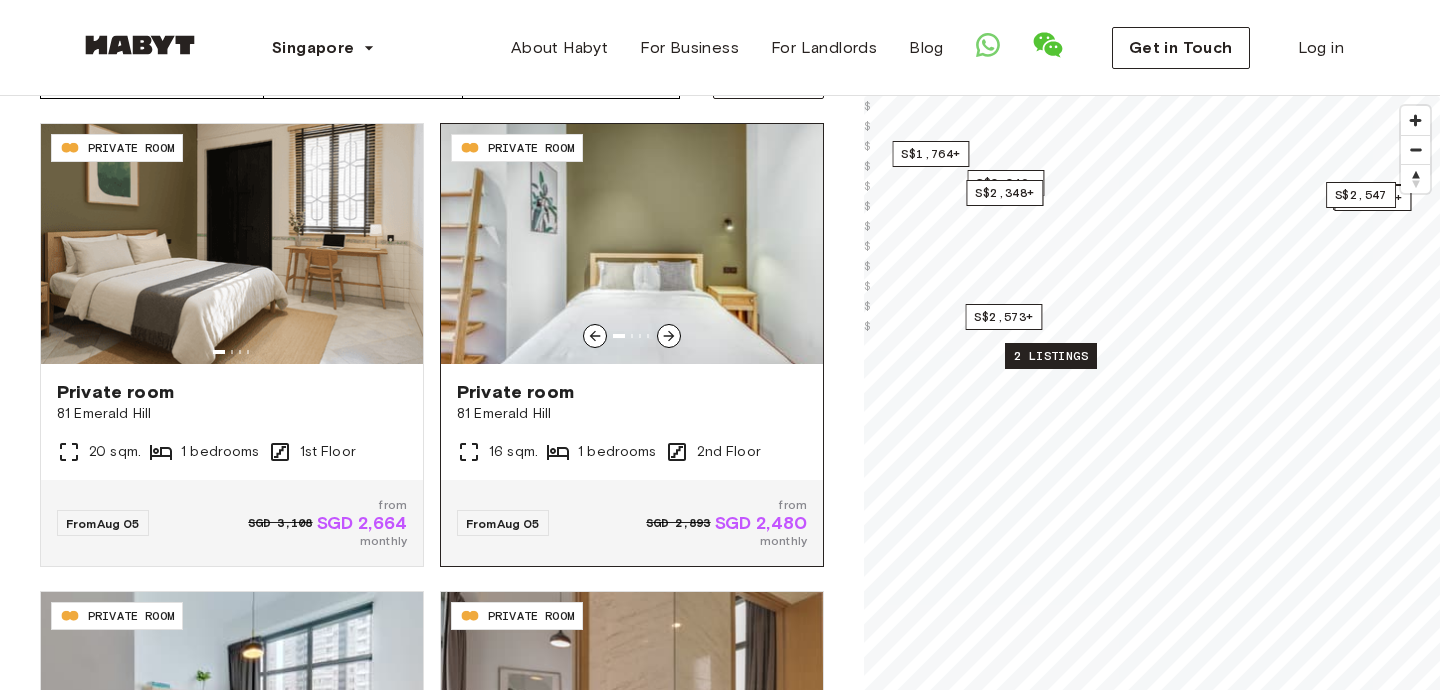 scroll, scrollTop: 438, scrollLeft: 0, axis: vertical 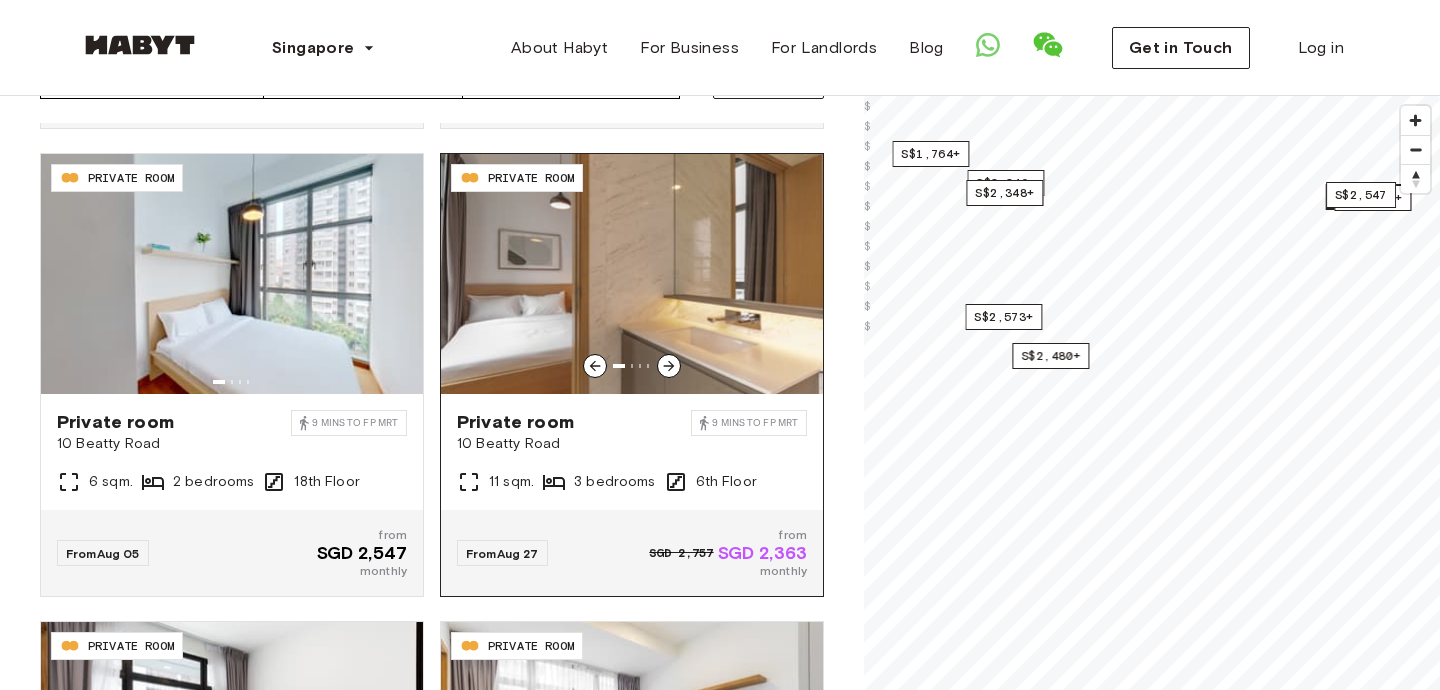 click at bounding box center [632, 274] 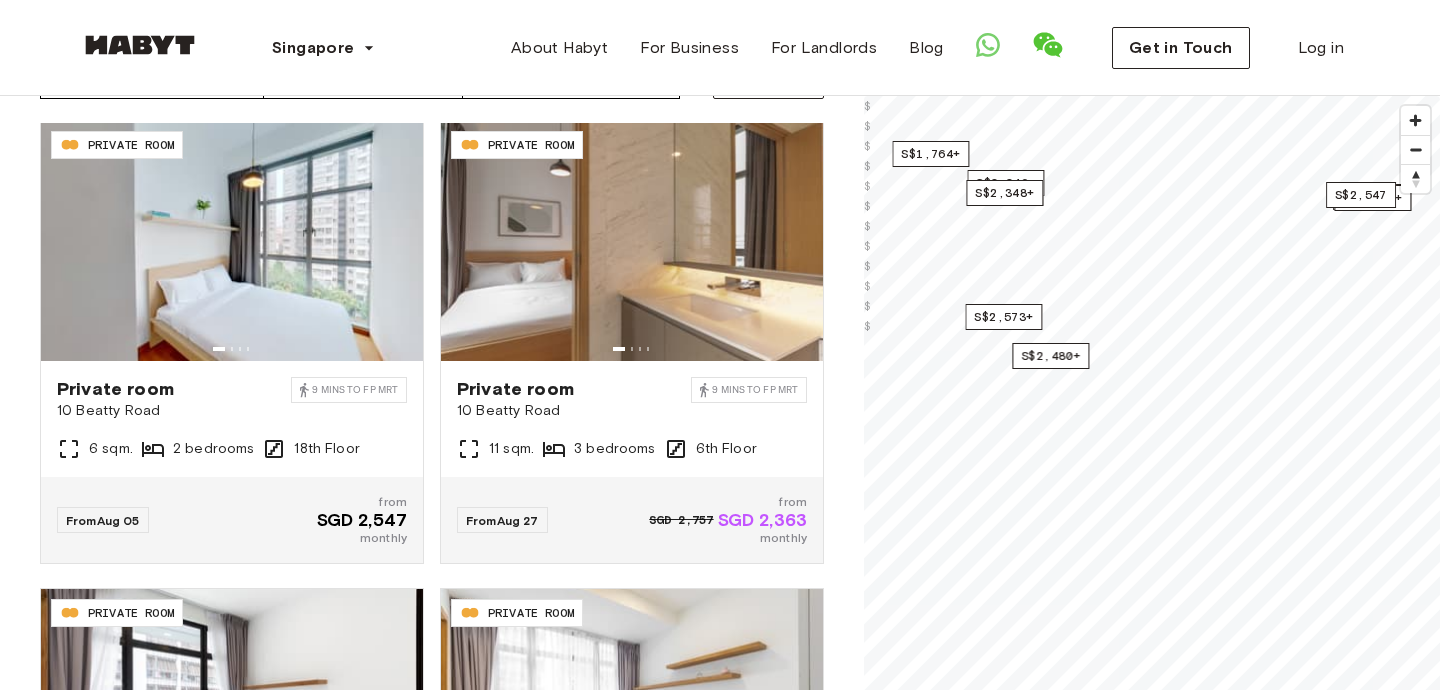 scroll, scrollTop: 474, scrollLeft: 0, axis: vertical 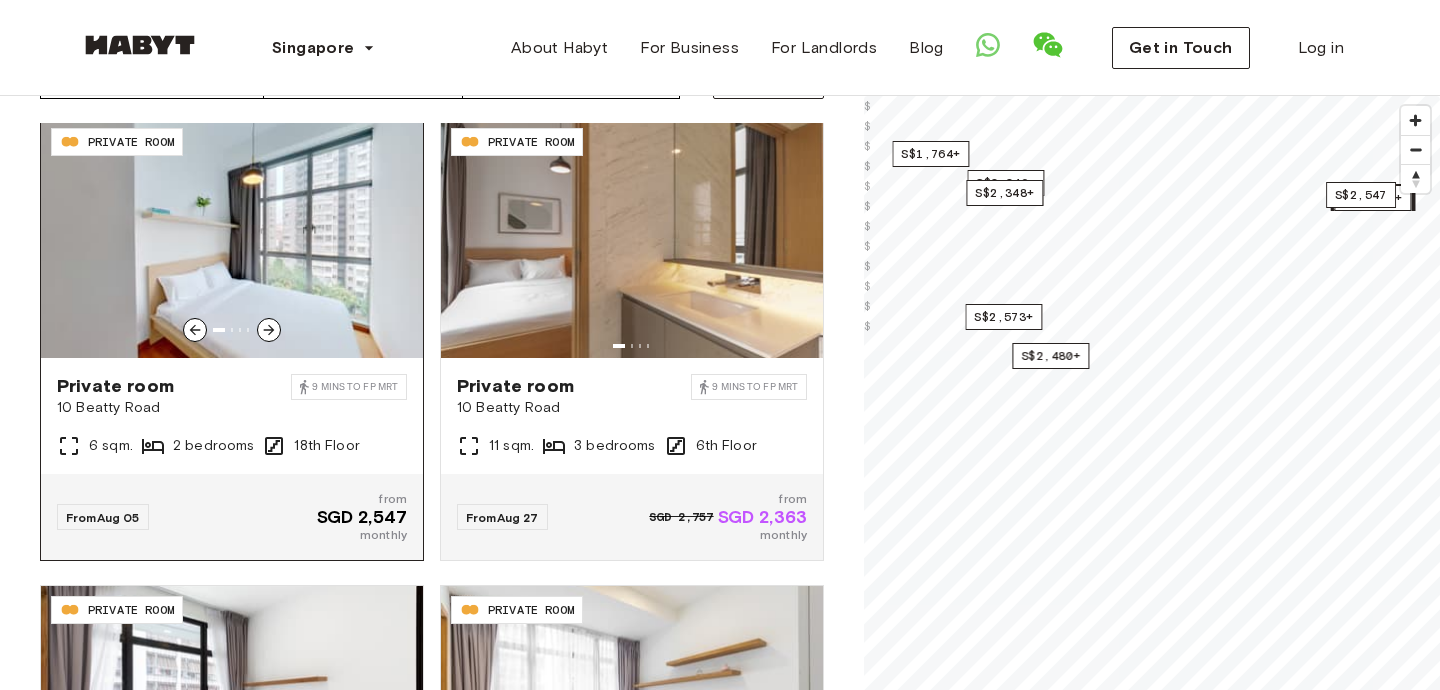 click on "18th Floor" at bounding box center (327, 446) 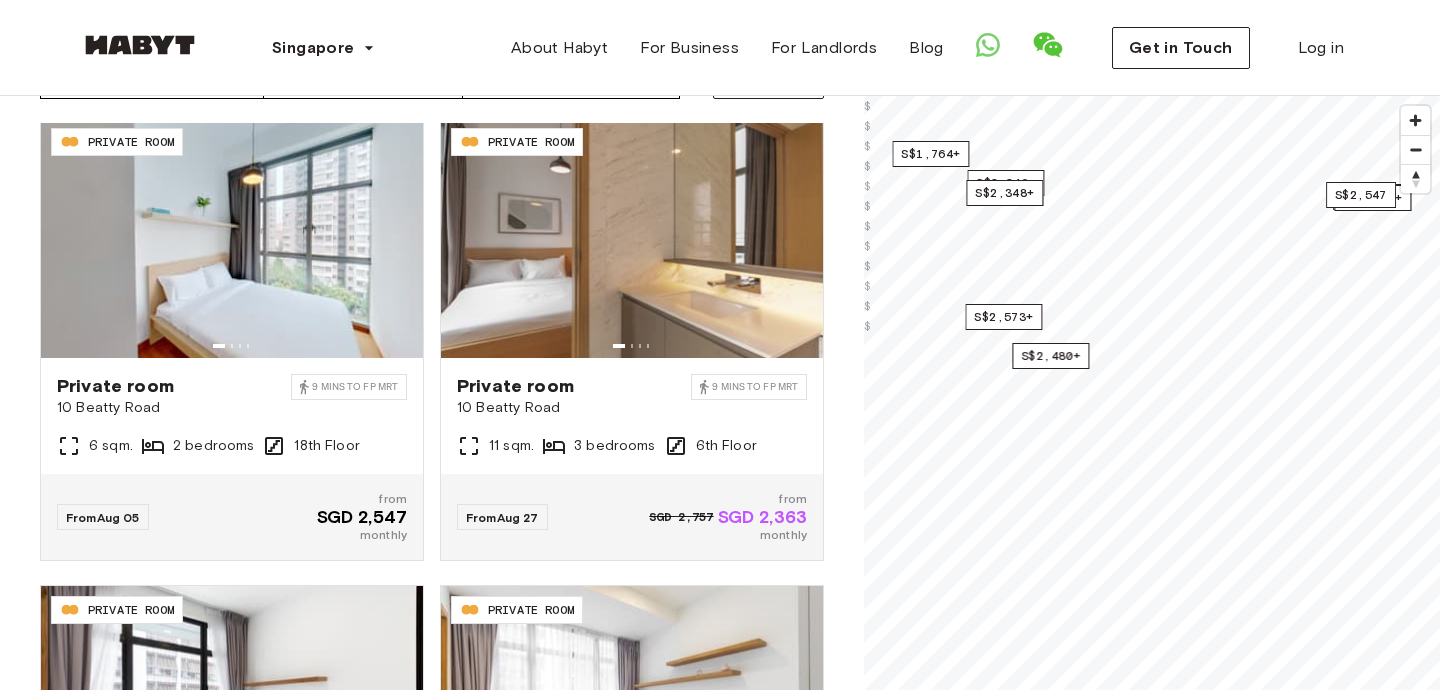 scroll, scrollTop: 486, scrollLeft: 0, axis: vertical 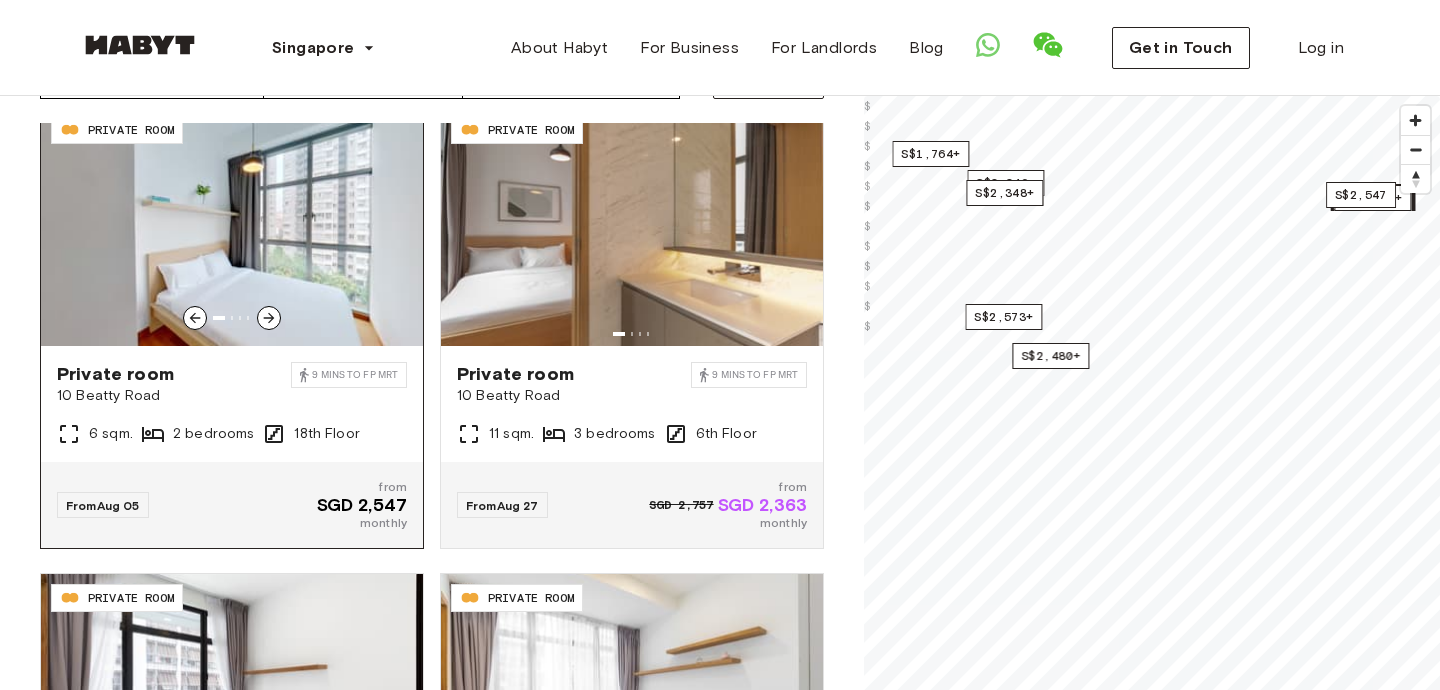 click at bounding box center [232, 226] 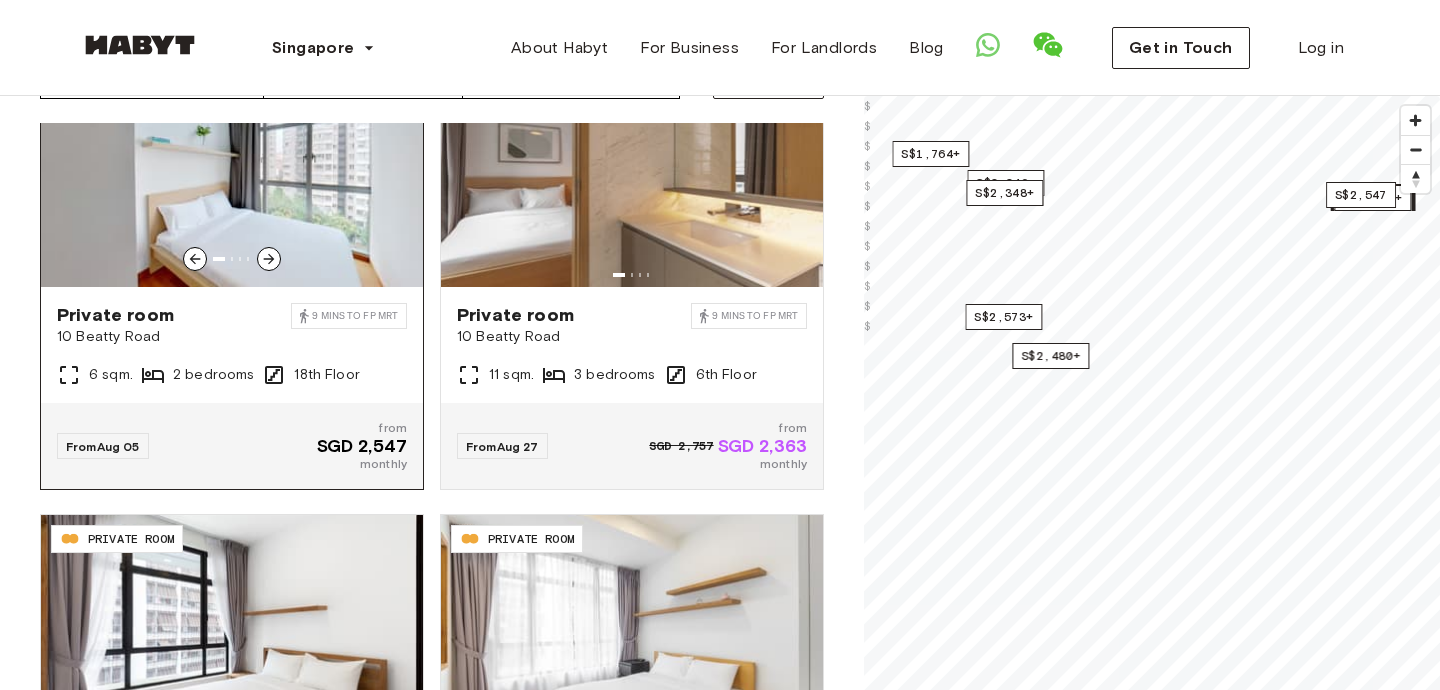 scroll, scrollTop: 538, scrollLeft: 0, axis: vertical 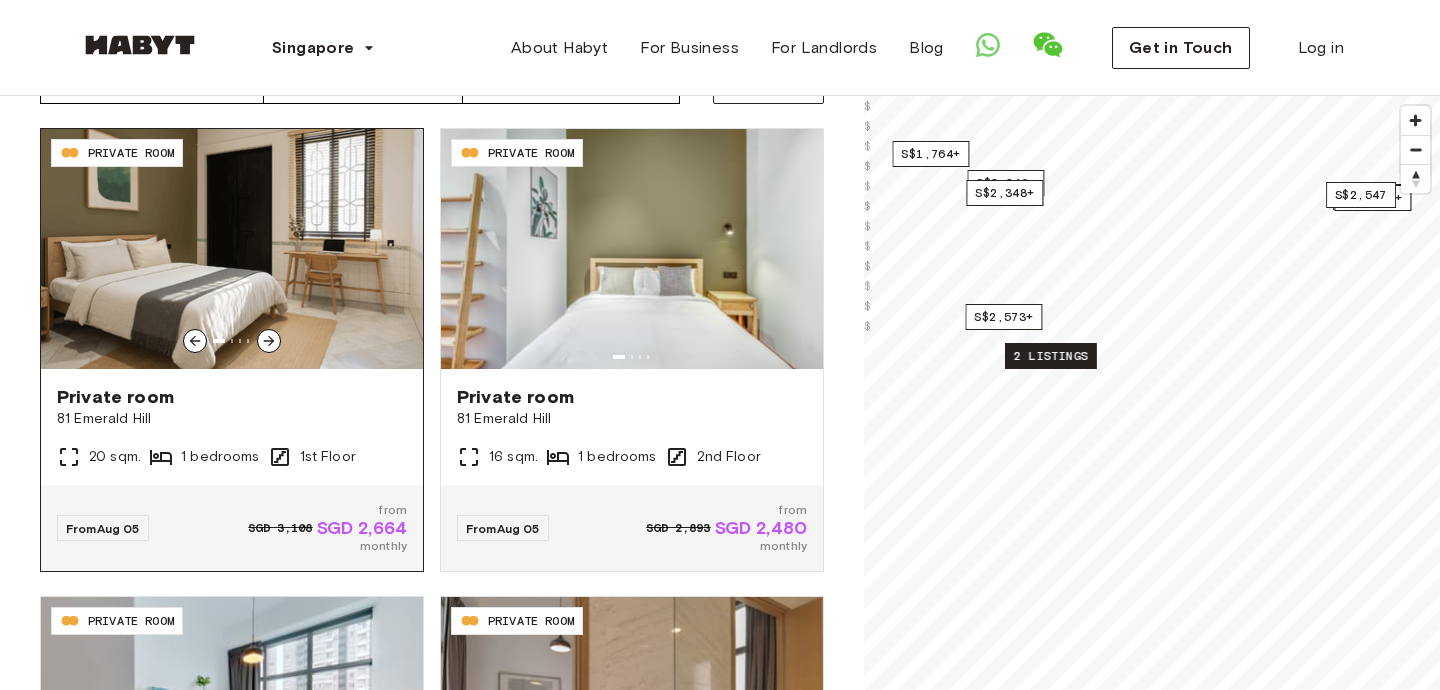 click on "20 sqm." at bounding box center (115, 457) 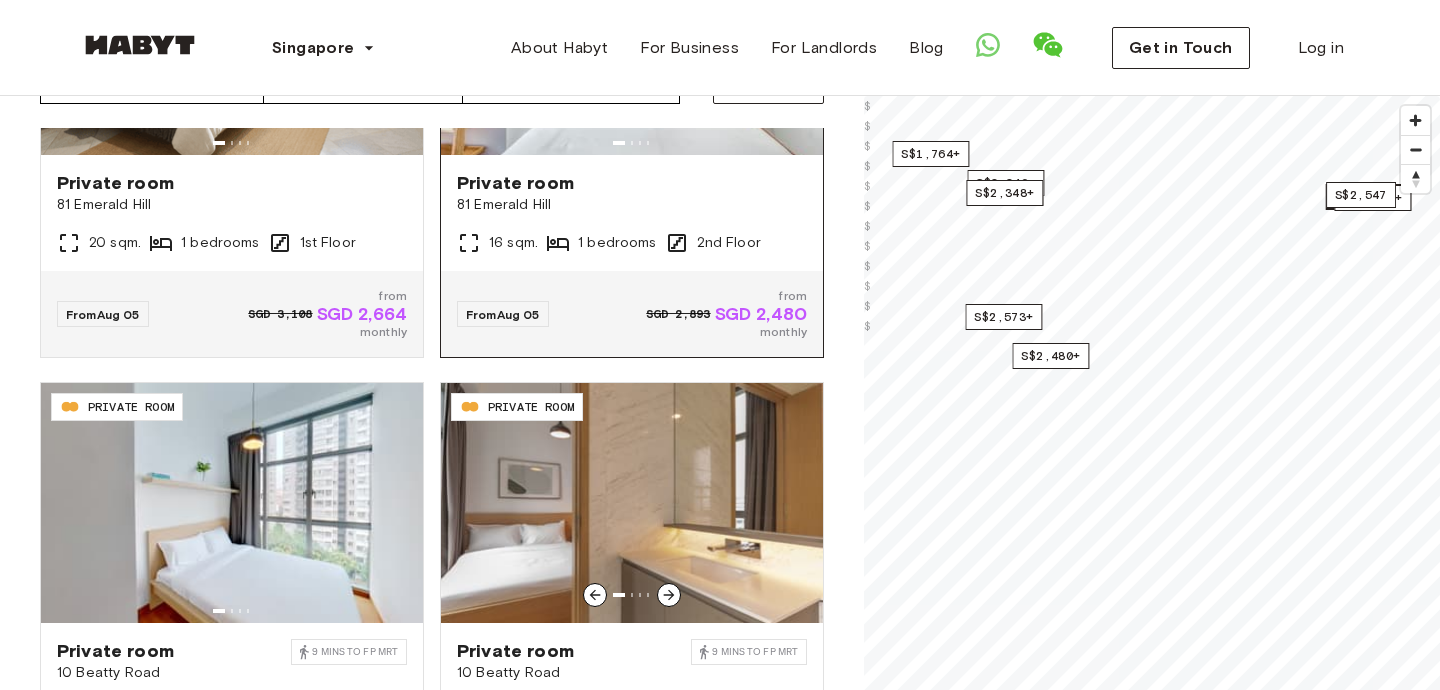 scroll, scrollTop: 0, scrollLeft: 0, axis: both 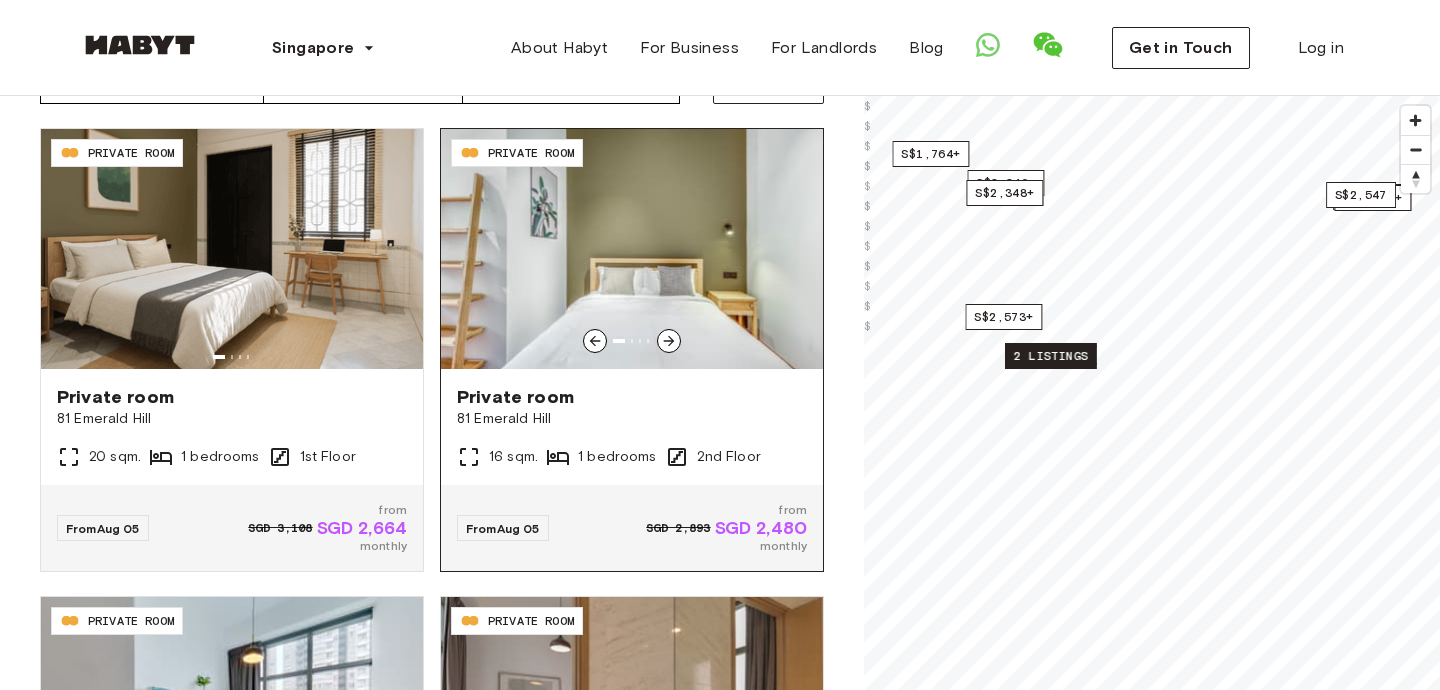 click at bounding box center [669, 341] 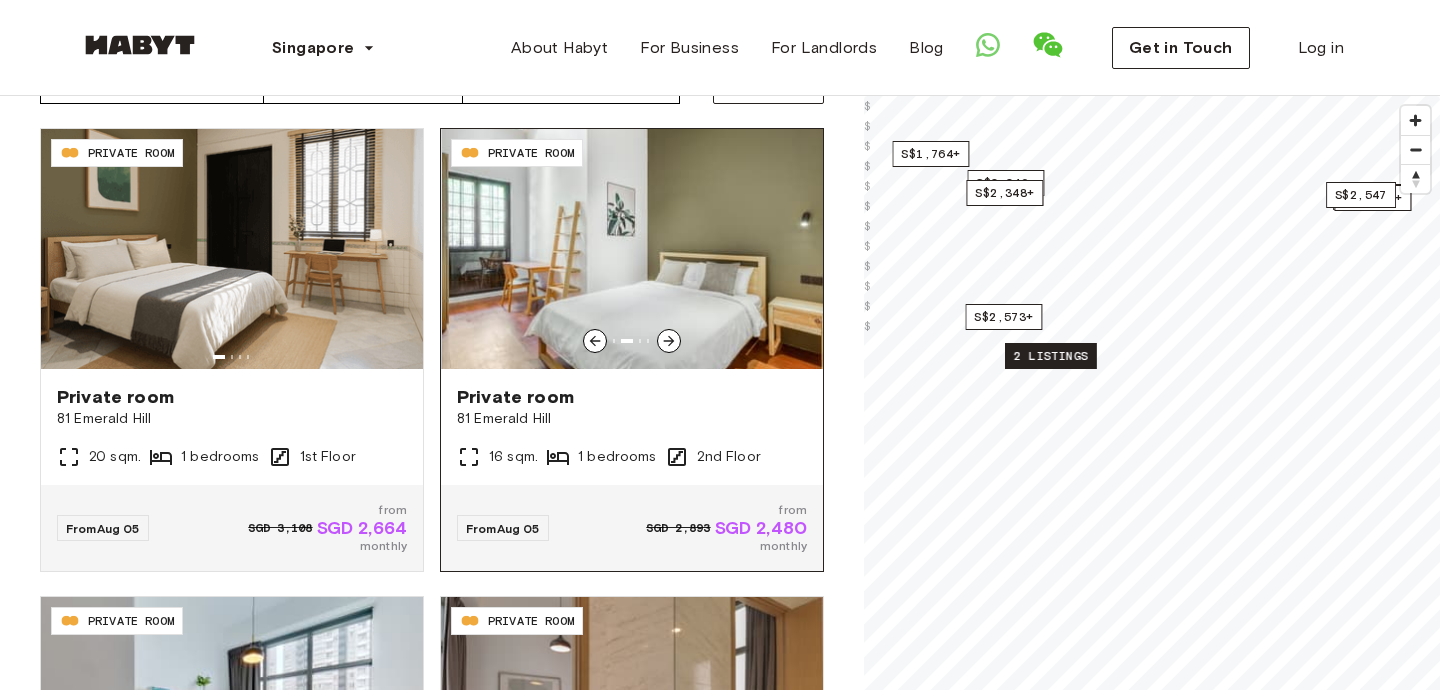 click at bounding box center [669, 341] 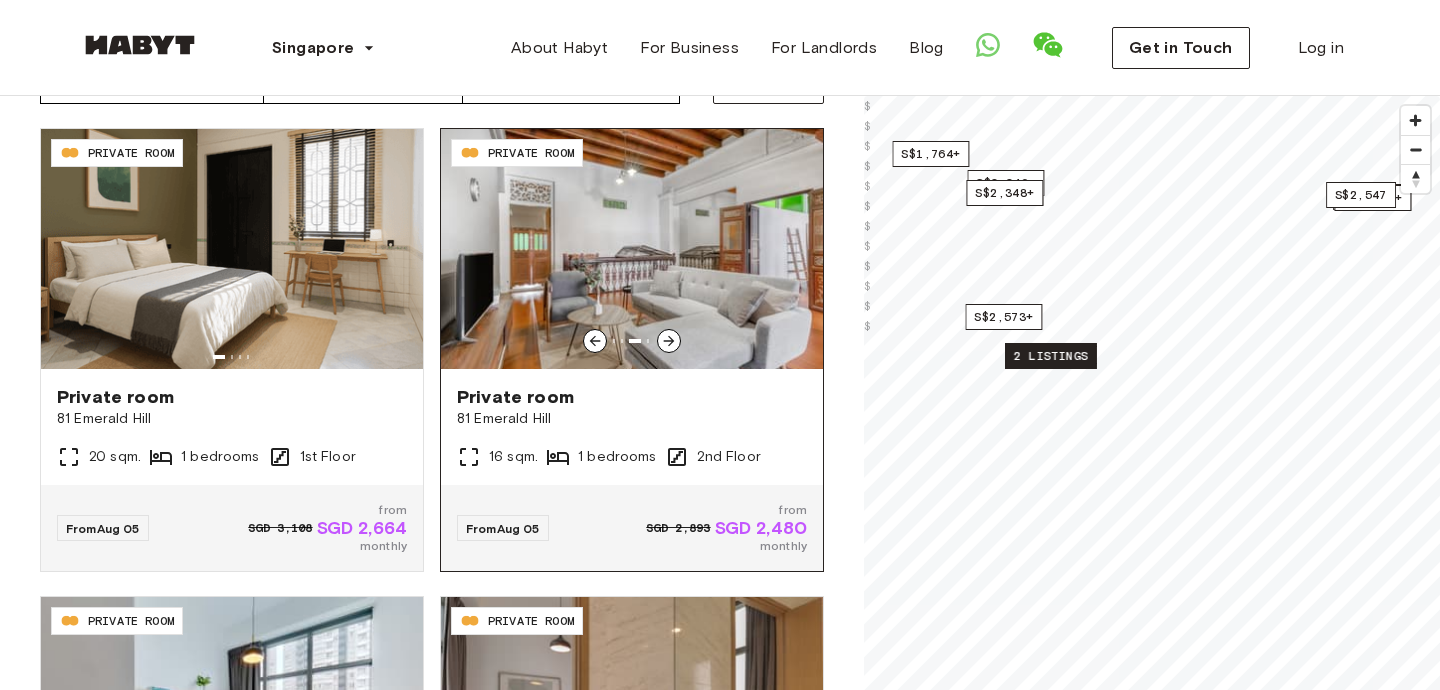 click 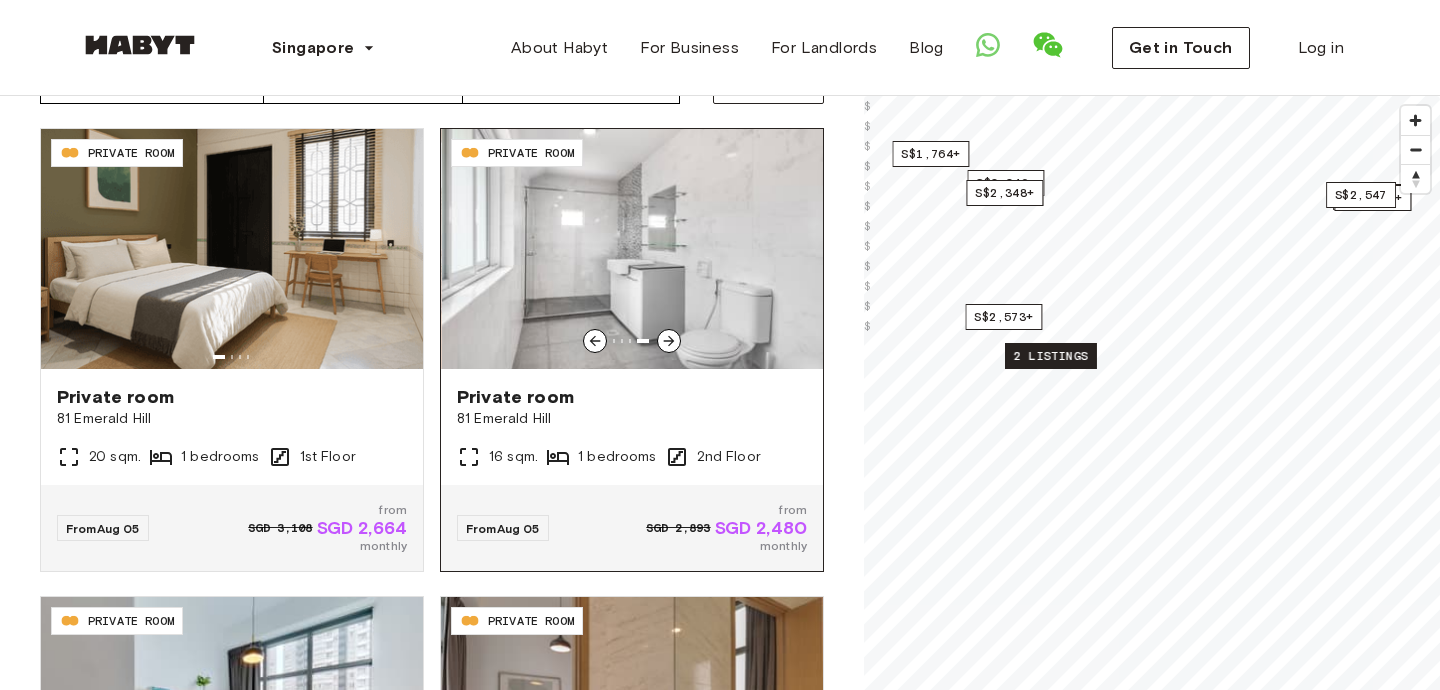 click 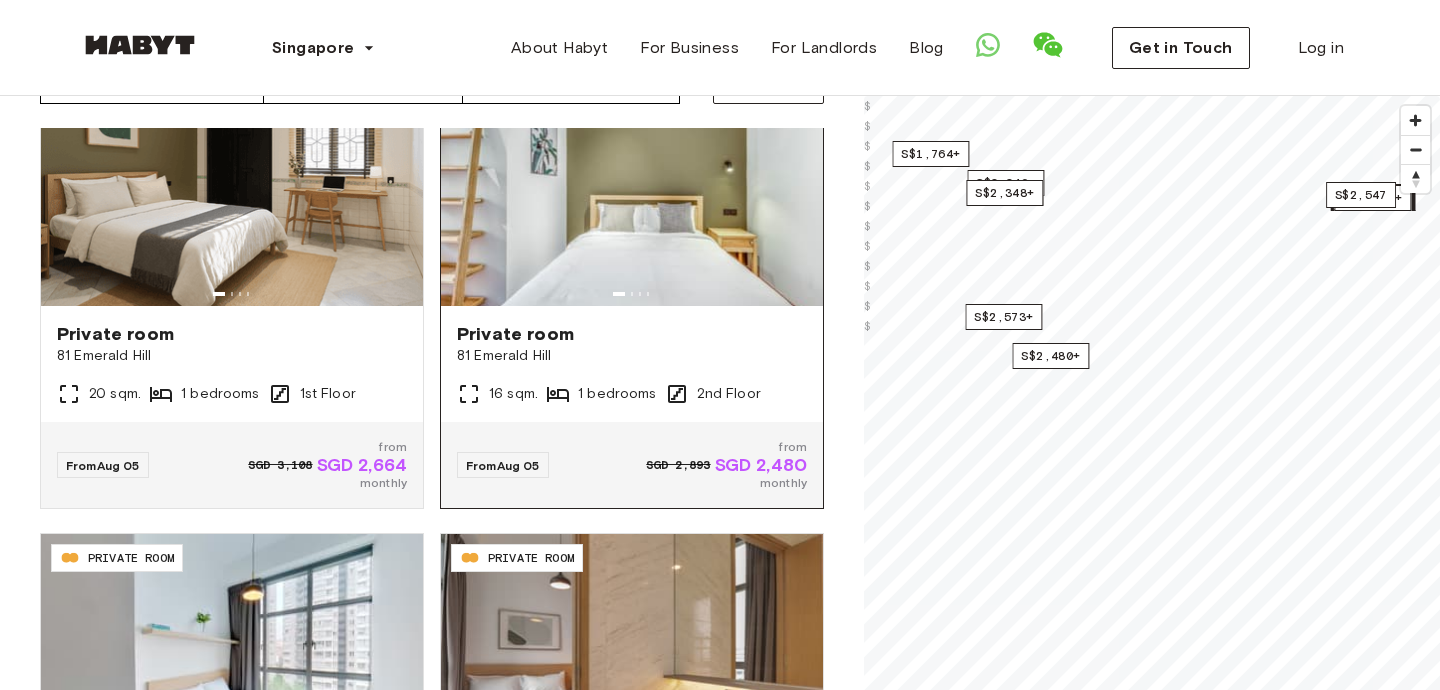 scroll, scrollTop: 3, scrollLeft: 0, axis: vertical 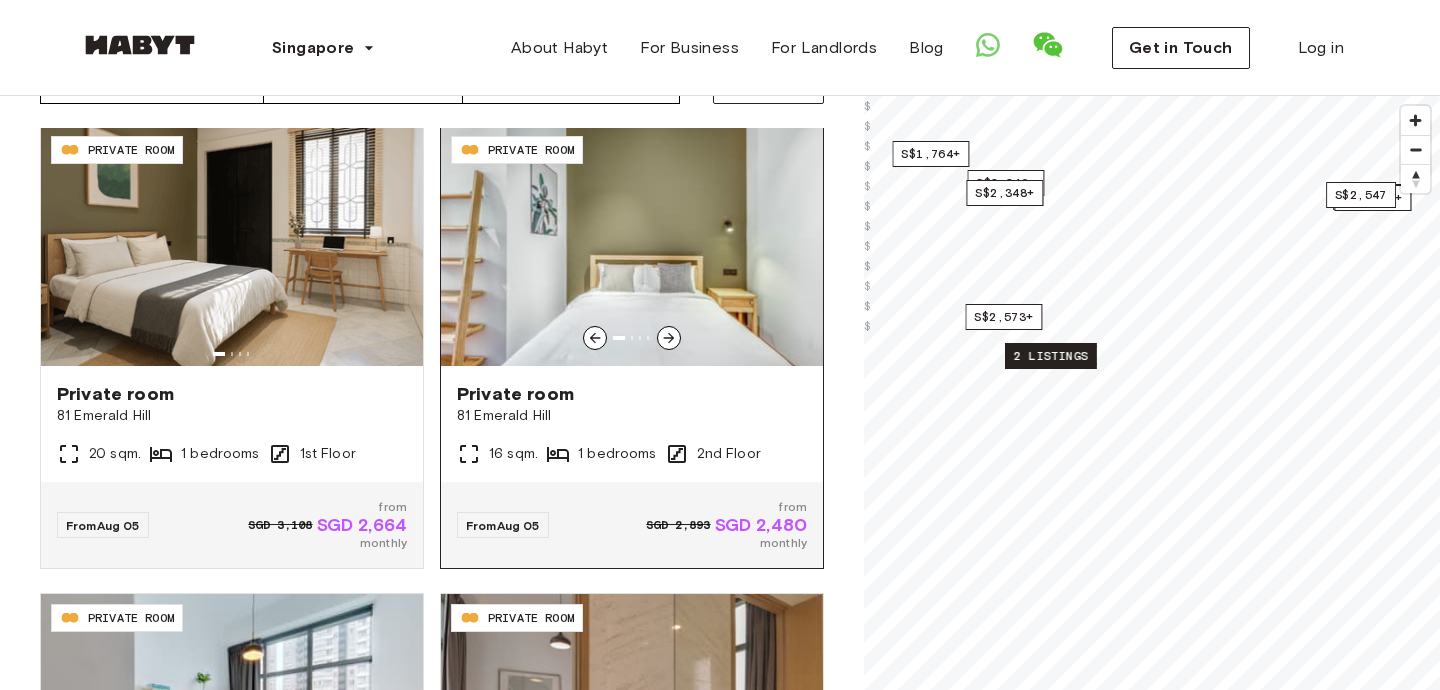click at bounding box center (632, 246) 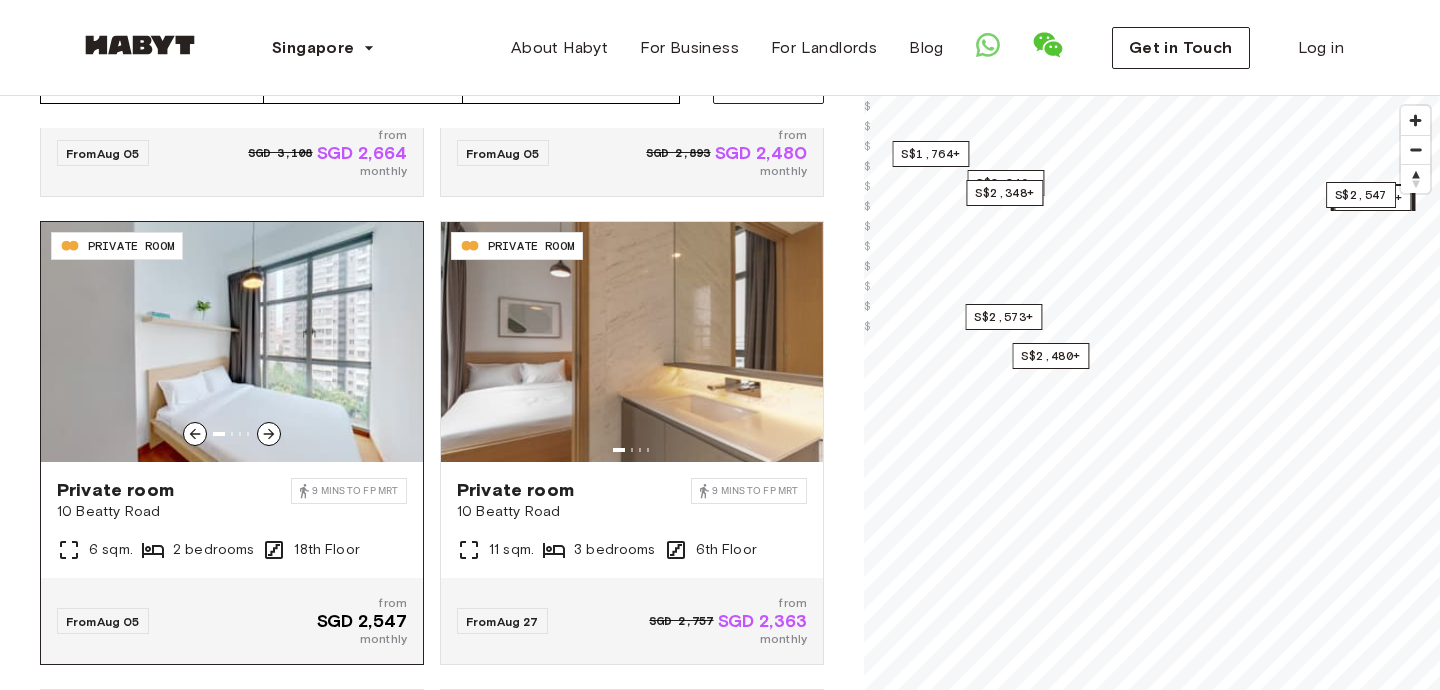 scroll, scrollTop: 394, scrollLeft: 0, axis: vertical 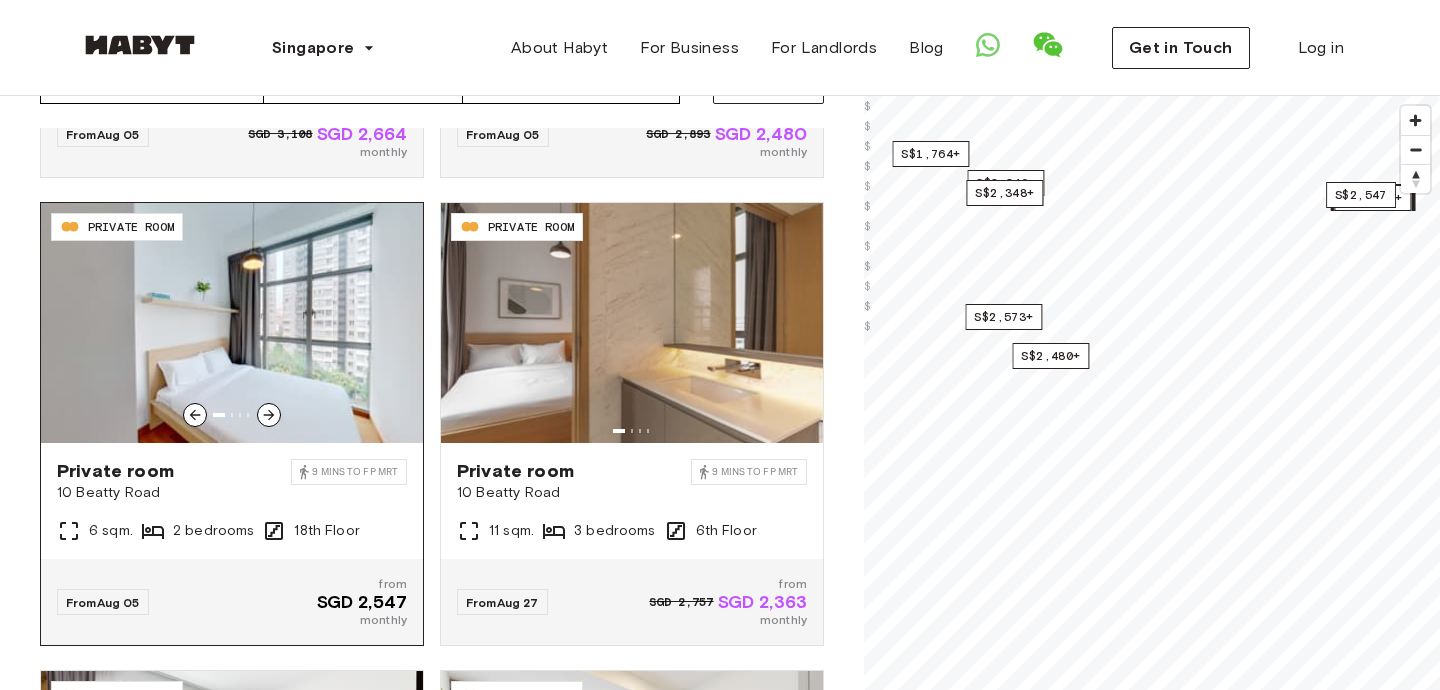 click at bounding box center [232, 323] 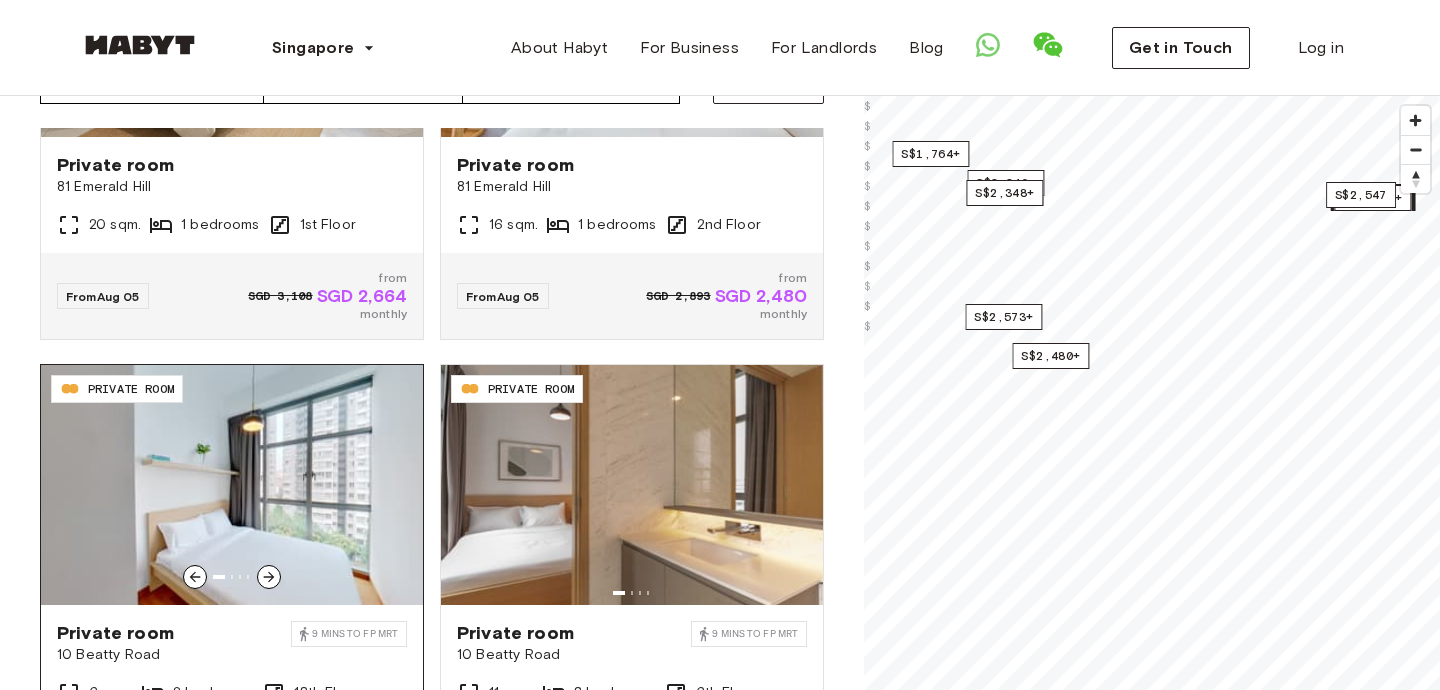 scroll, scrollTop: 0, scrollLeft: 0, axis: both 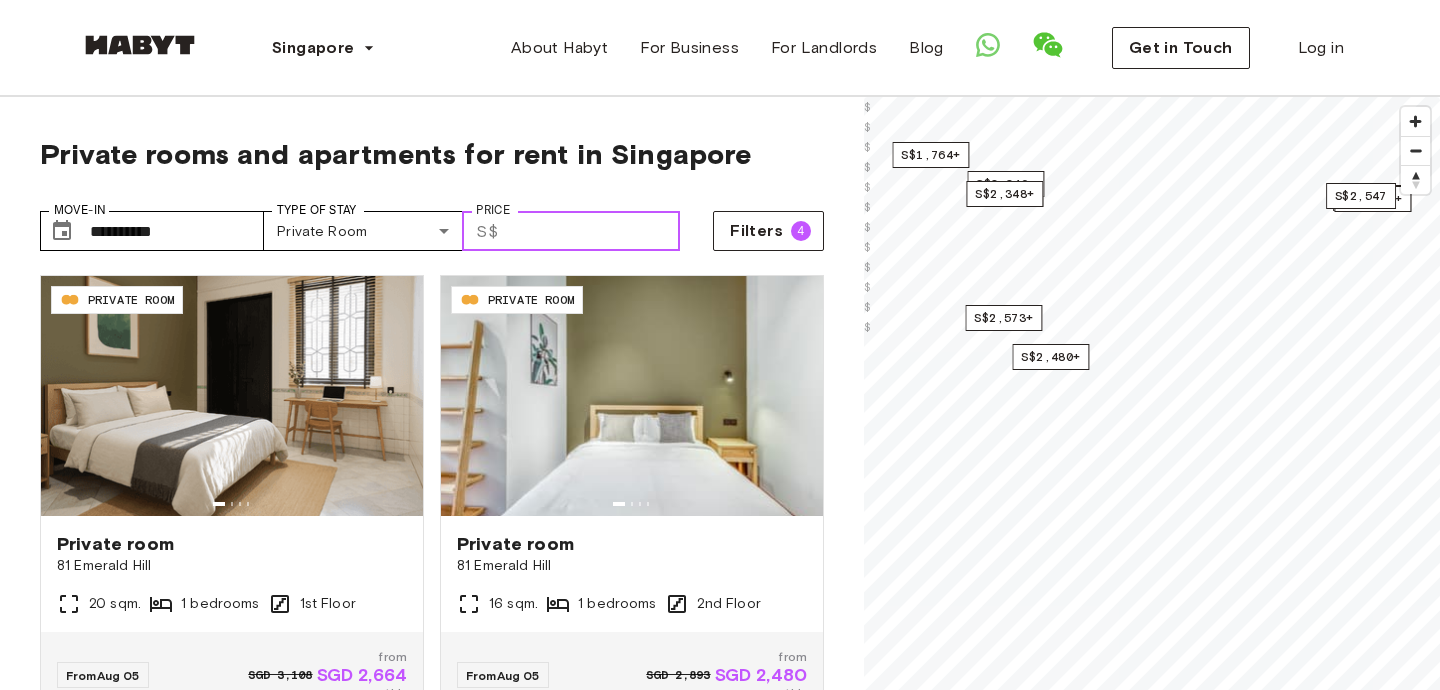 click on "****" at bounding box center [593, 231] 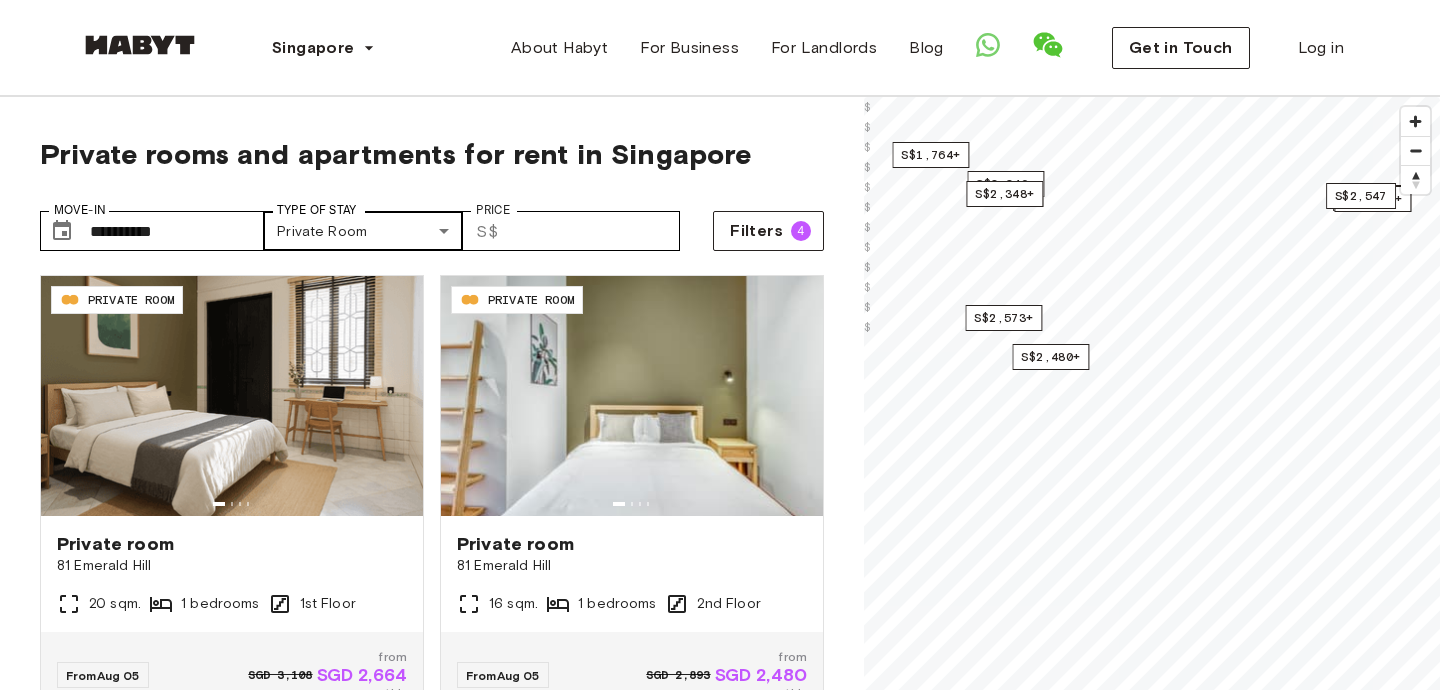 click on "**********" at bounding box center (720, 2290) 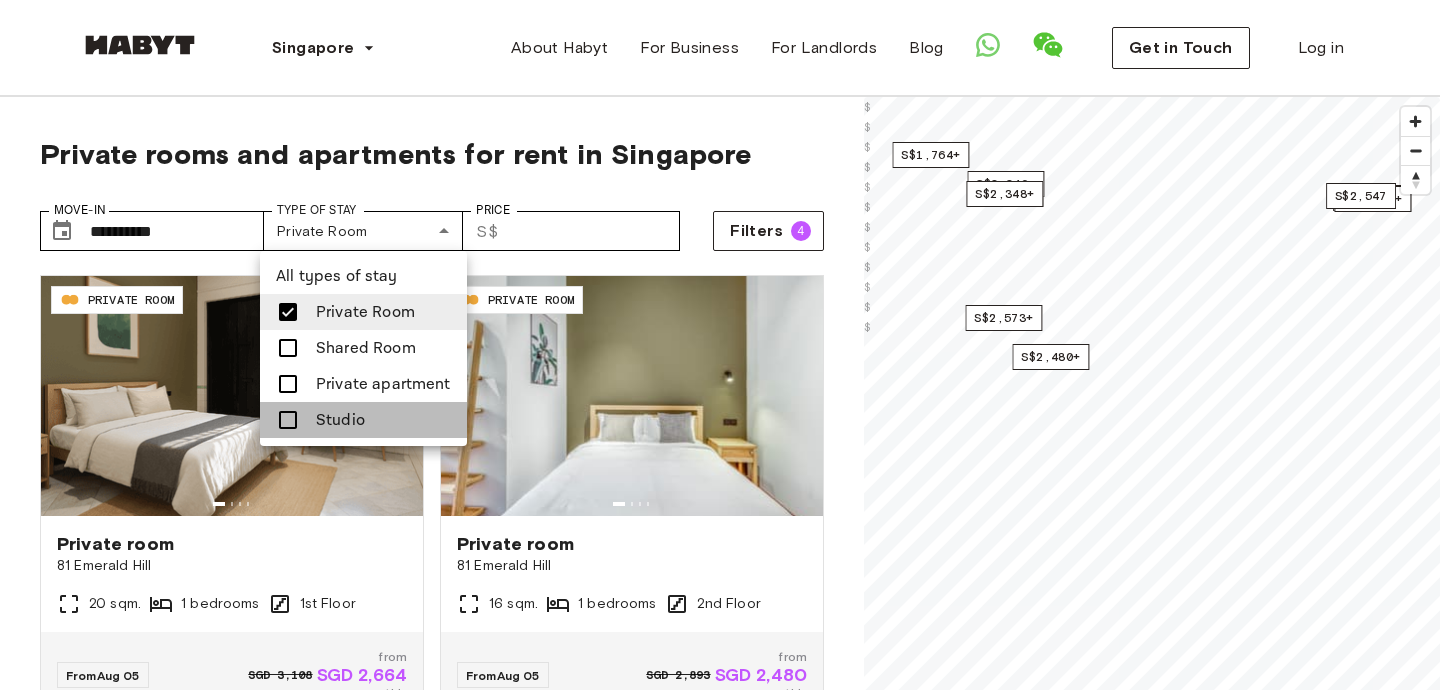click on "Studio" at bounding box center [363, 420] 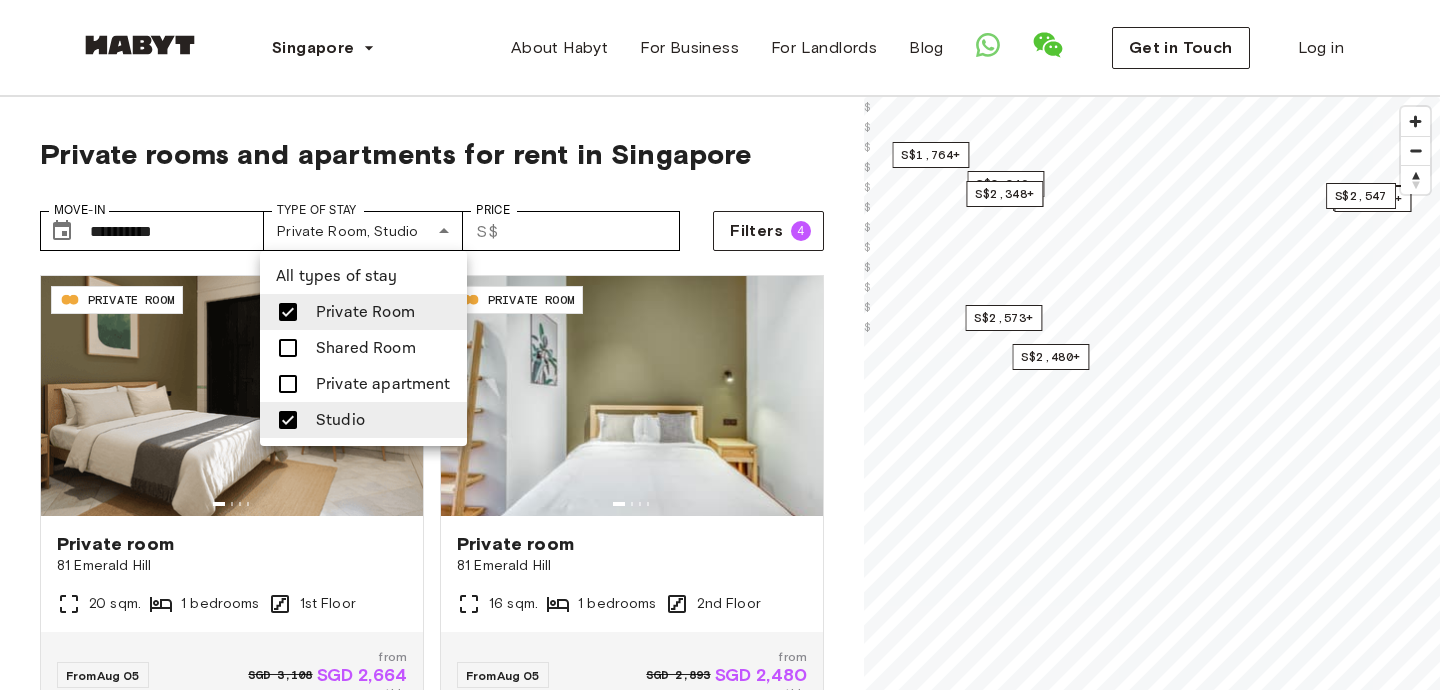 click at bounding box center (720, 345) 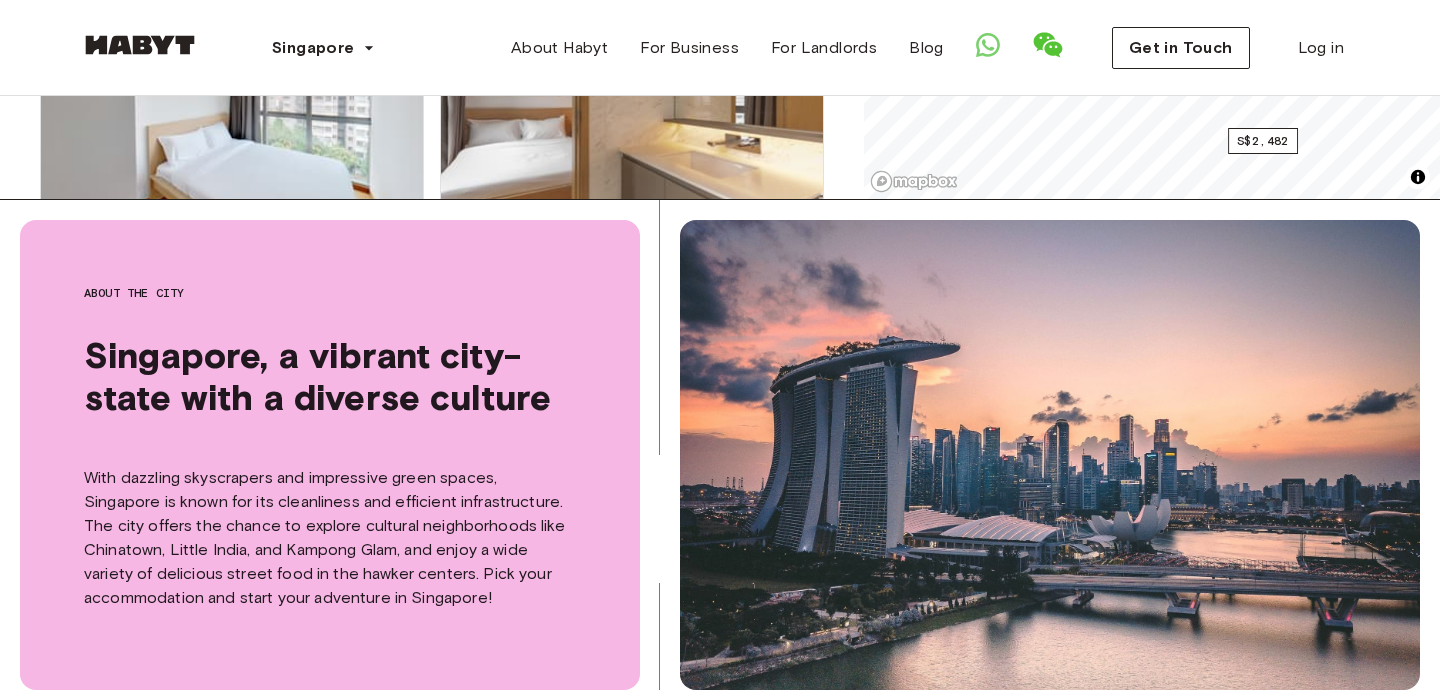 scroll, scrollTop: 521, scrollLeft: 0, axis: vertical 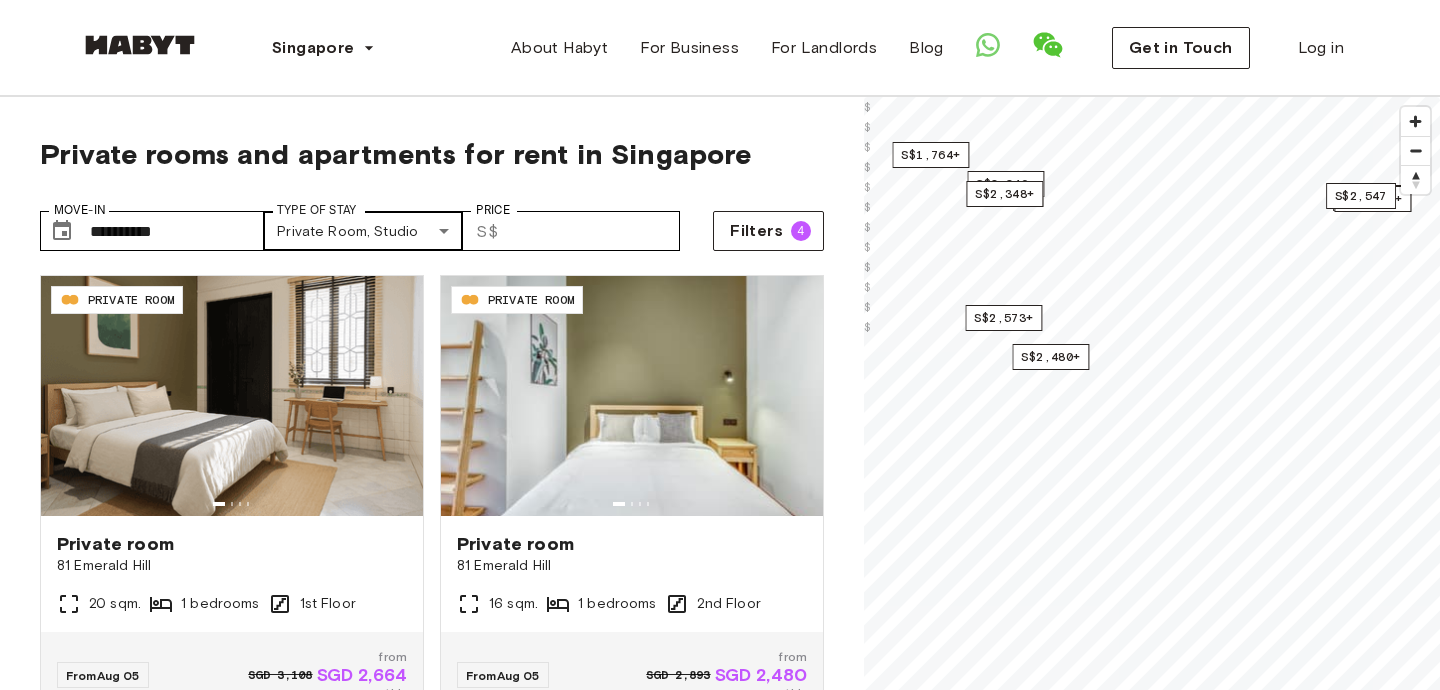click on "**********" at bounding box center (720, 2290) 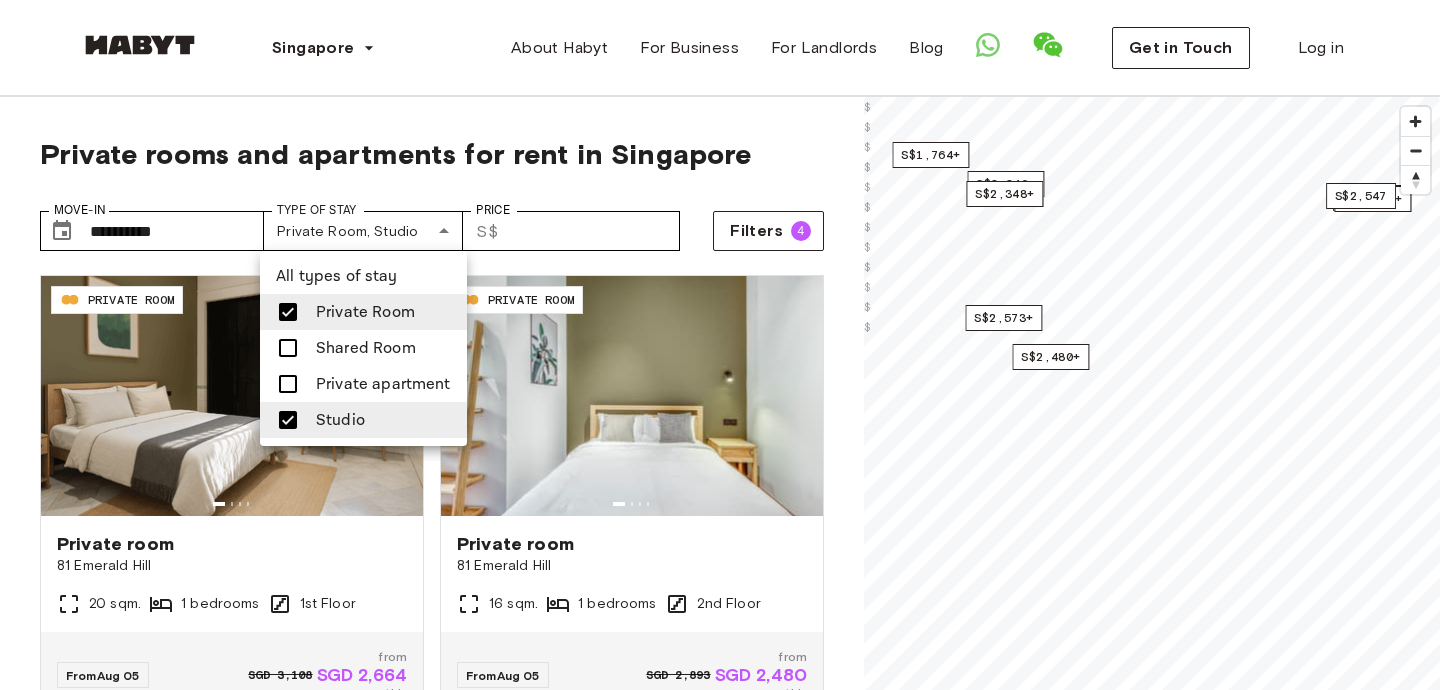 click on "Studio" at bounding box center [363, 420] 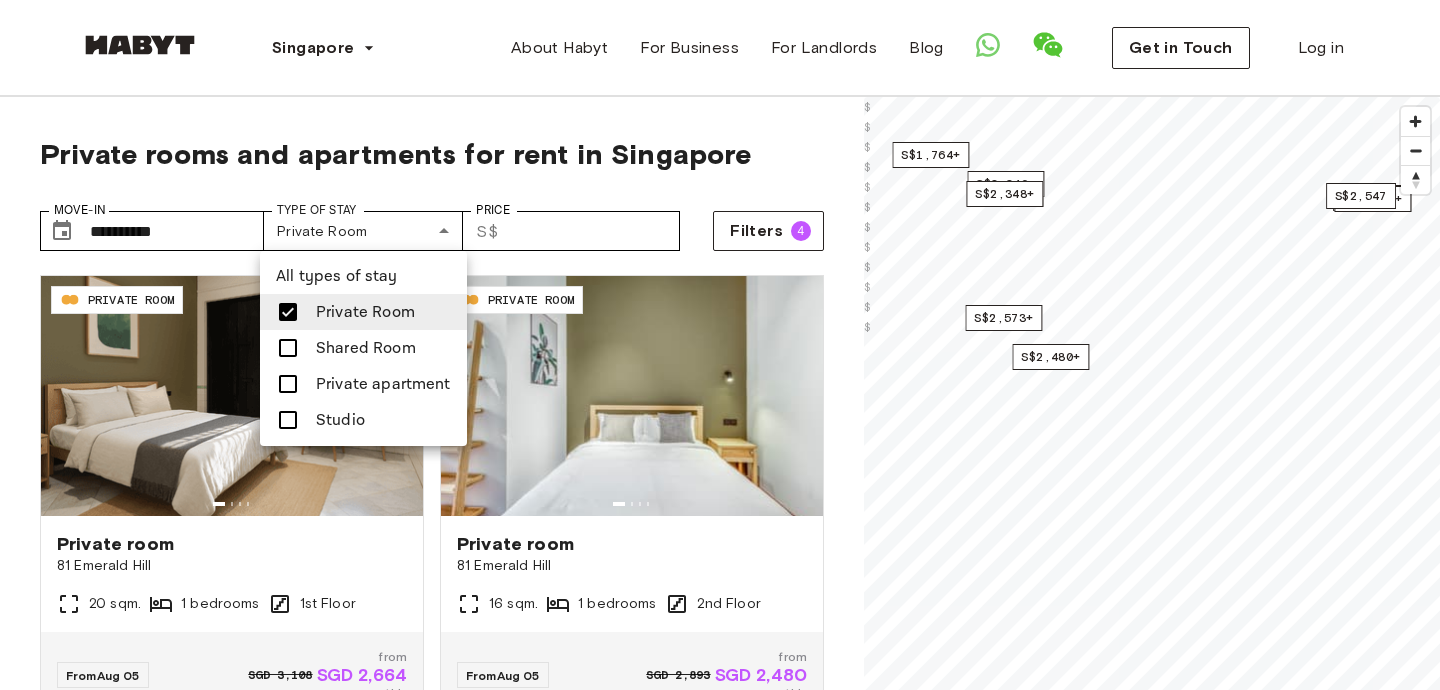 click at bounding box center (720, 345) 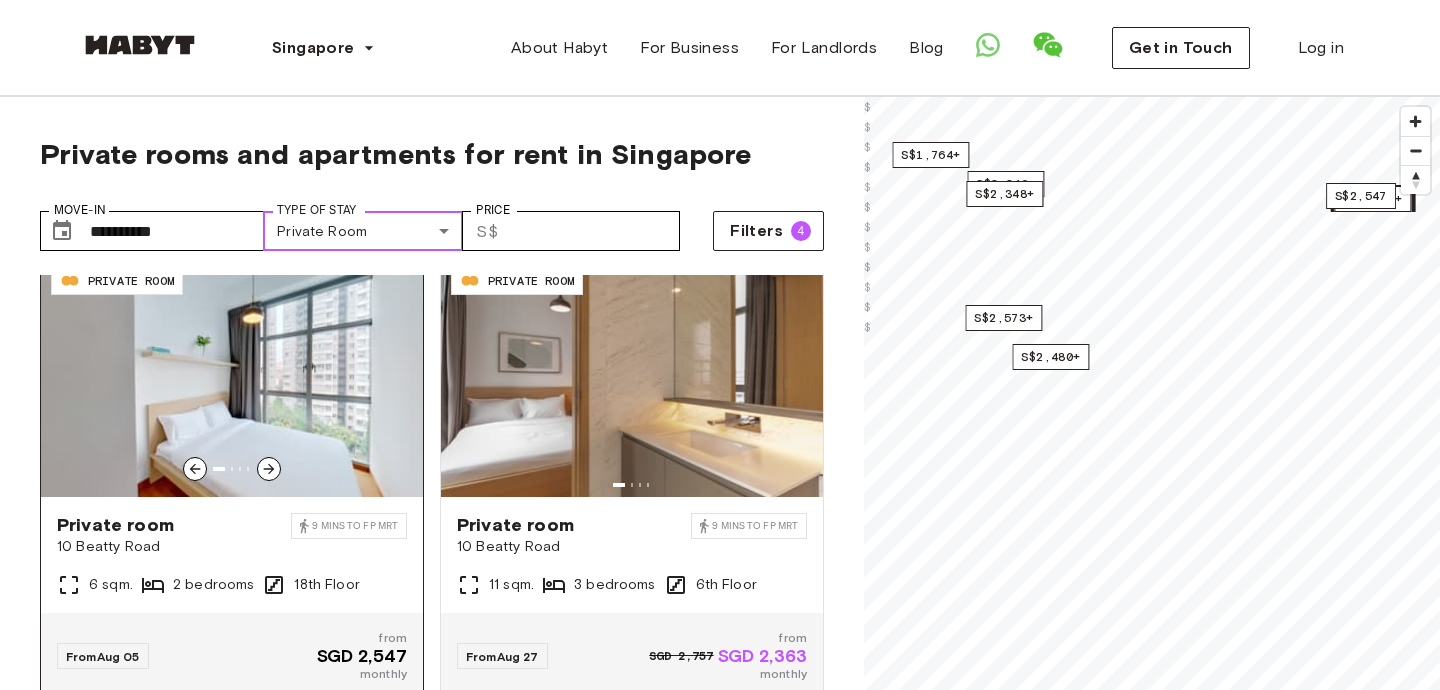 scroll, scrollTop: 489, scrollLeft: 0, axis: vertical 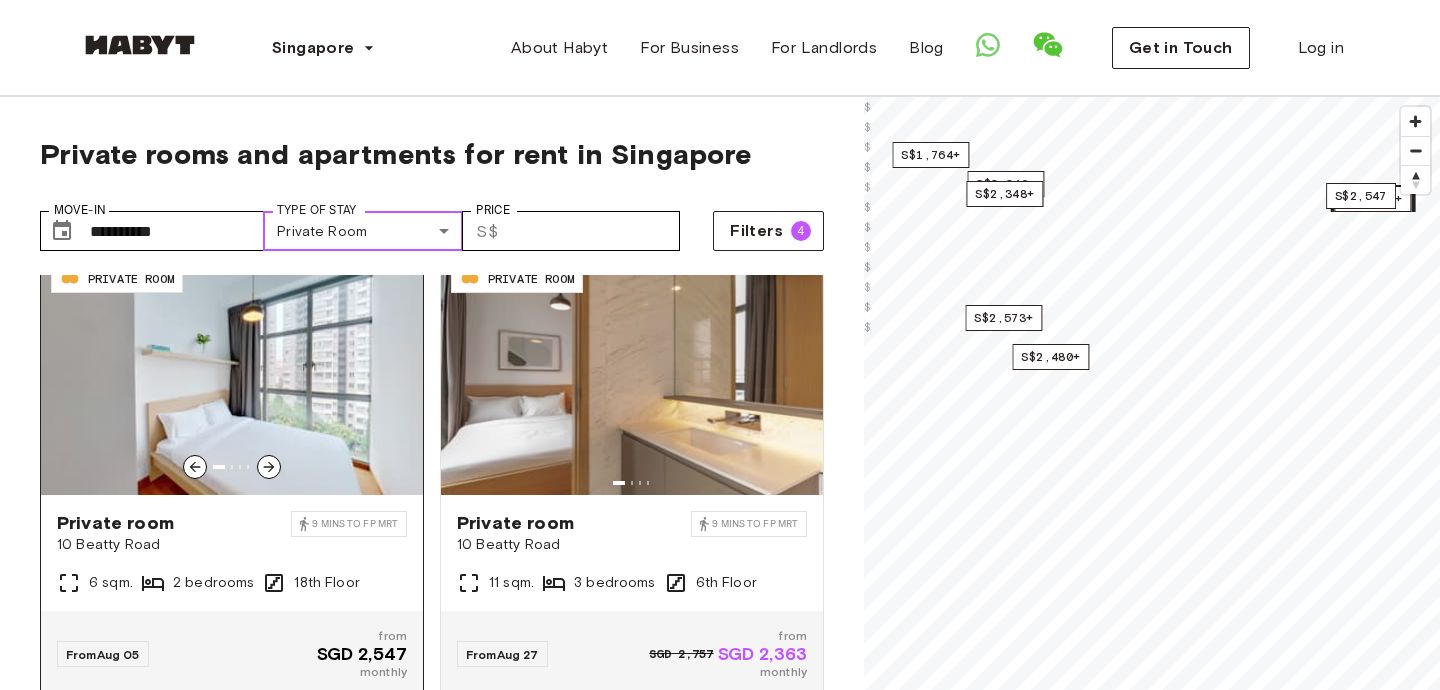 click at bounding box center [232, 375] 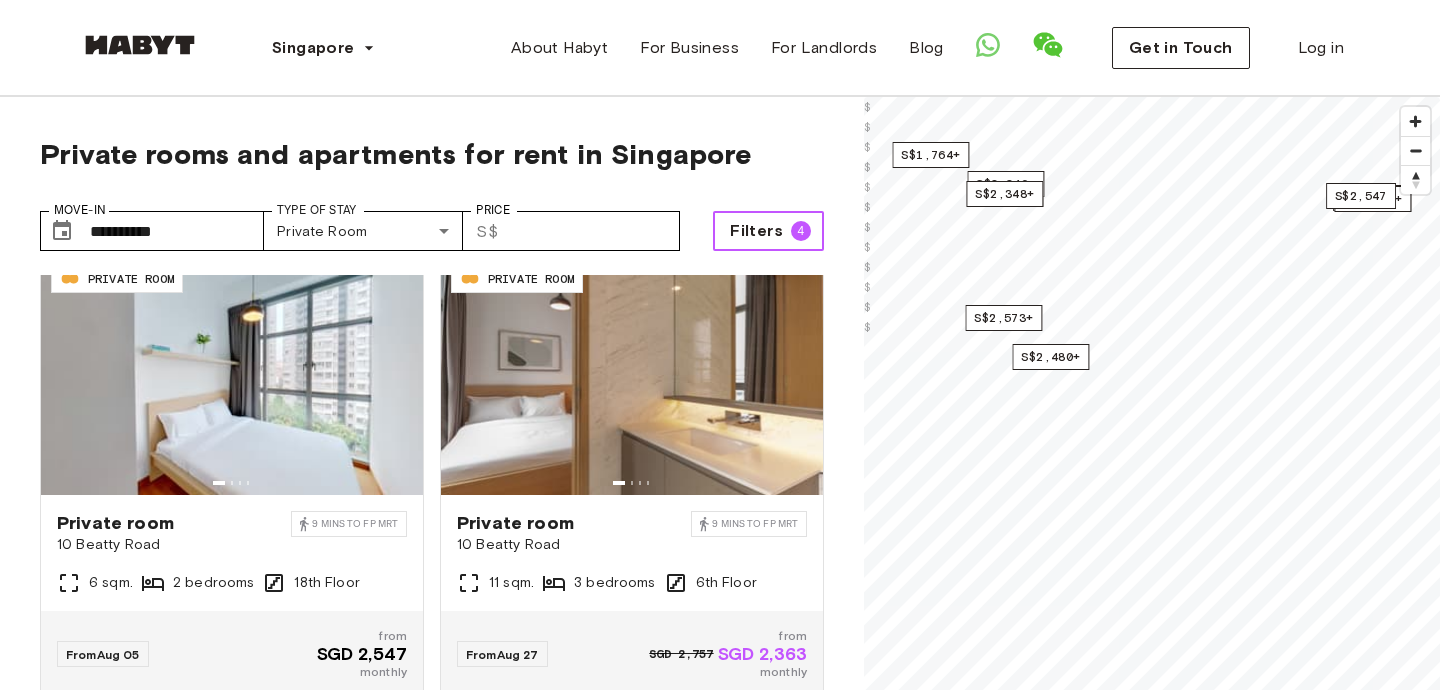 click on "Filters 4" at bounding box center [768, 231] 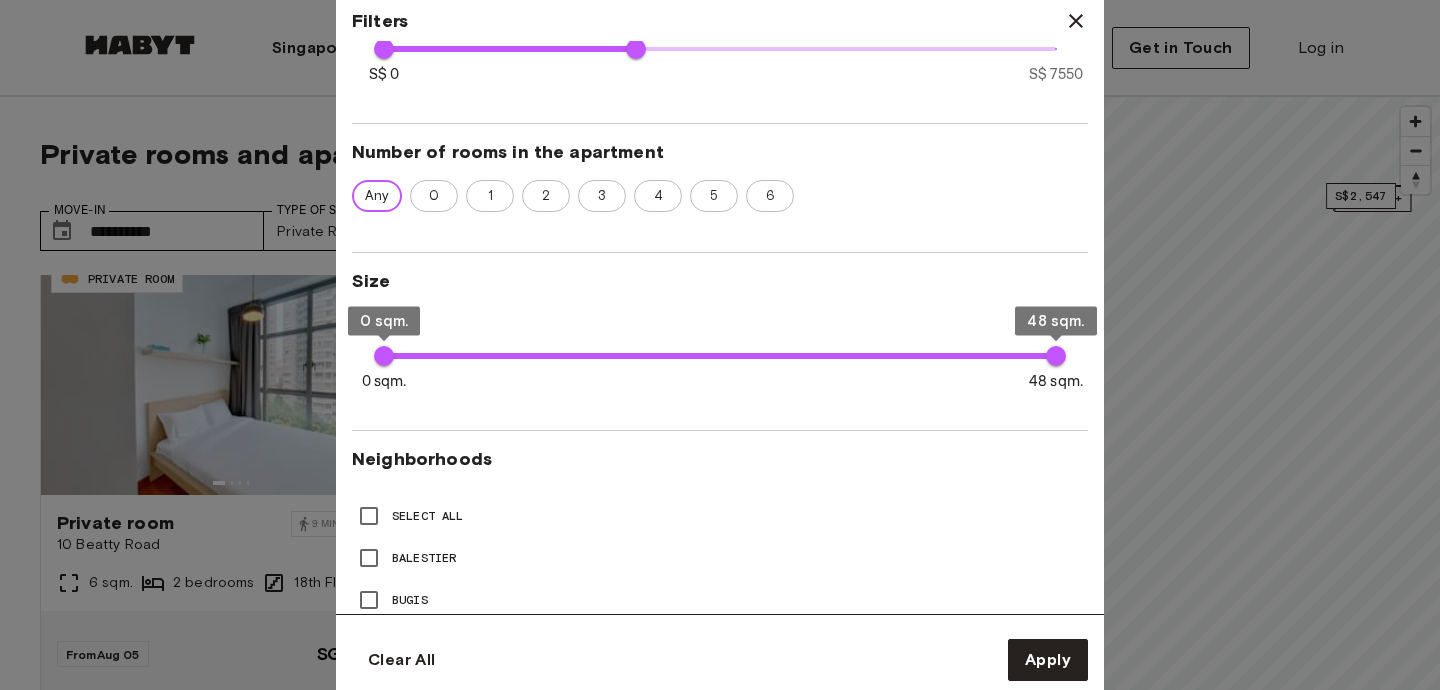 scroll, scrollTop: 0, scrollLeft: 0, axis: both 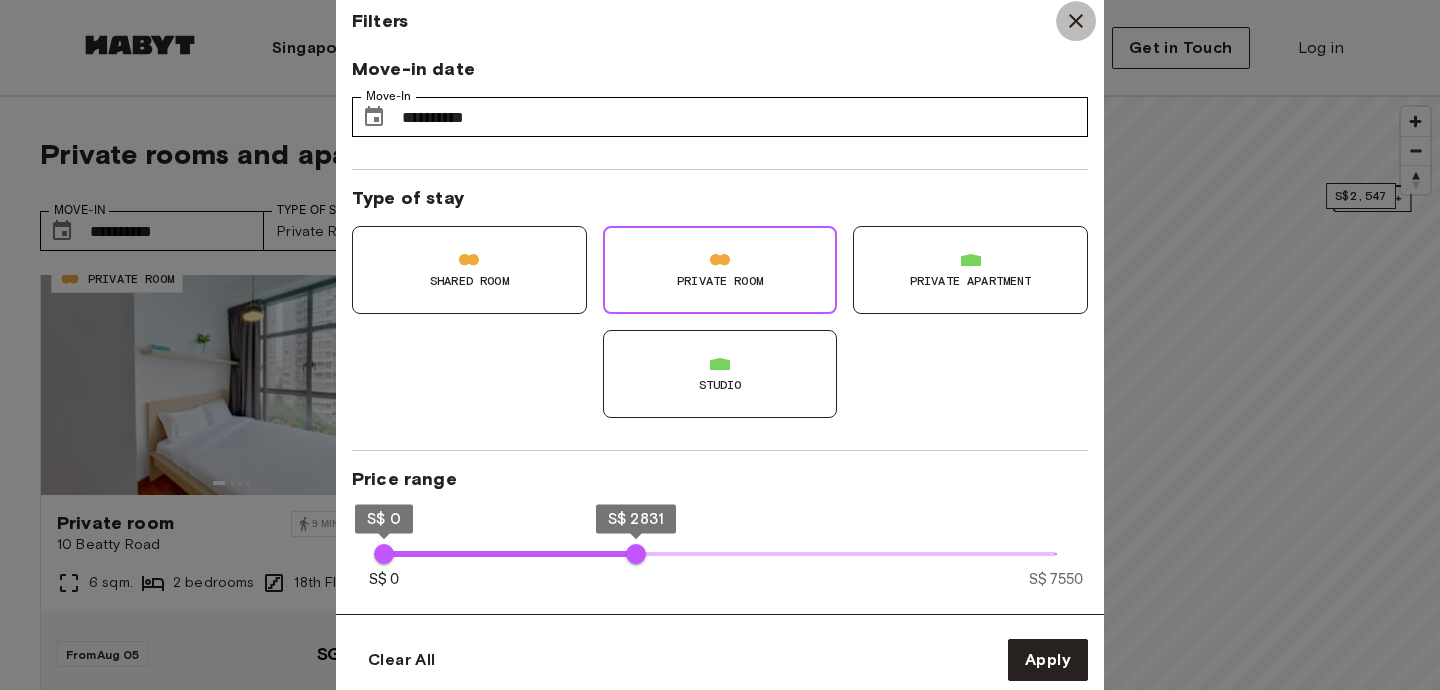 click 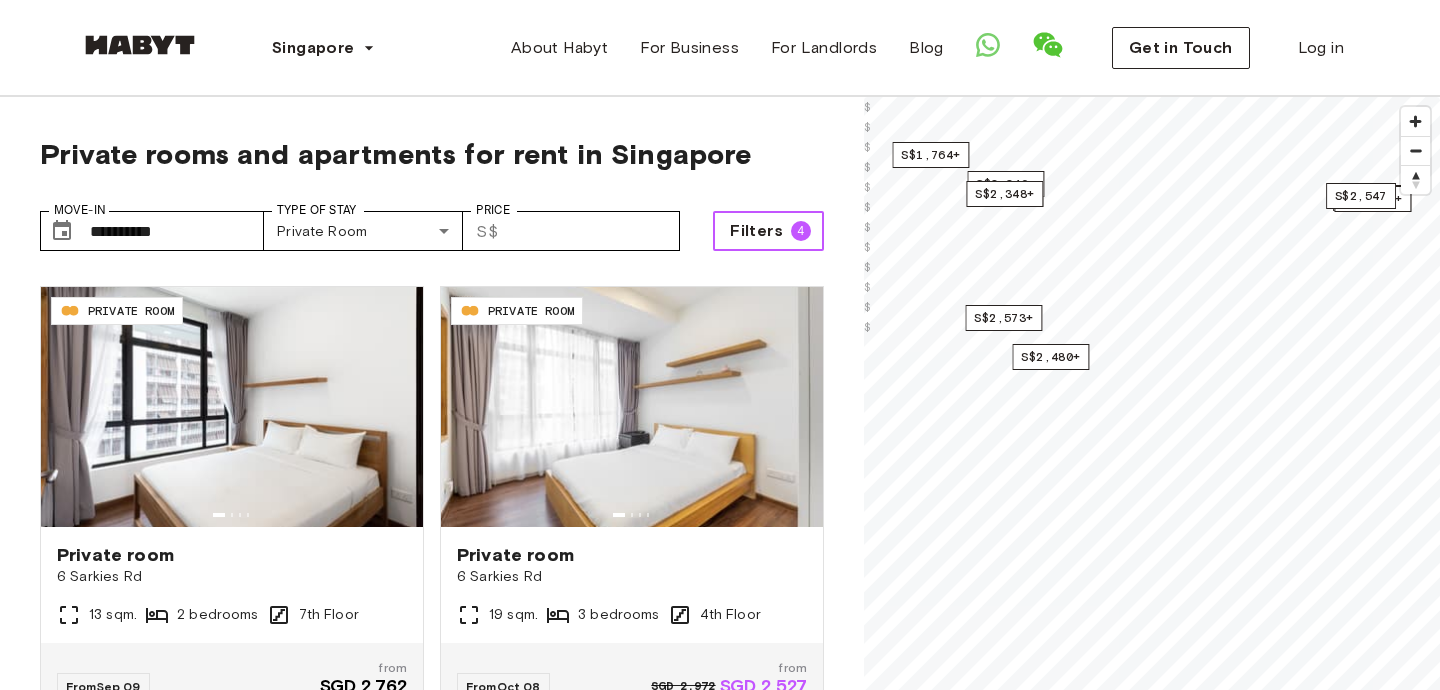 scroll, scrollTop: 891, scrollLeft: 0, axis: vertical 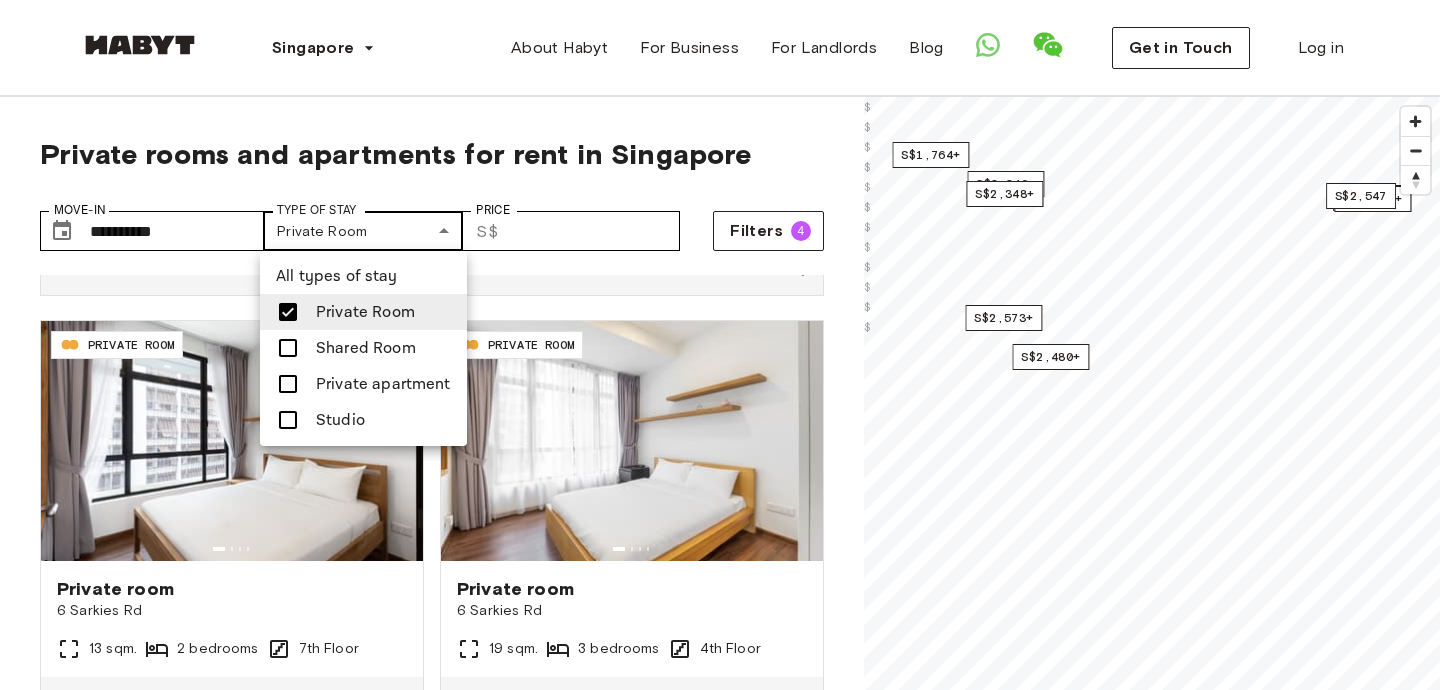 click on "**********" at bounding box center [720, 2290] 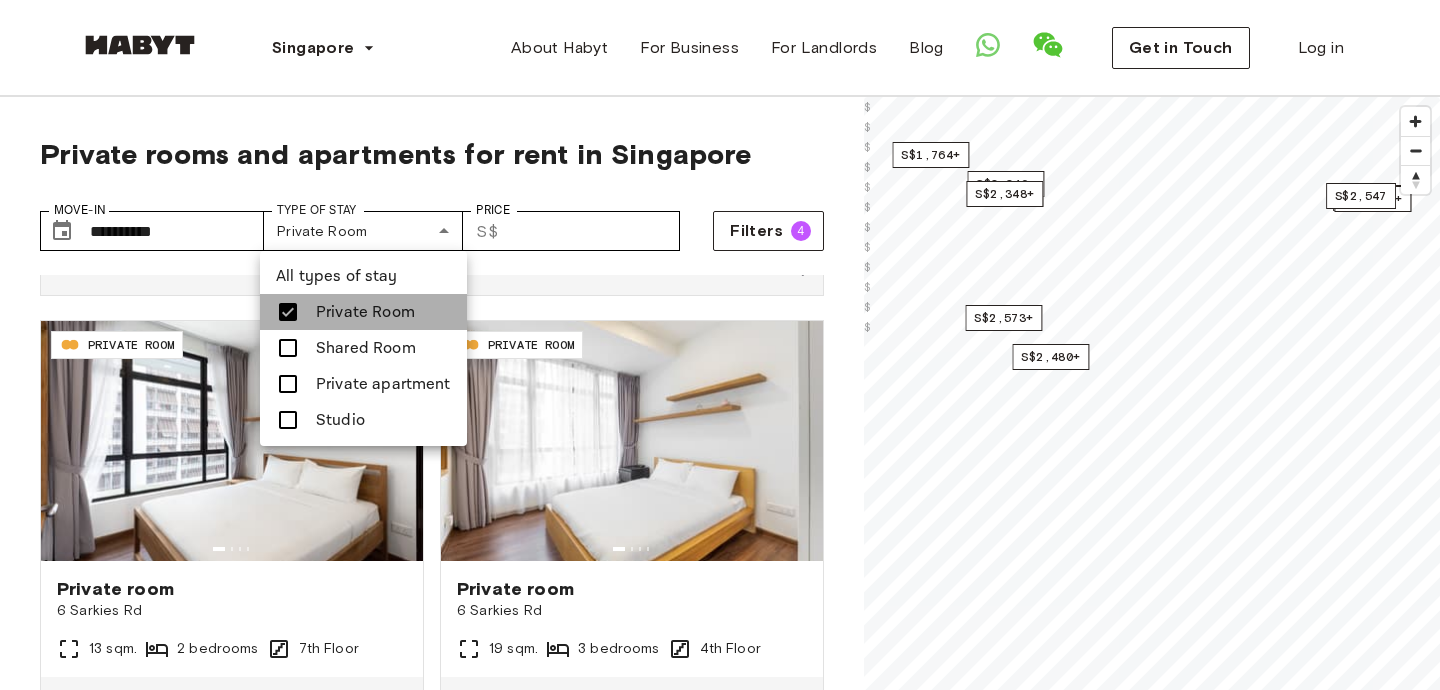 click on "Private Room" at bounding box center (365, 312) 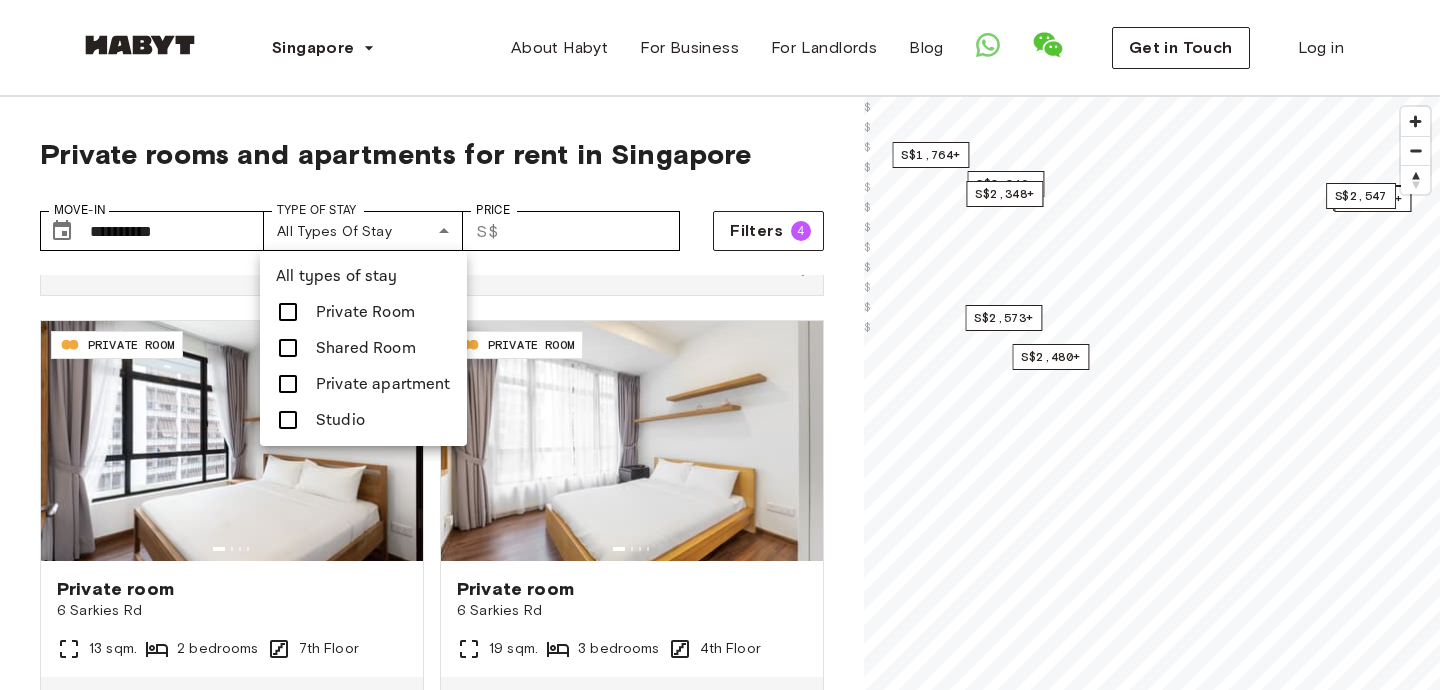 click on "All types of stay" at bounding box center [337, 276] 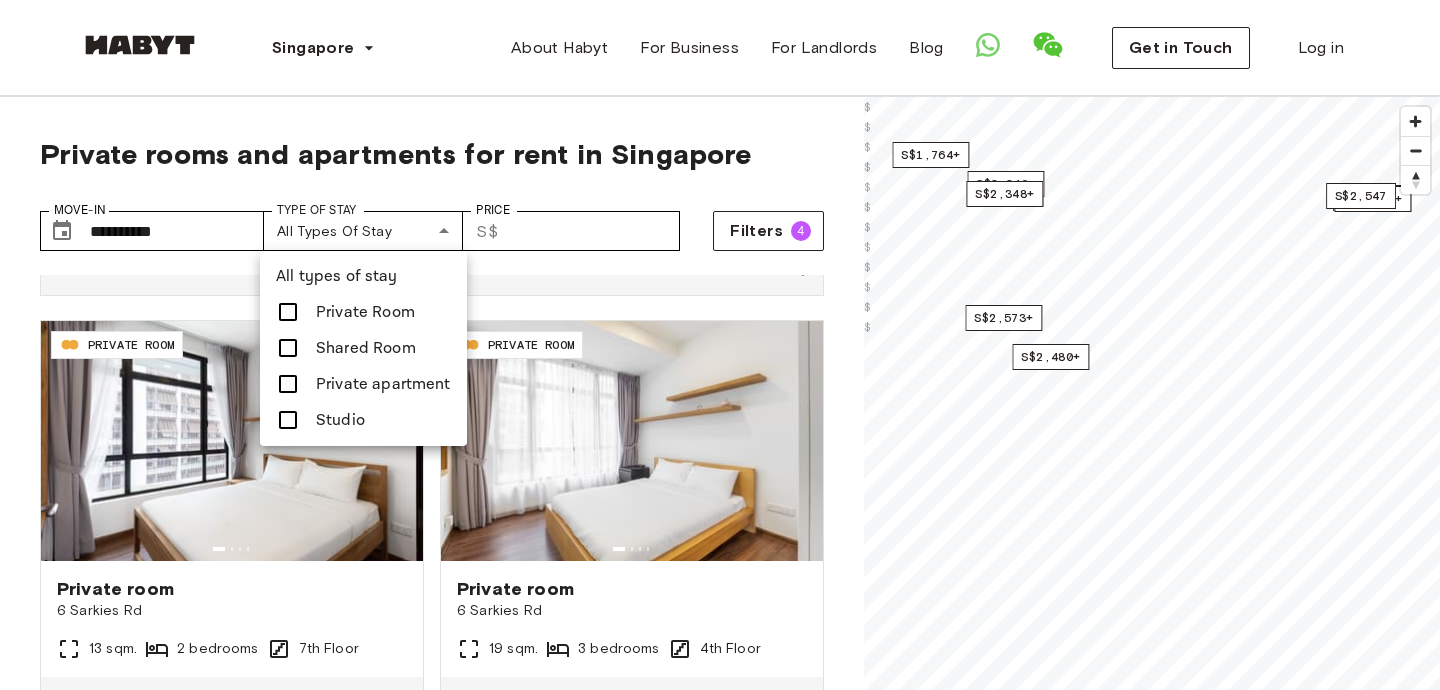 click on "All types of stay" at bounding box center (363, 276) 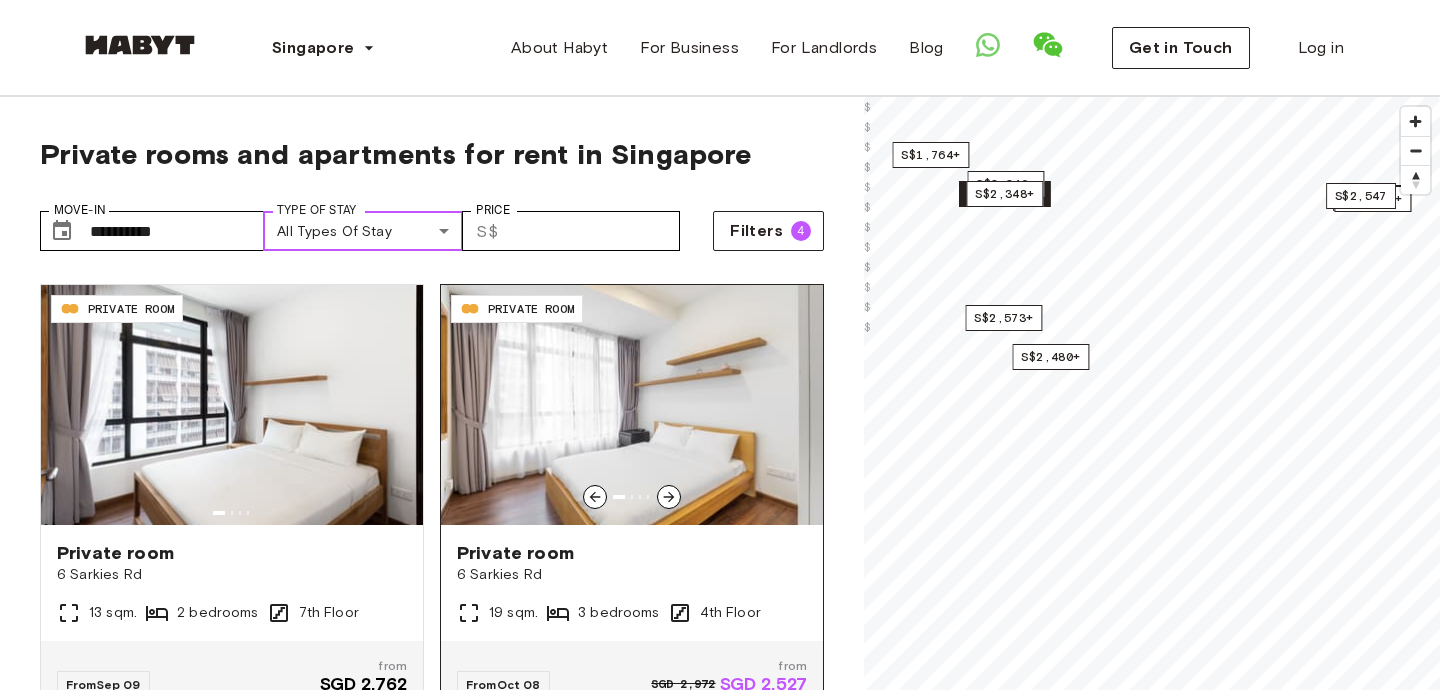 scroll, scrollTop: 1007, scrollLeft: 0, axis: vertical 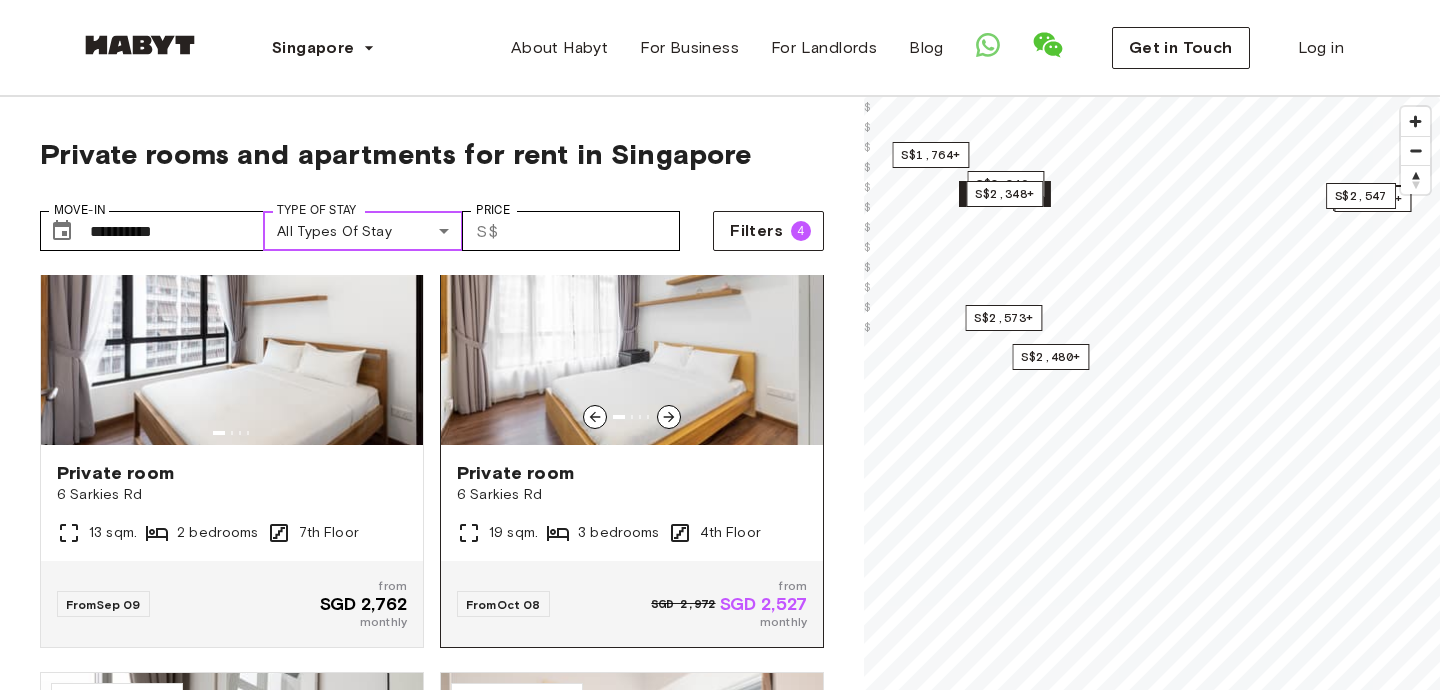 click at bounding box center [632, 325] 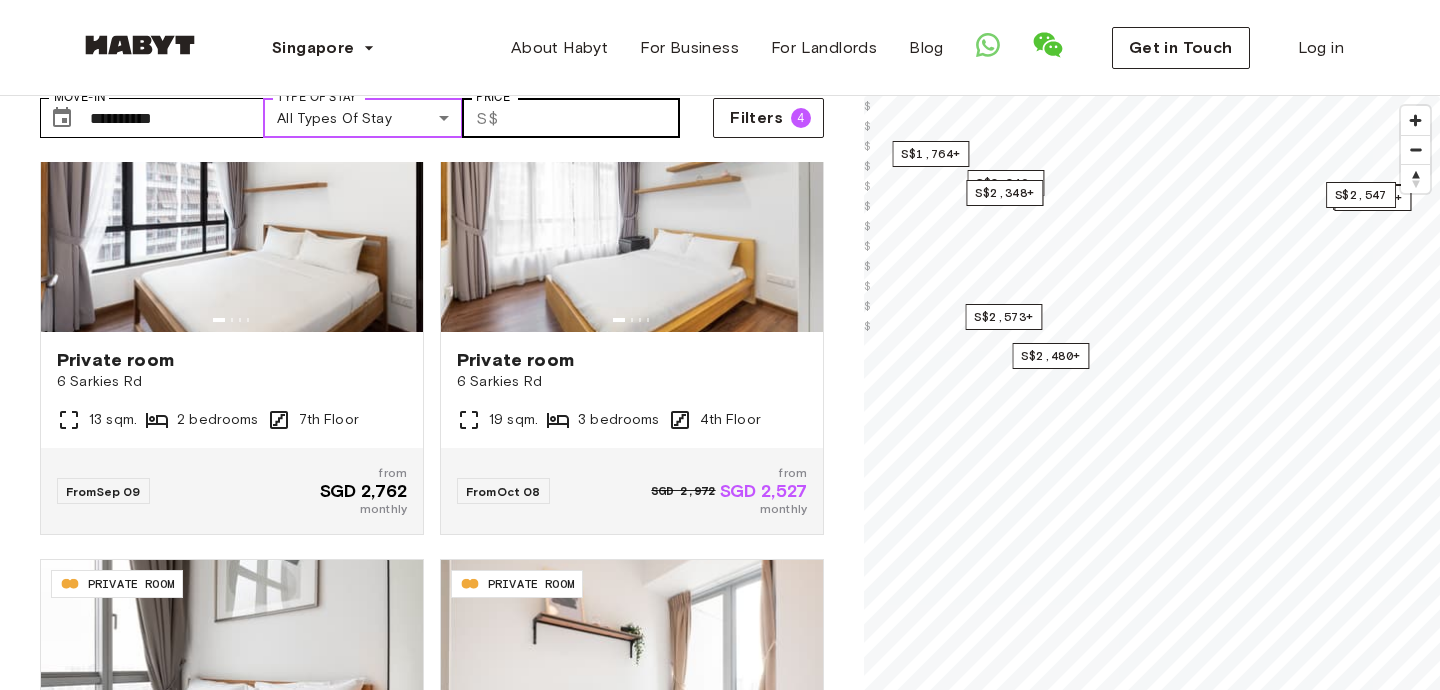 scroll, scrollTop: 114, scrollLeft: 0, axis: vertical 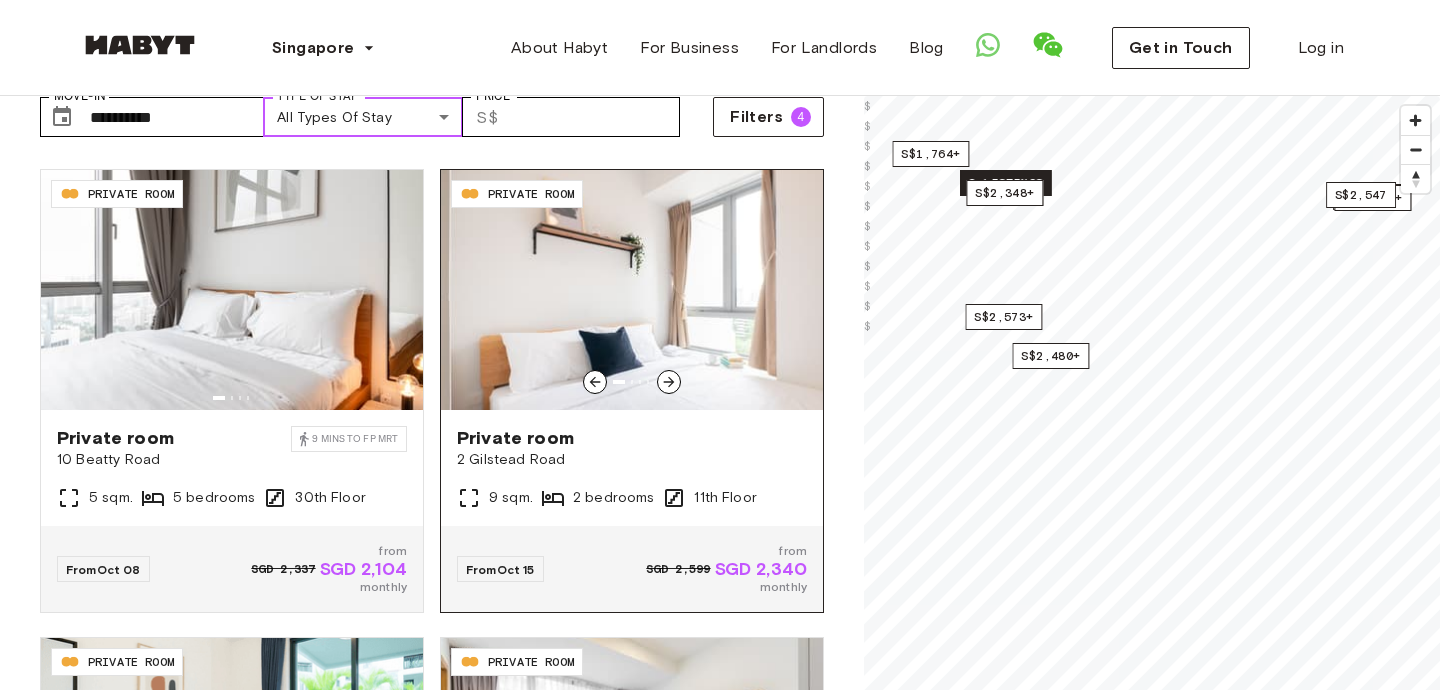 click at bounding box center (632, 290) 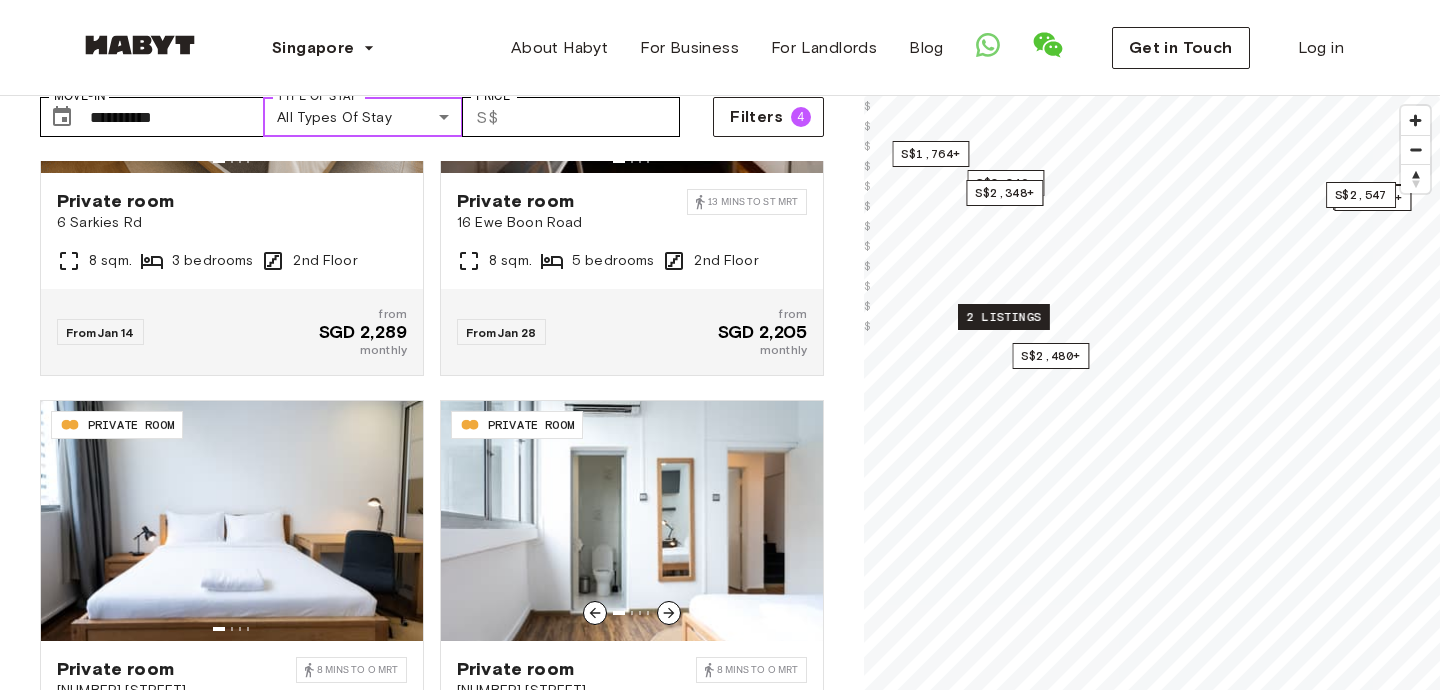 scroll, scrollTop: 5410, scrollLeft: 0, axis: vertical 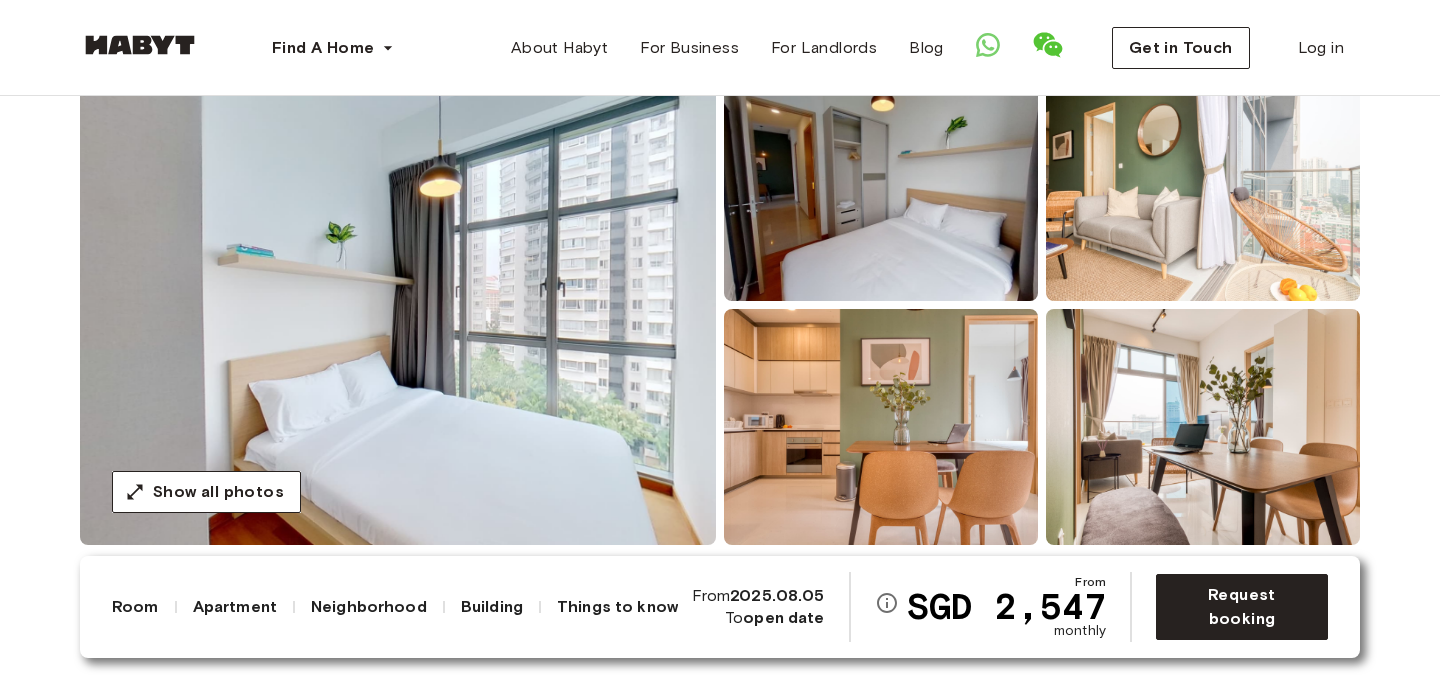 click at bounding box center (398, 305) 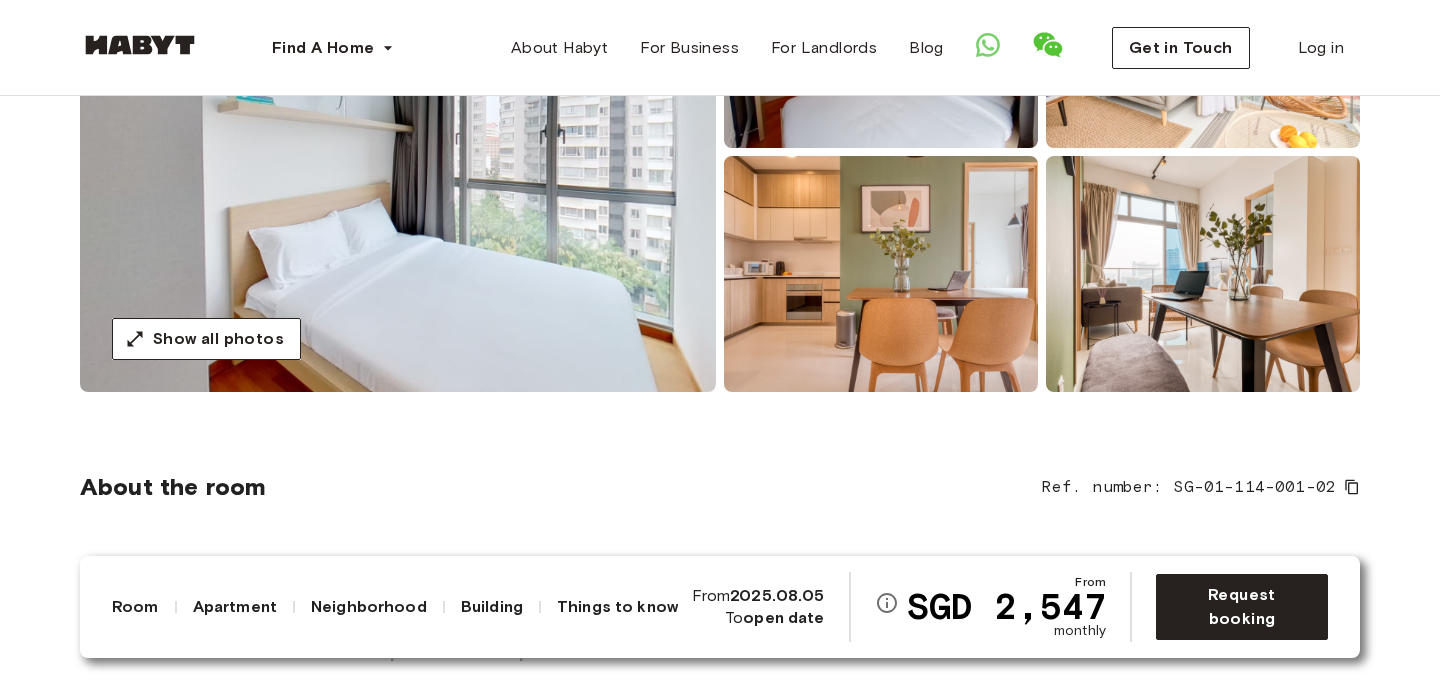 scroll, scrollTop: 354, scrollLeft: 0, axis: vertical 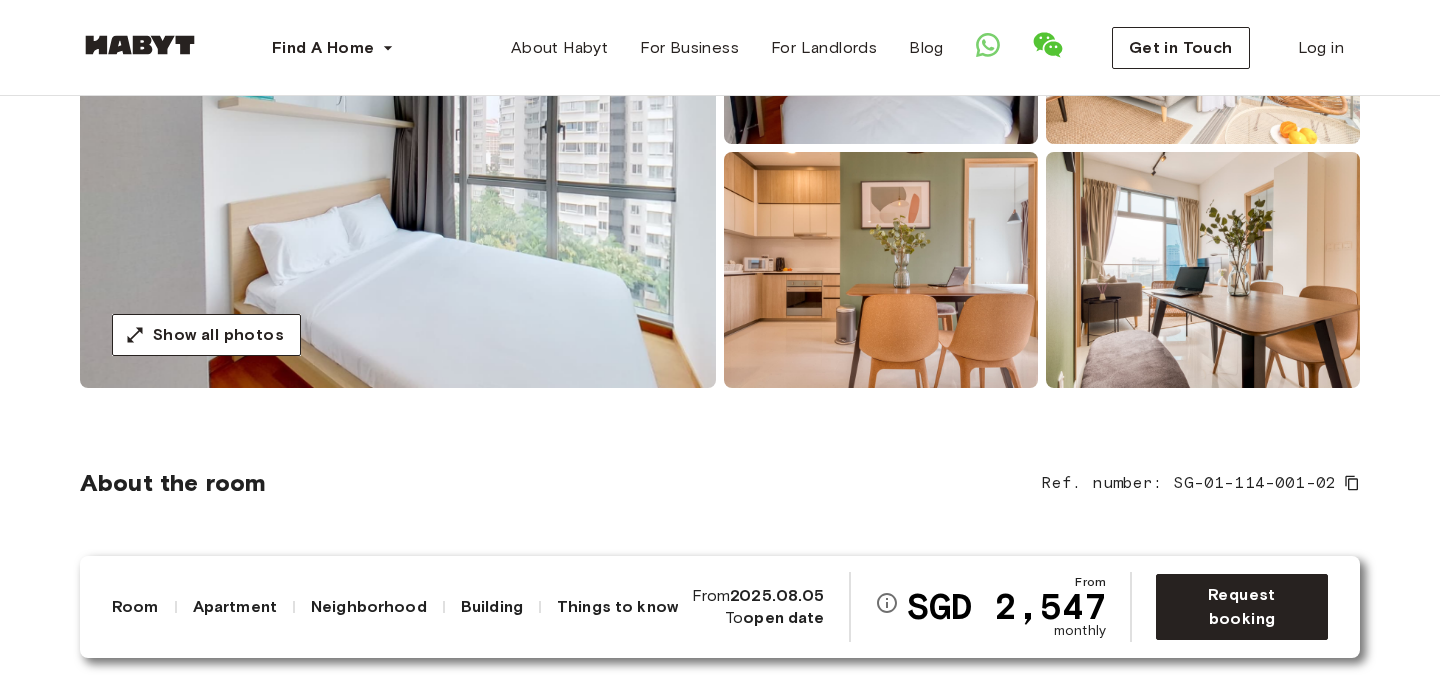 click at bounding box center (398, 148) 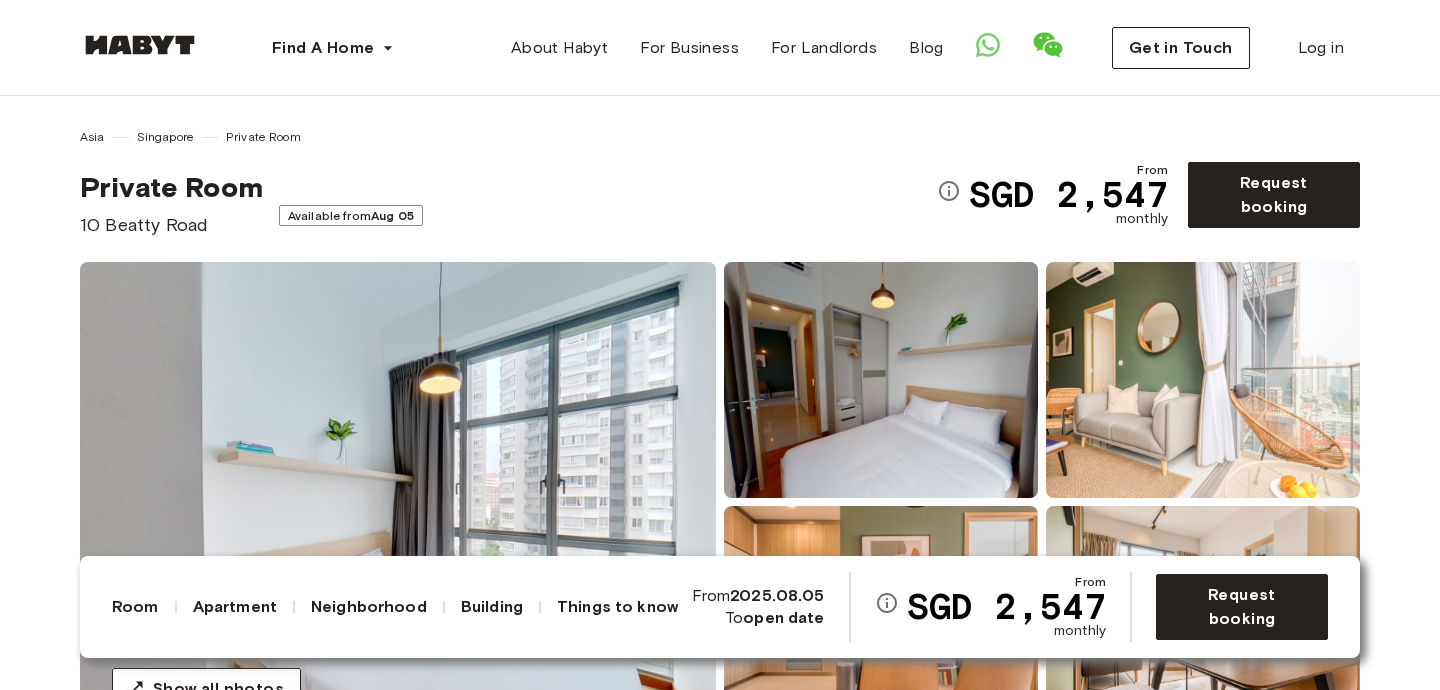 scroll, scrollTop: 477, scrollLeft: 0, axis: vertical 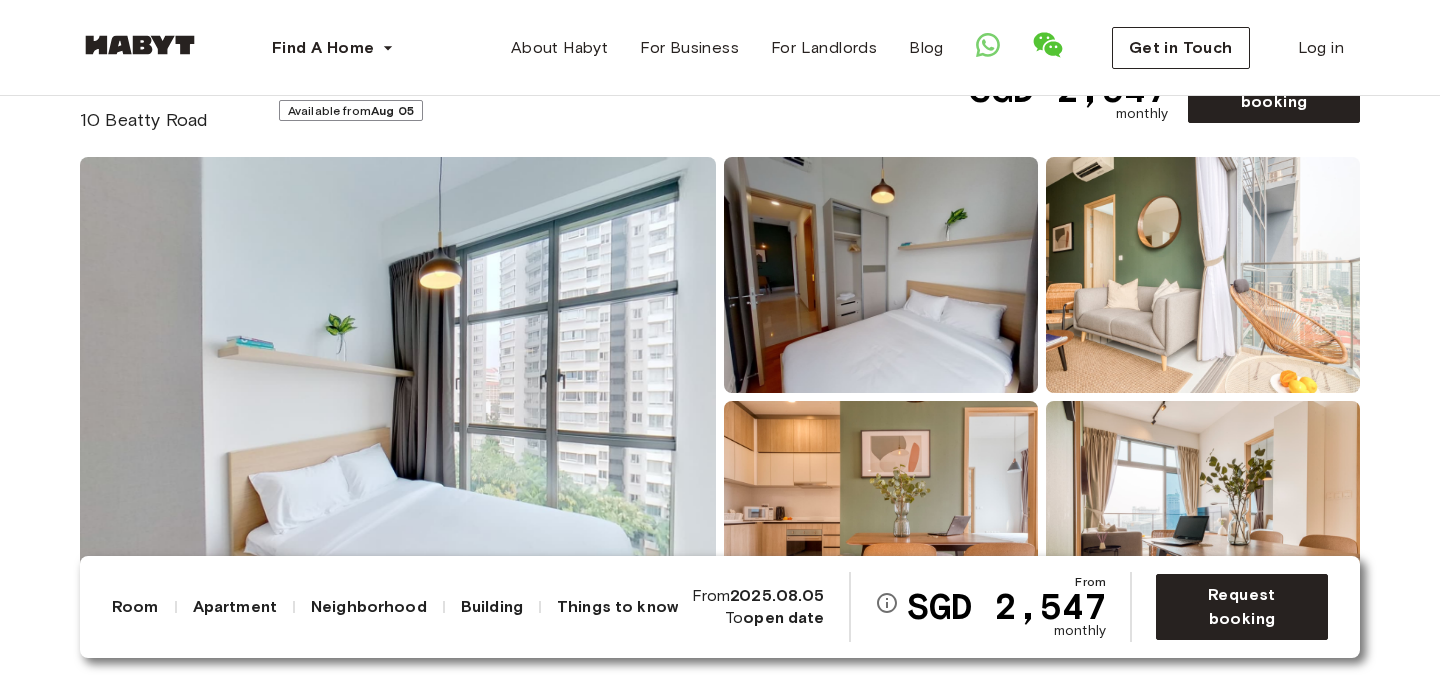 click at bounding box center [398, 397] 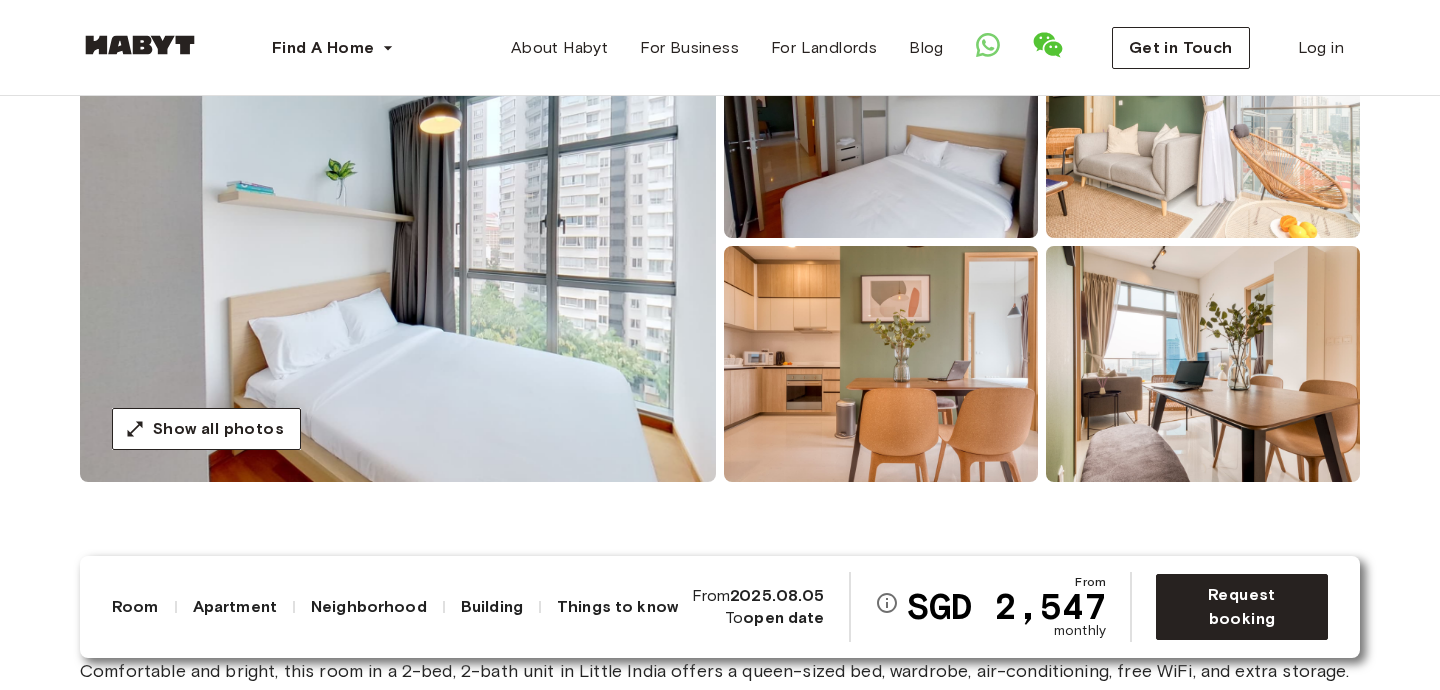 scroll, scrollTop: 286, scrollLeft: 0, axis: vertical 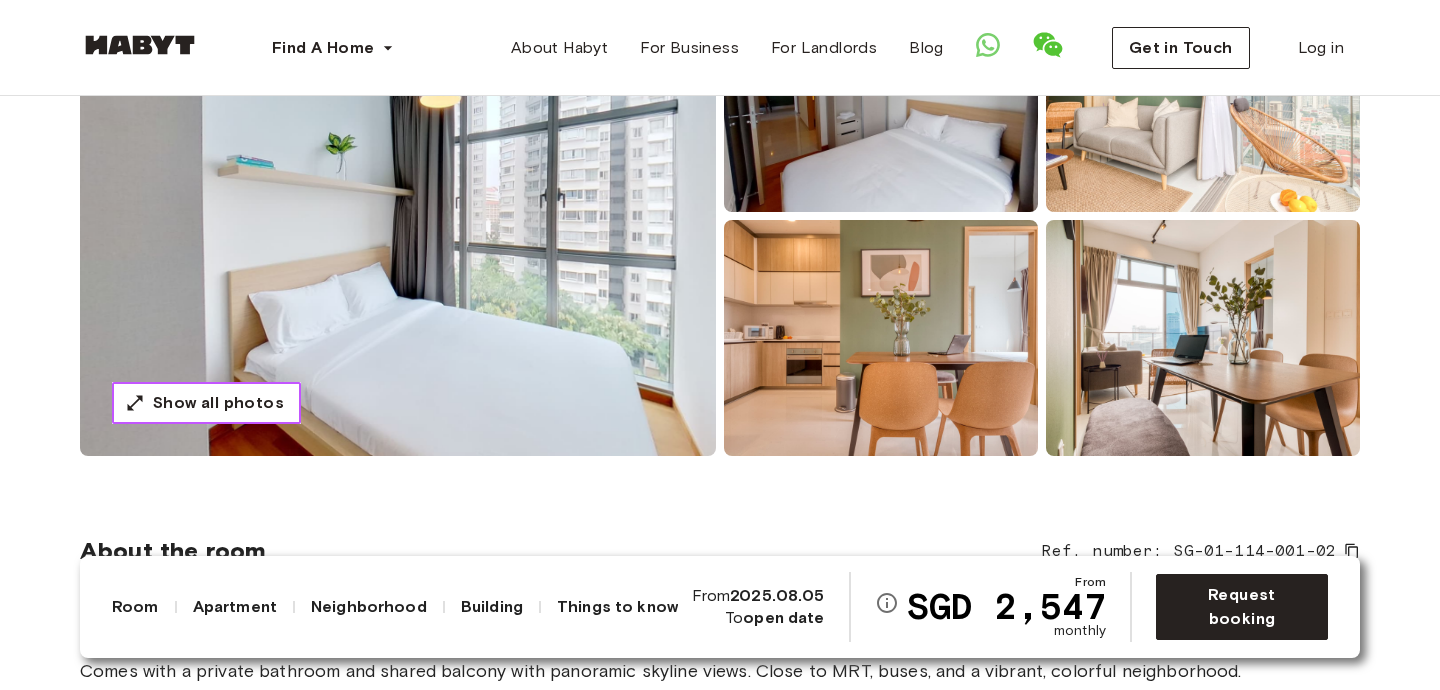 click on "Show all photos" at bounding box center (218, 403) 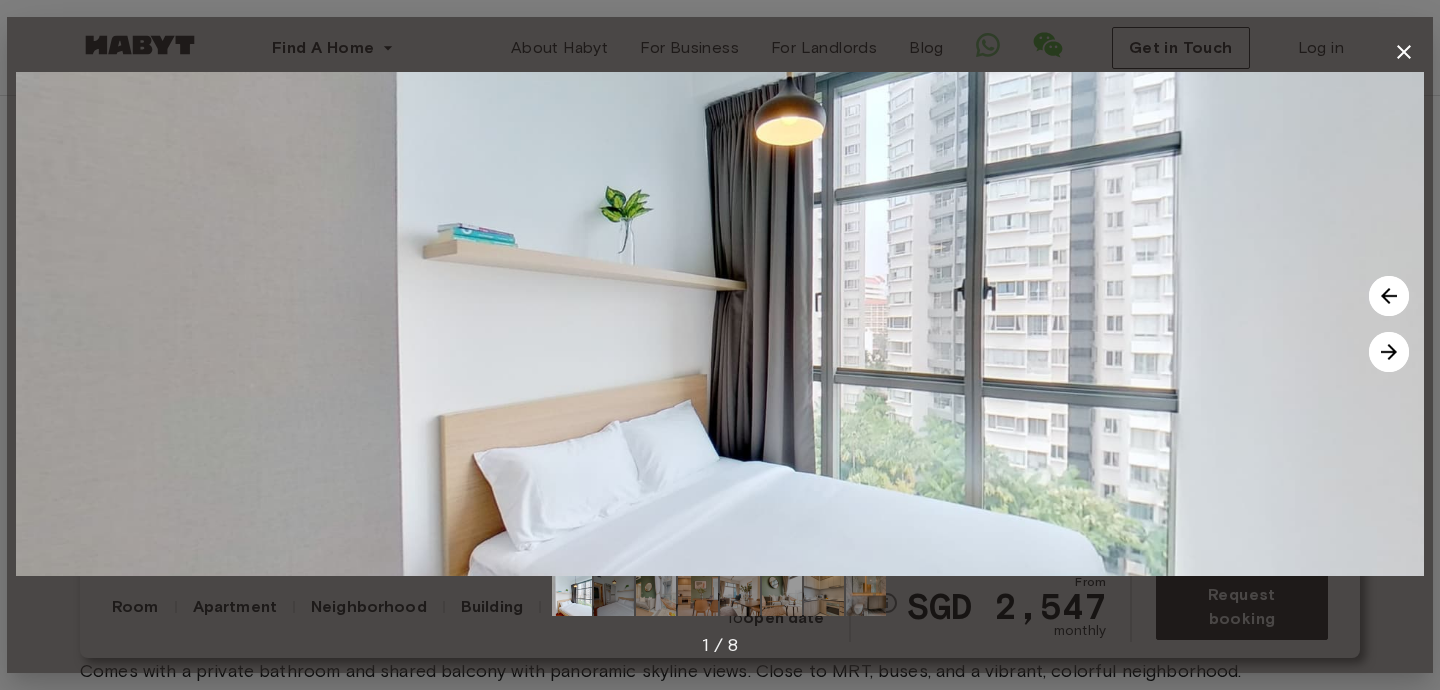 click at bounding box center [1389, 352] 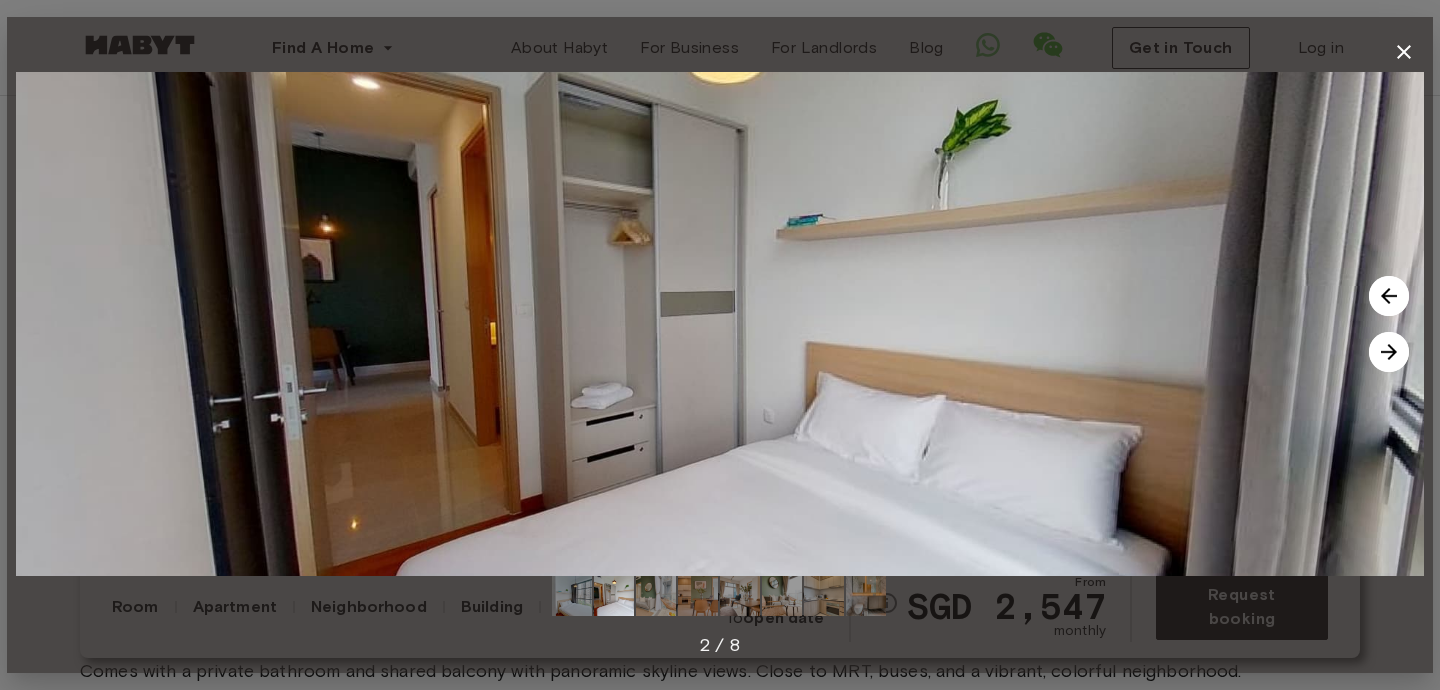 click at bounding box center (1389, 352) 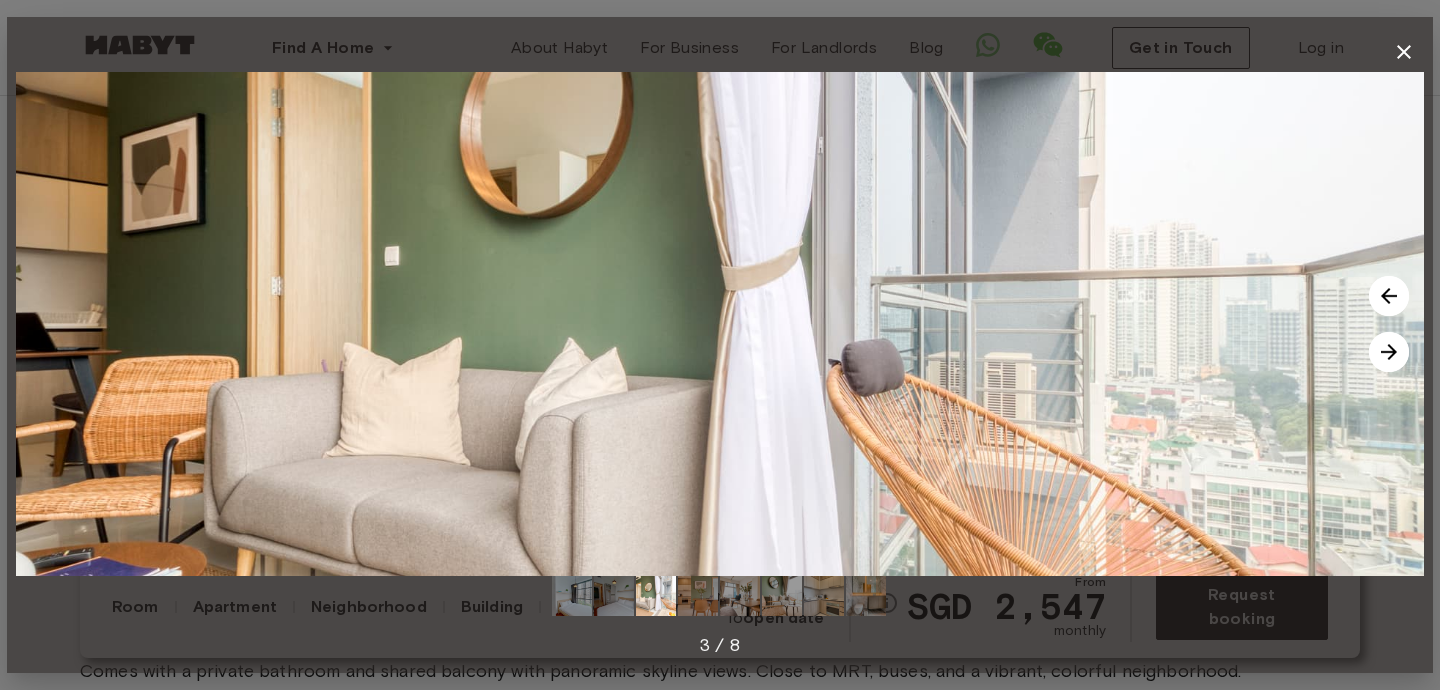 click at bounding box center [1389, 352] 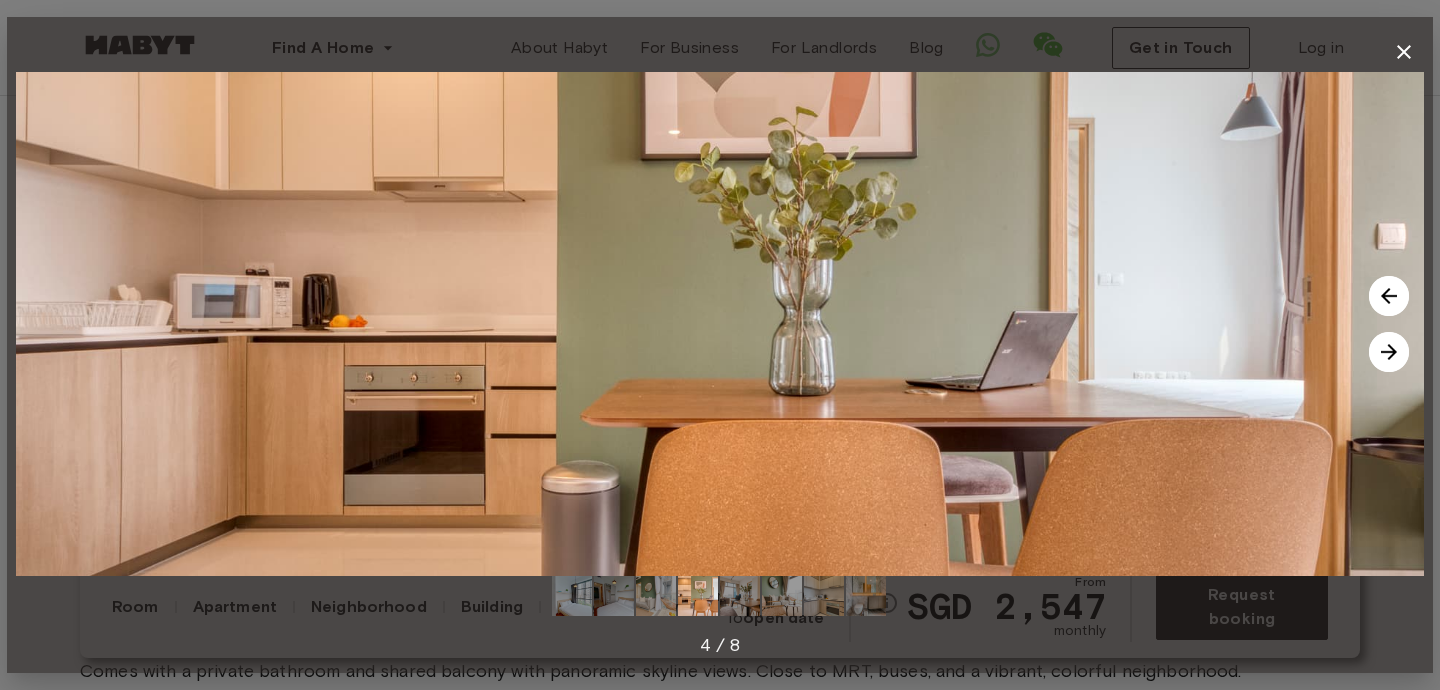 click at bounding box center [1389, 296] 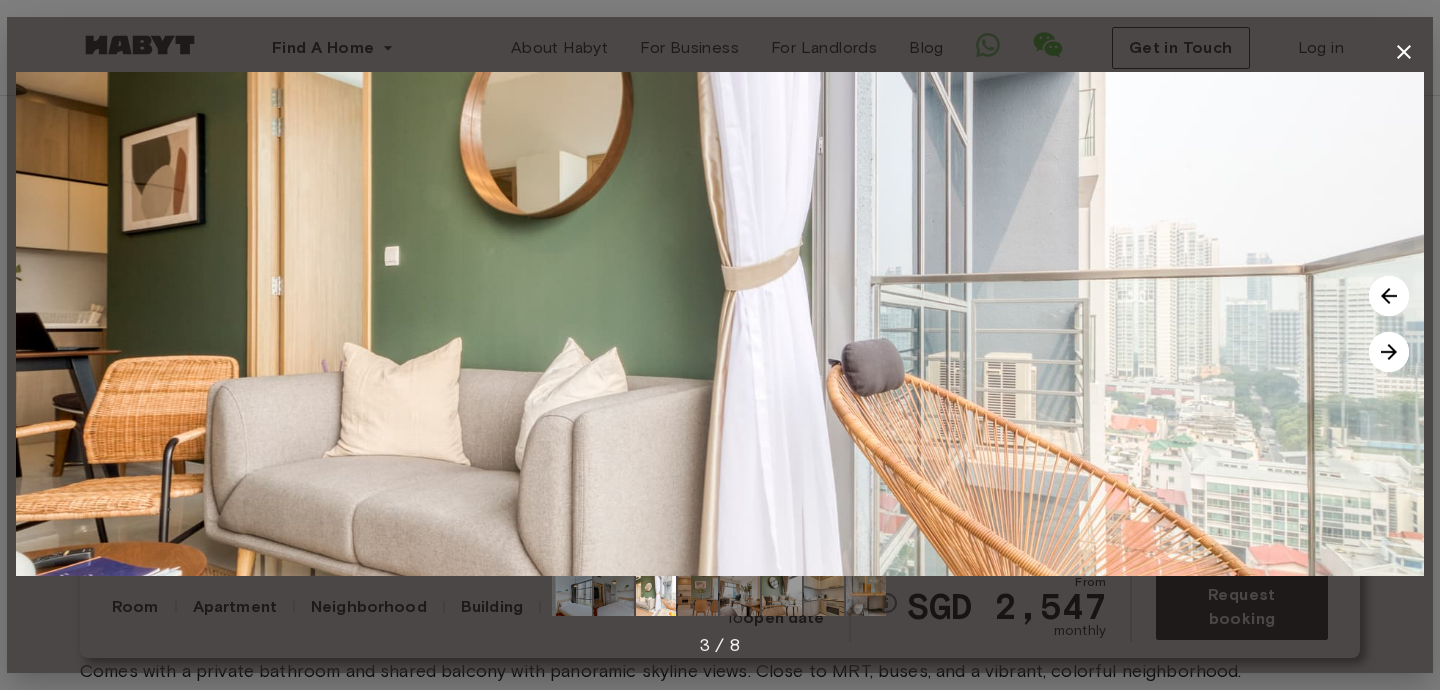 click at bounding box center [1389, 352] 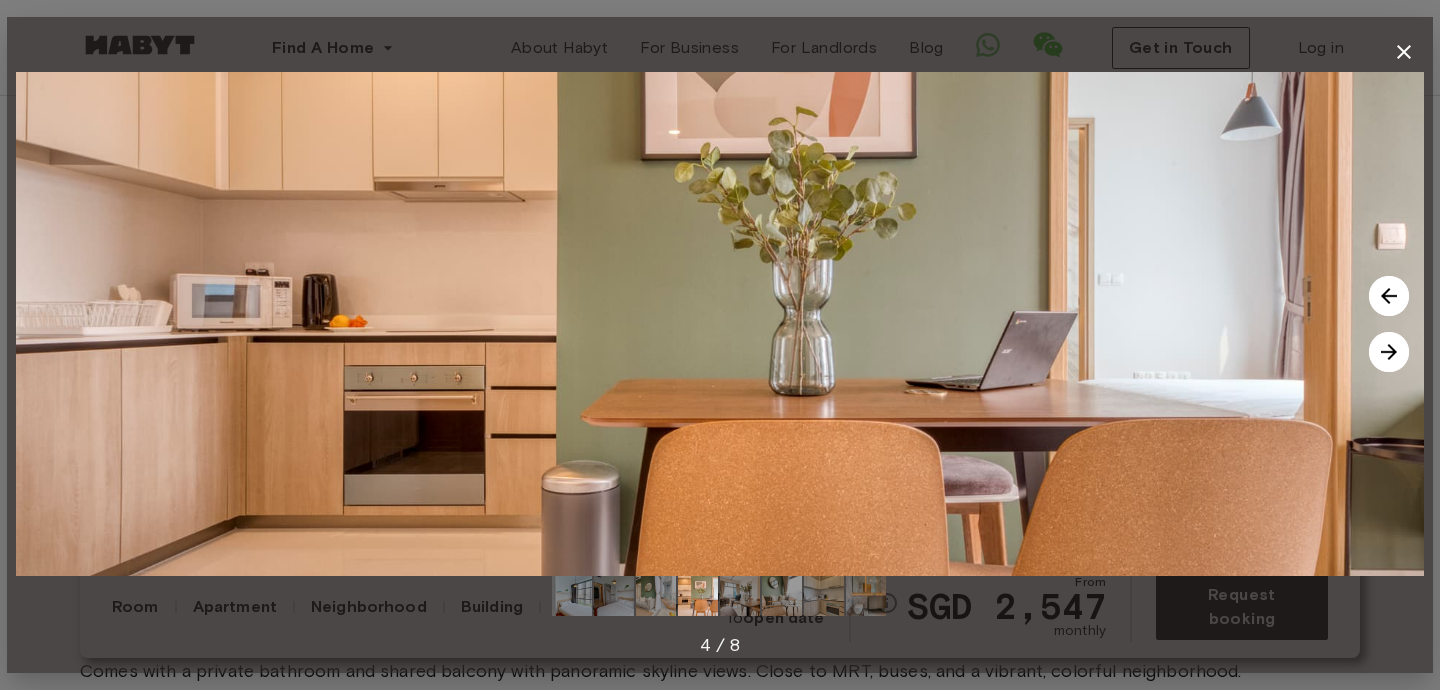 click at bounding box center (1389, 352) 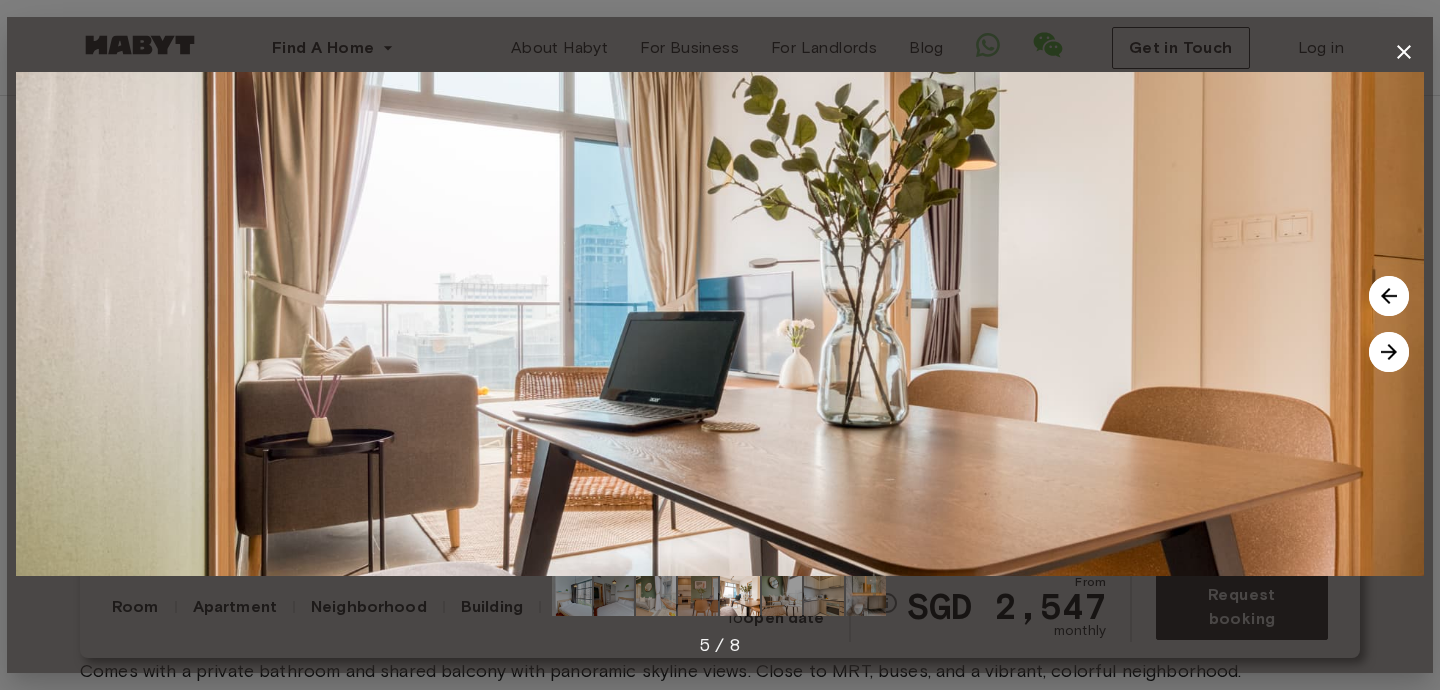 click at bounding box center [1389, 352] 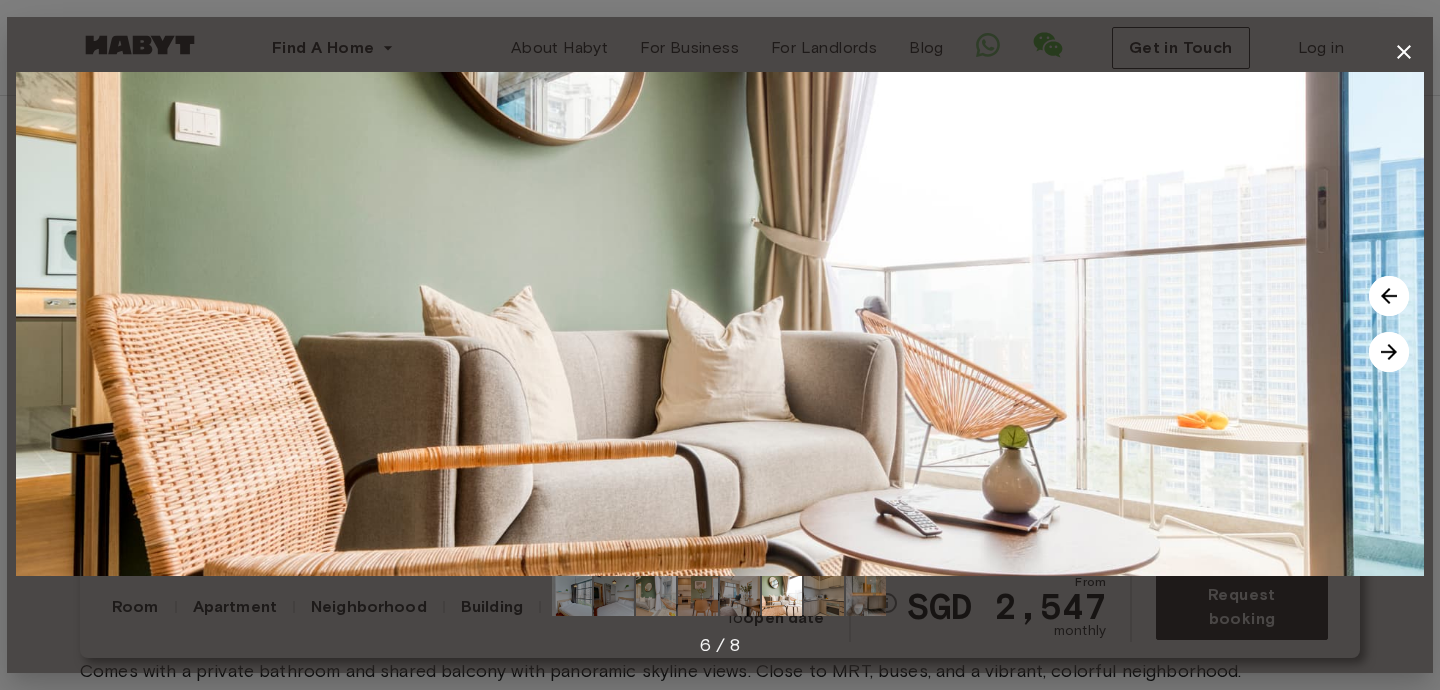 click at bounding box center (1389, 352) 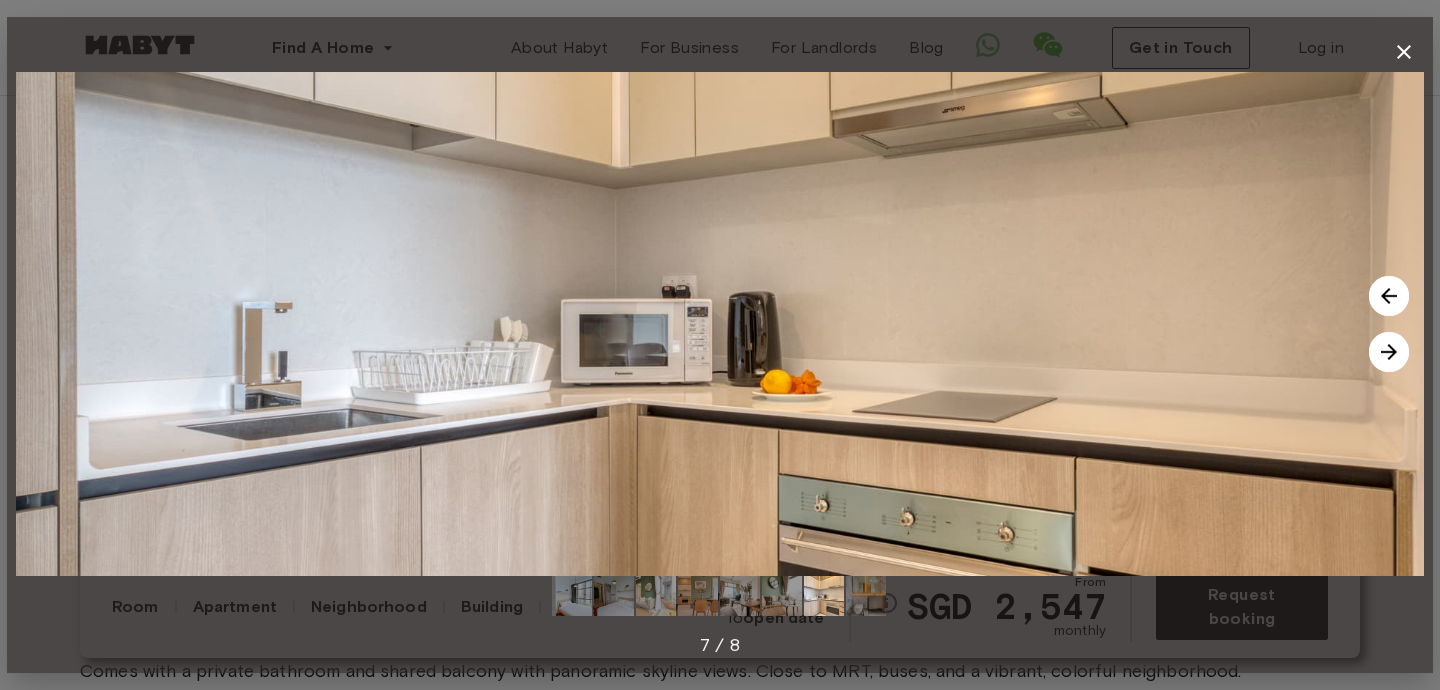 click at bounding box center (1389, 352) 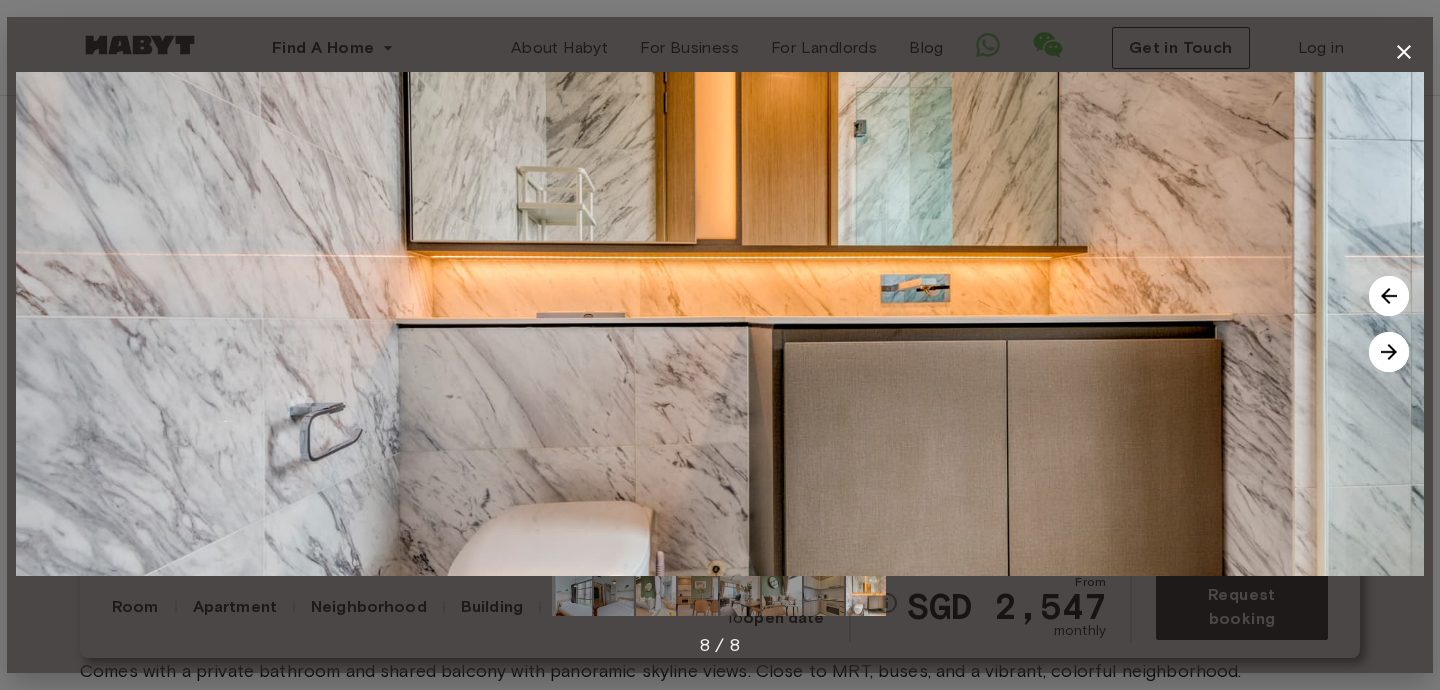 click at bounding box center (1389, 352) 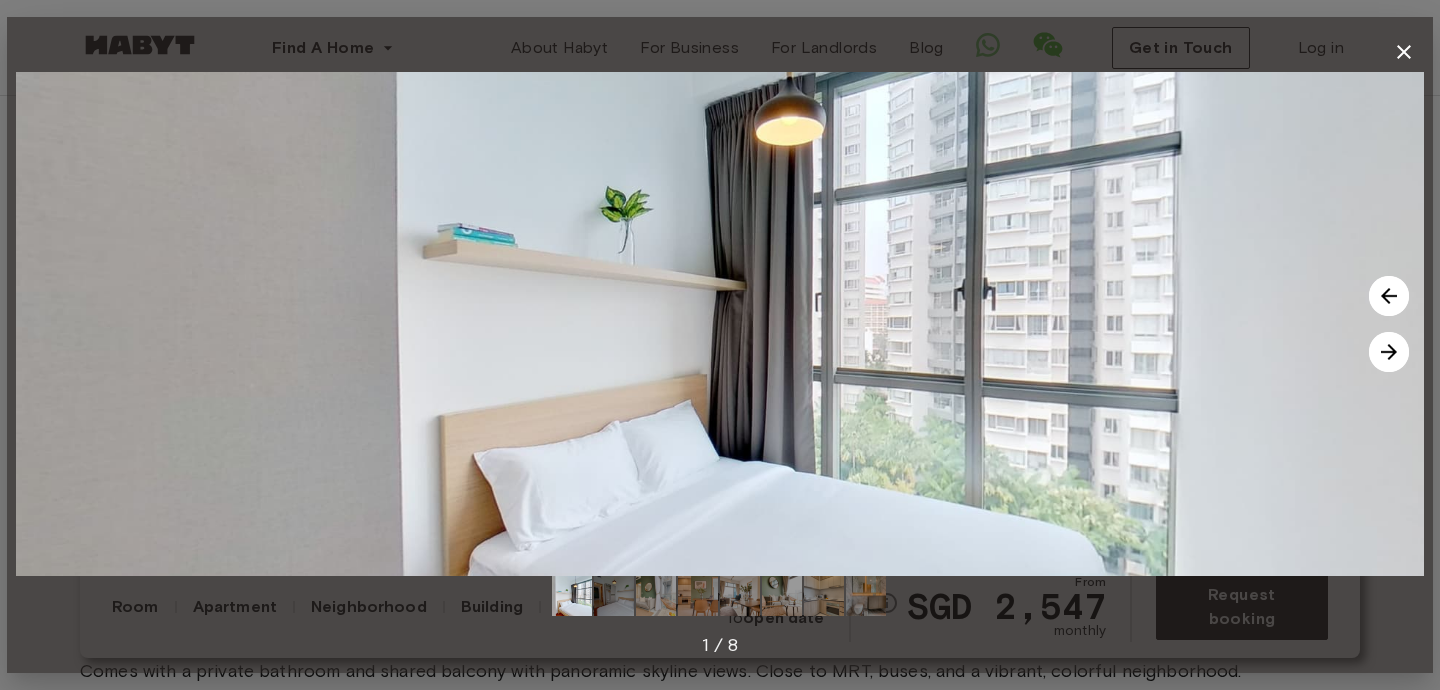 click 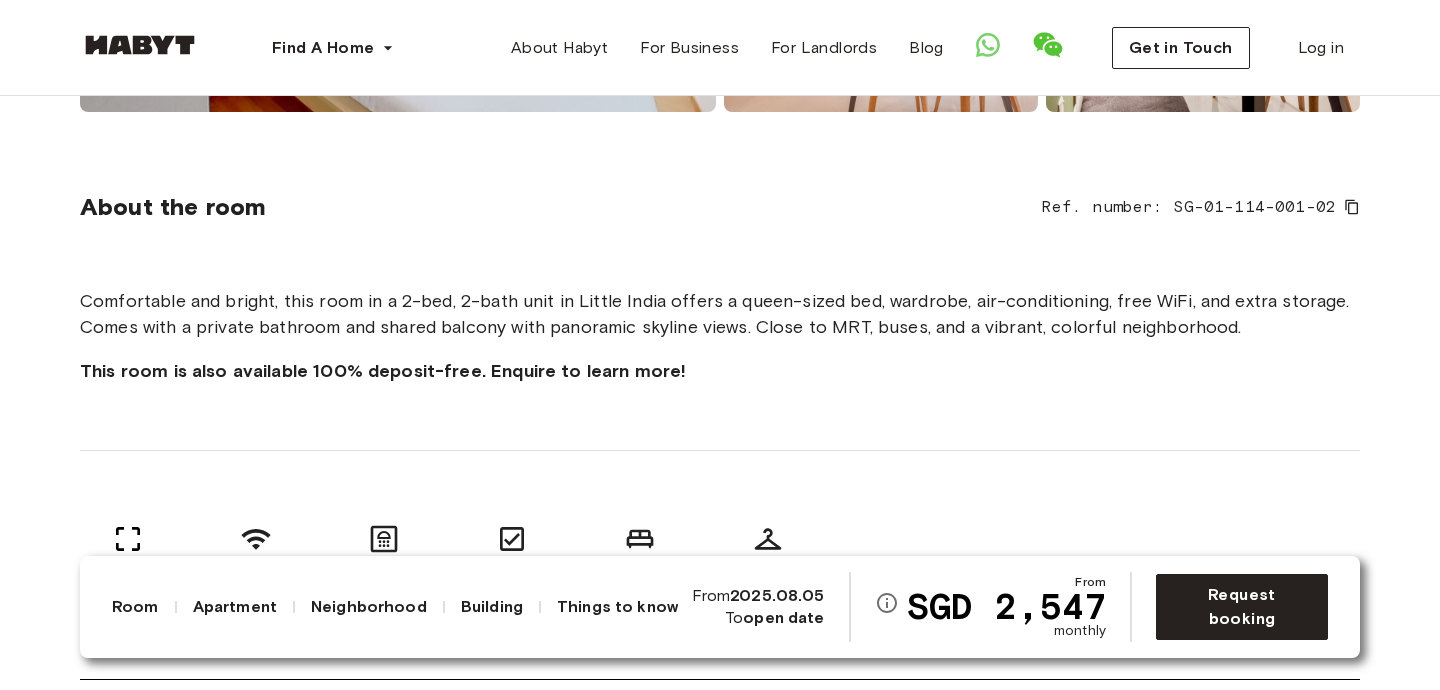 click on "Things to know" at bounding box center [617, 607] 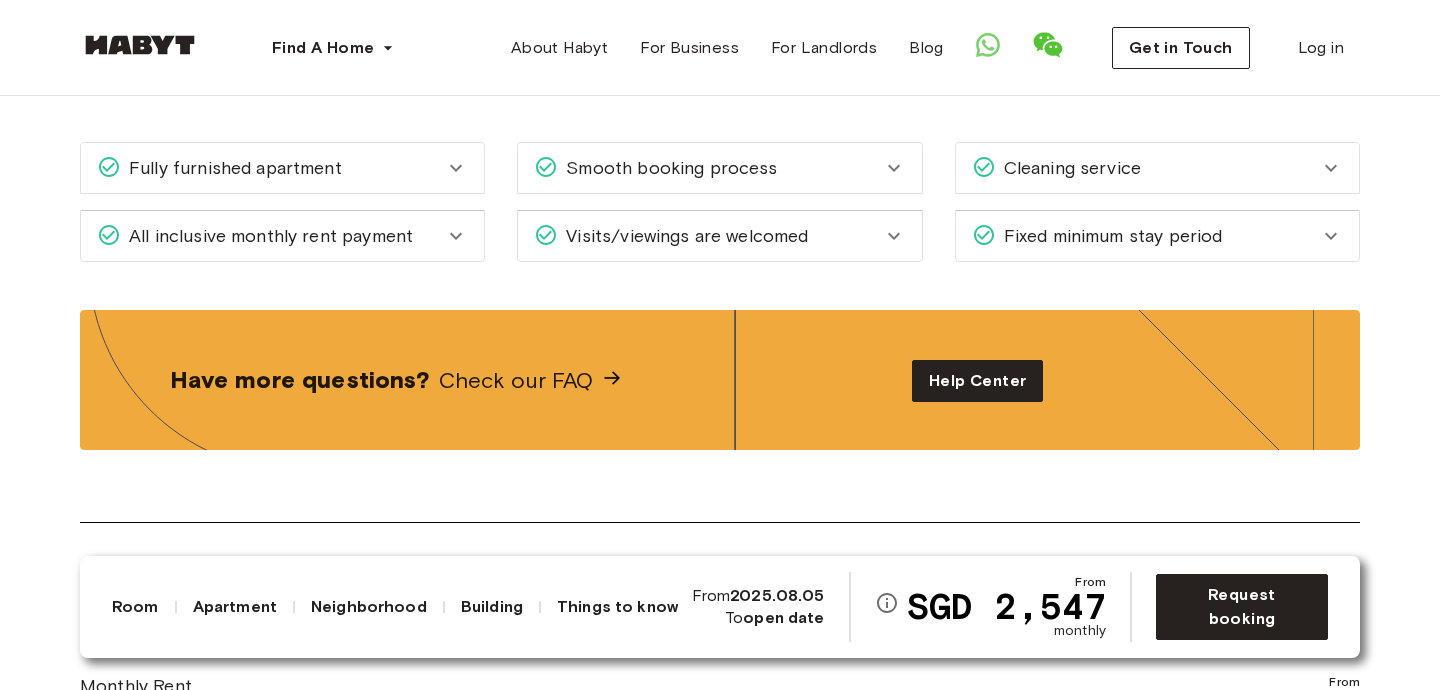 scroll, scrollTop: 3186, scrollLeft: 0, axis: vertical 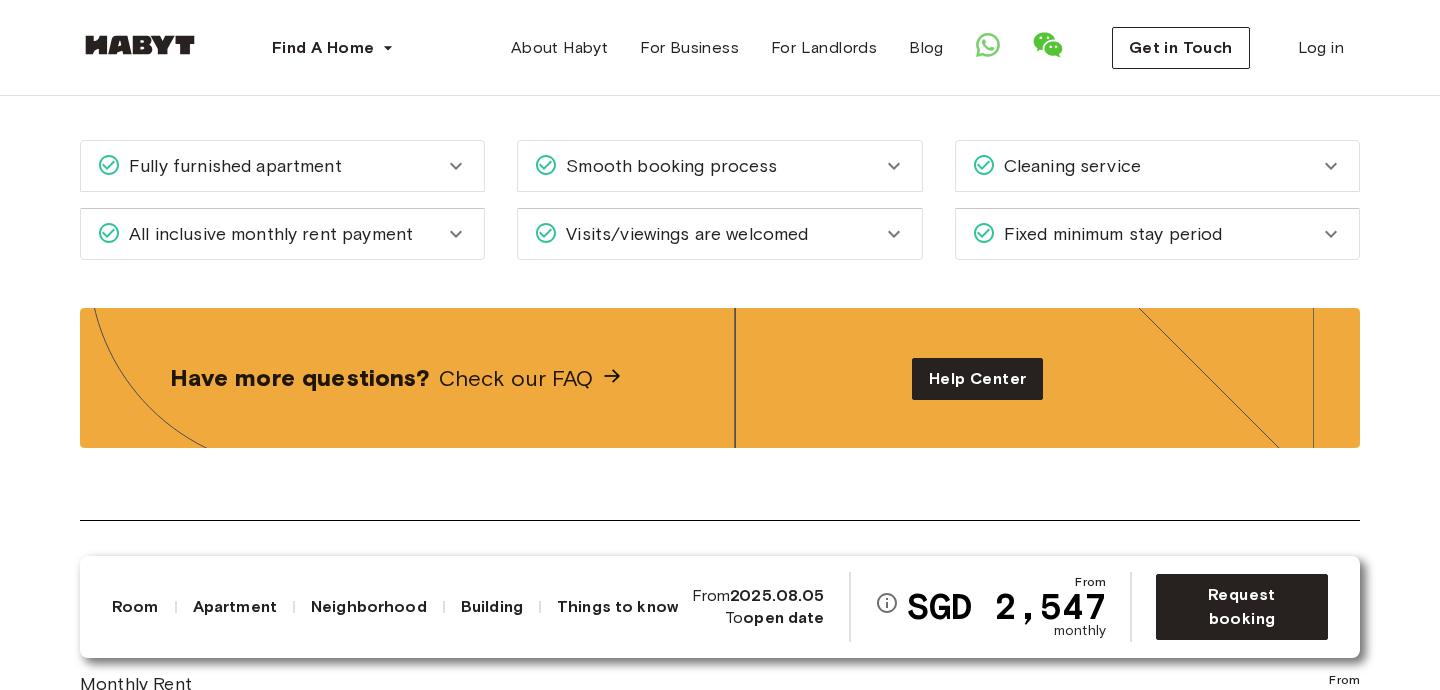click 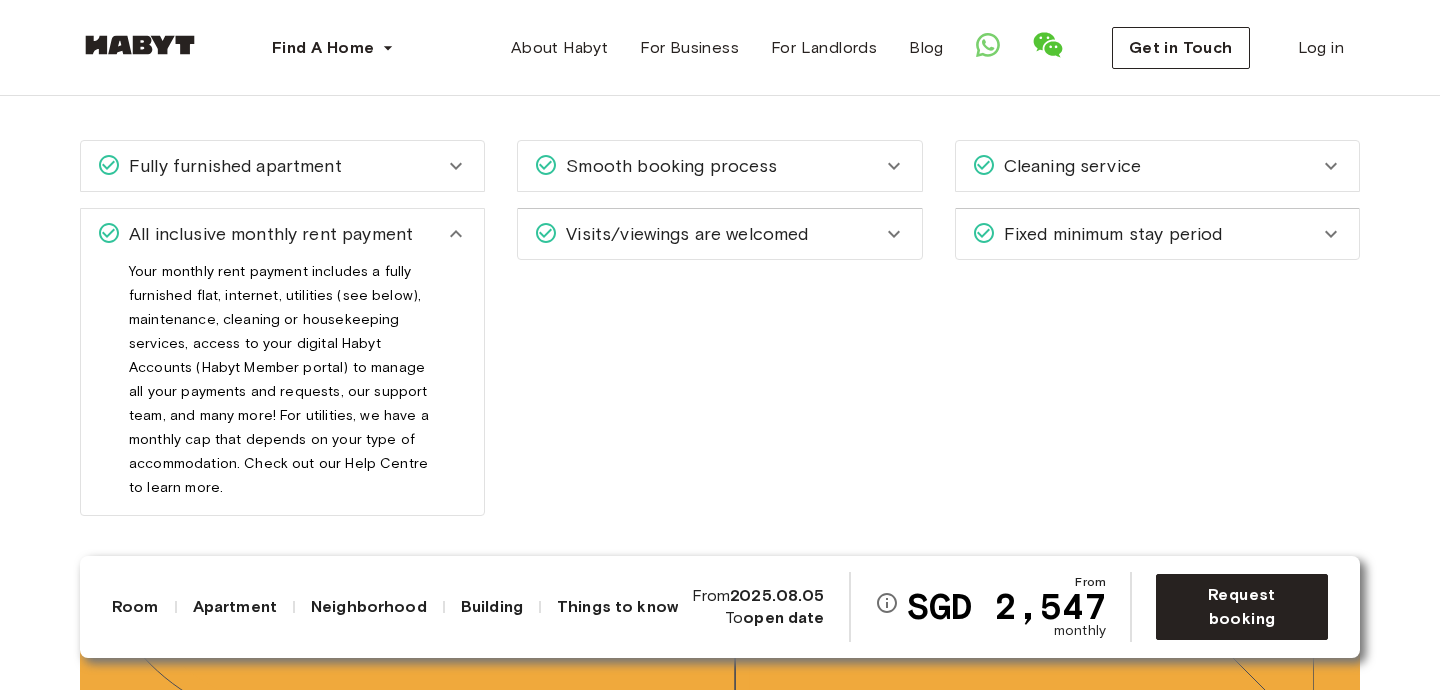 click 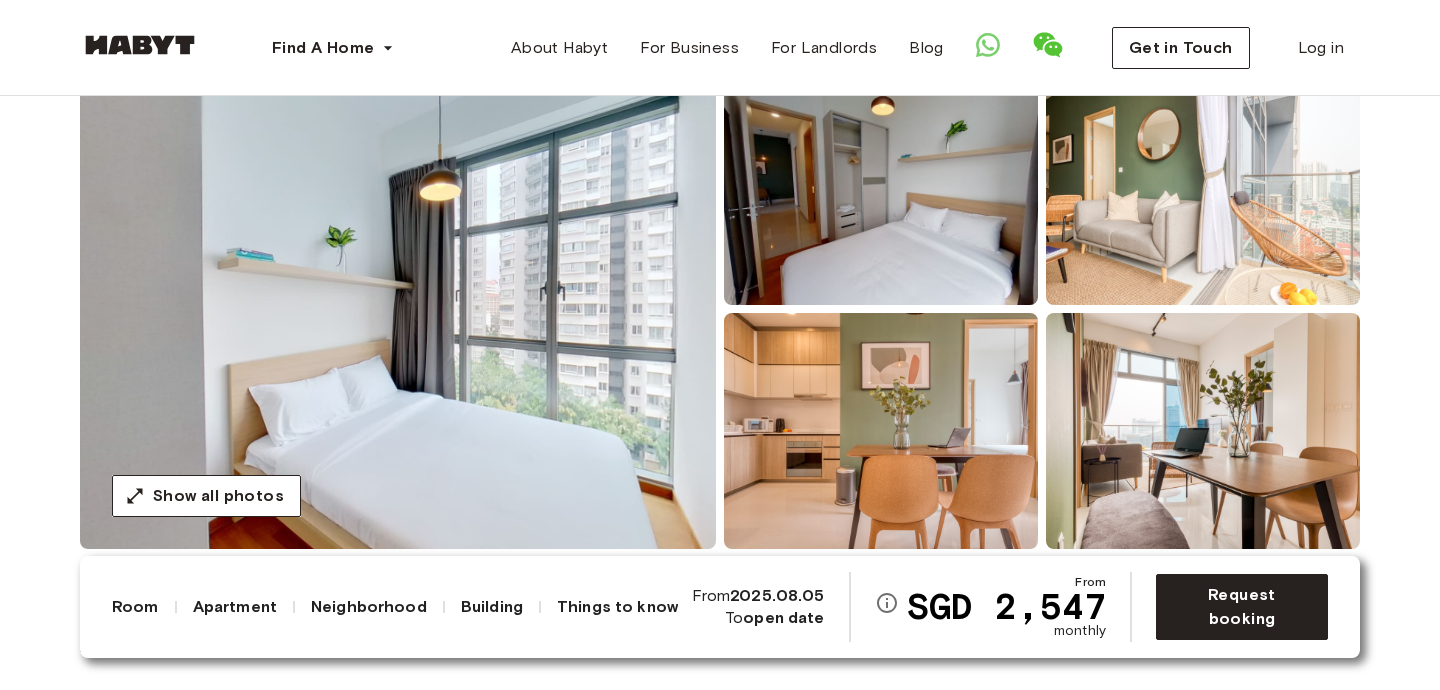 scroll, scrollTop: 180, scrollLeft: 0, axis: vertical 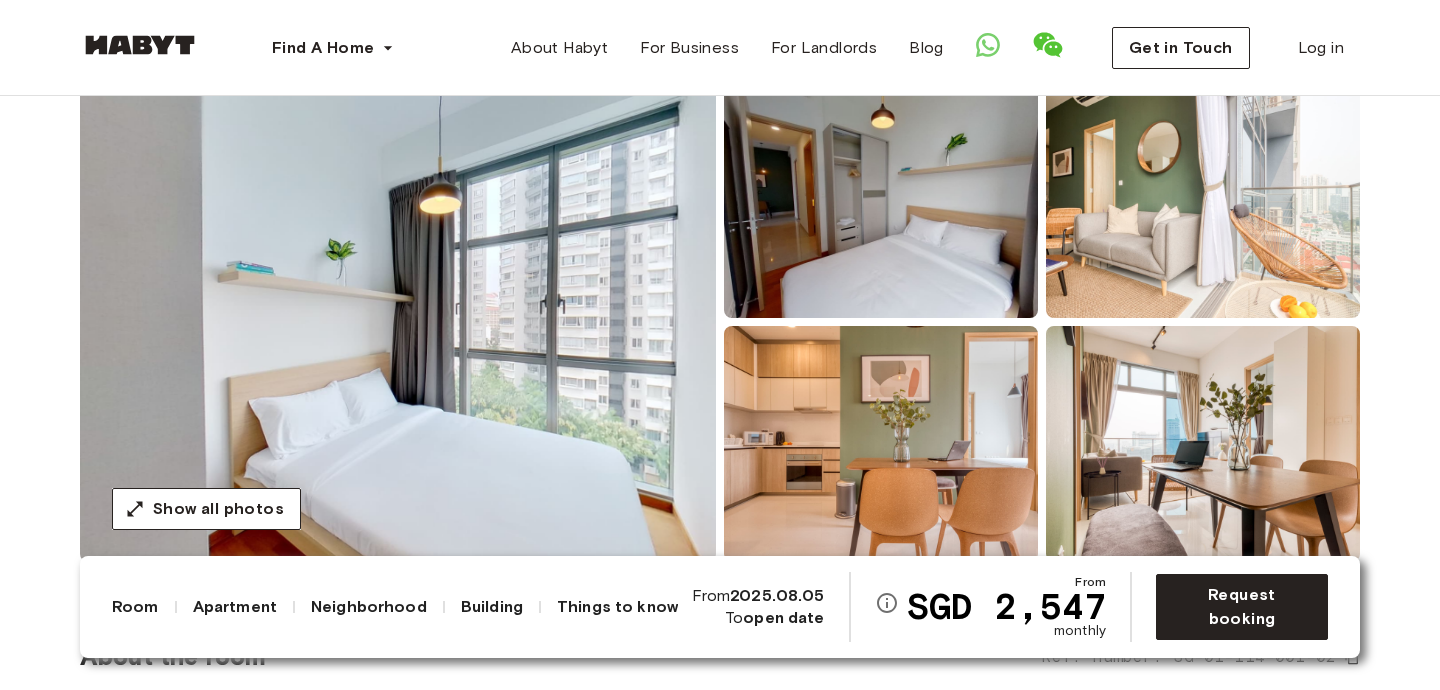 click at bounding box center [398, 322] 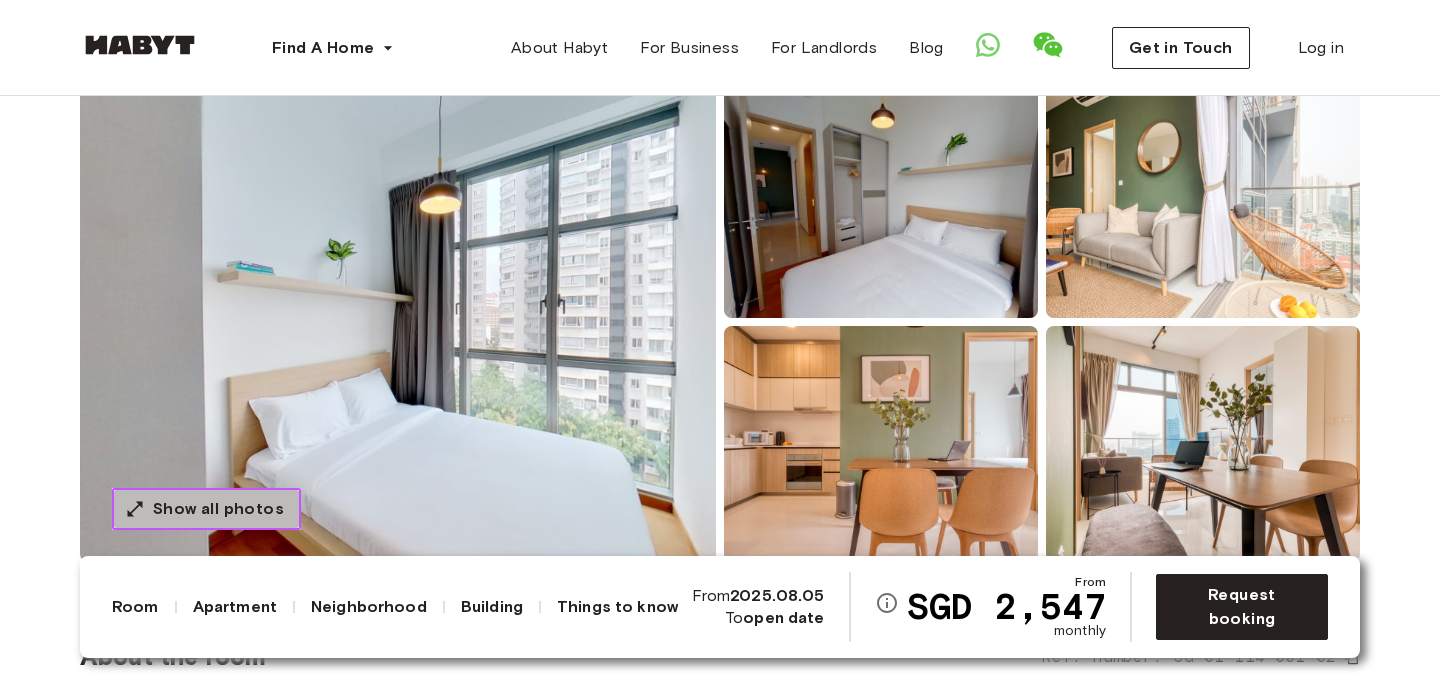 click on "Show all photos" at bounding box center [218, 509] 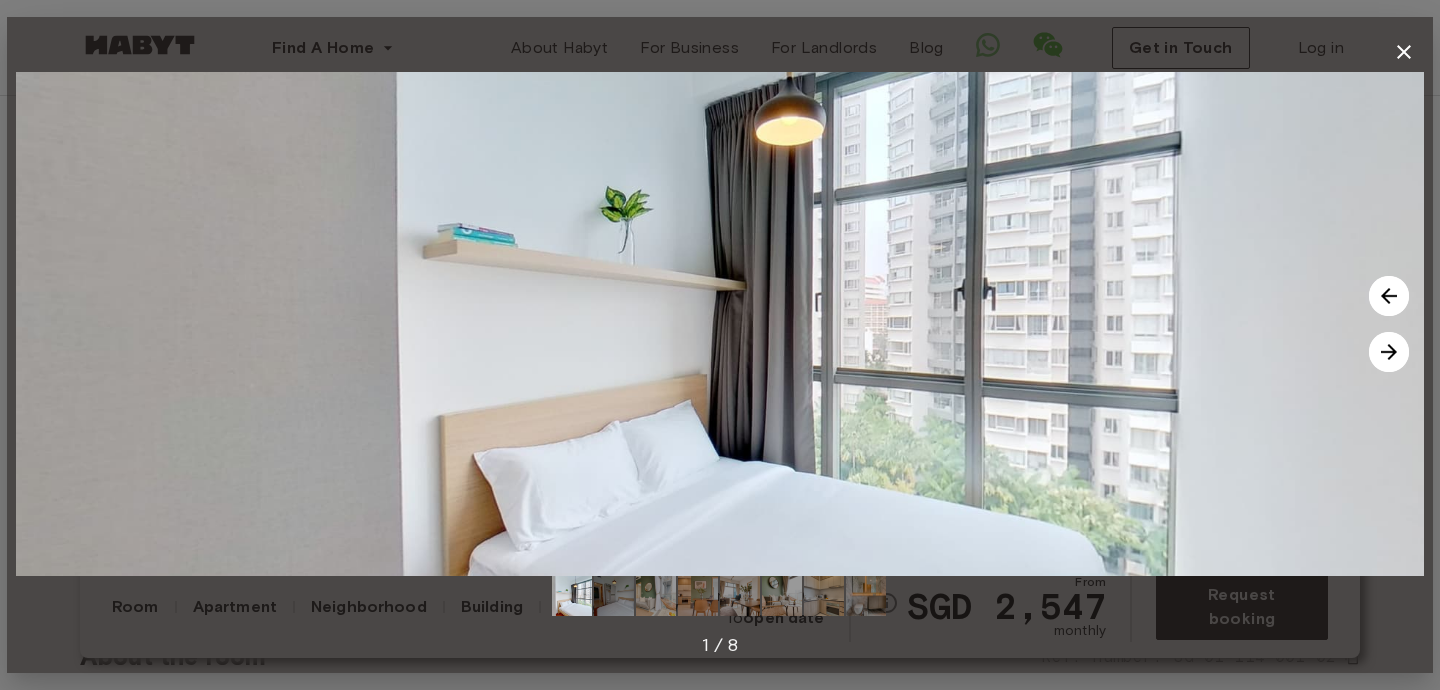 click at bounding box center (1389, 352) 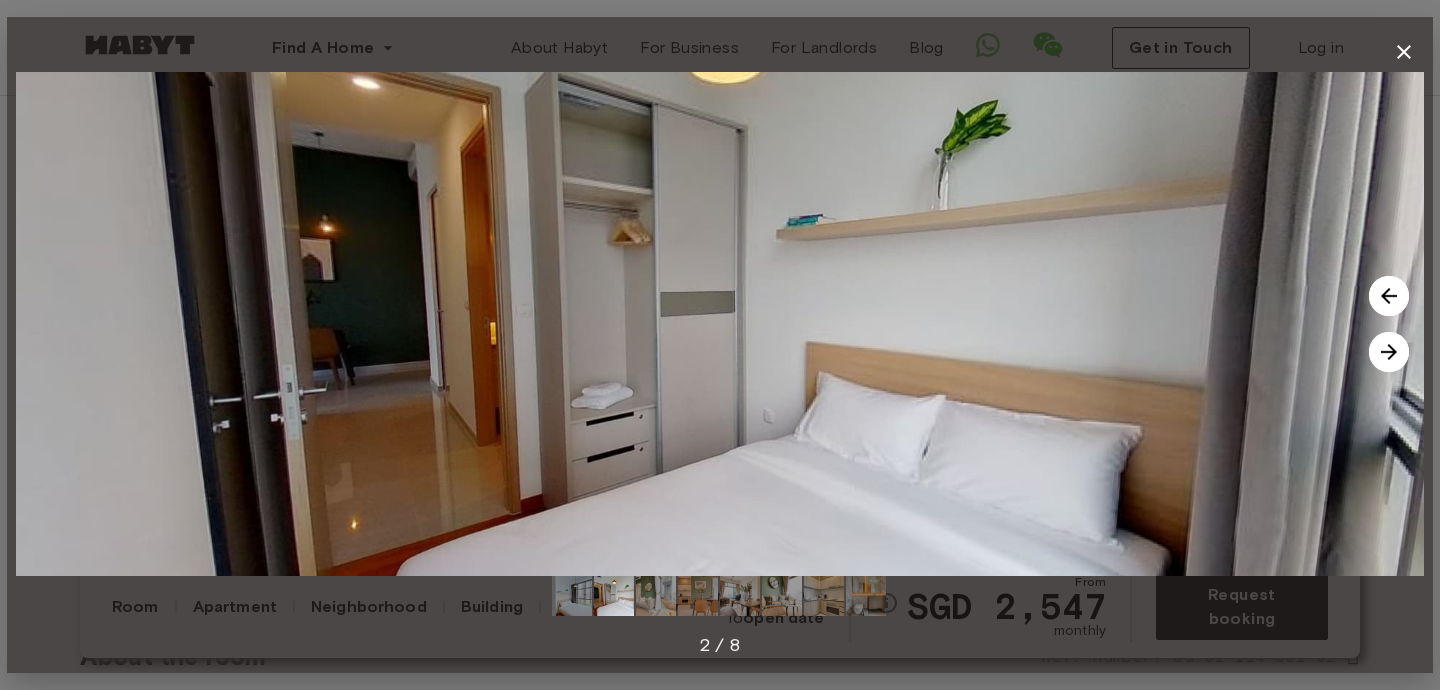 click at bounding box center (1389, 352) 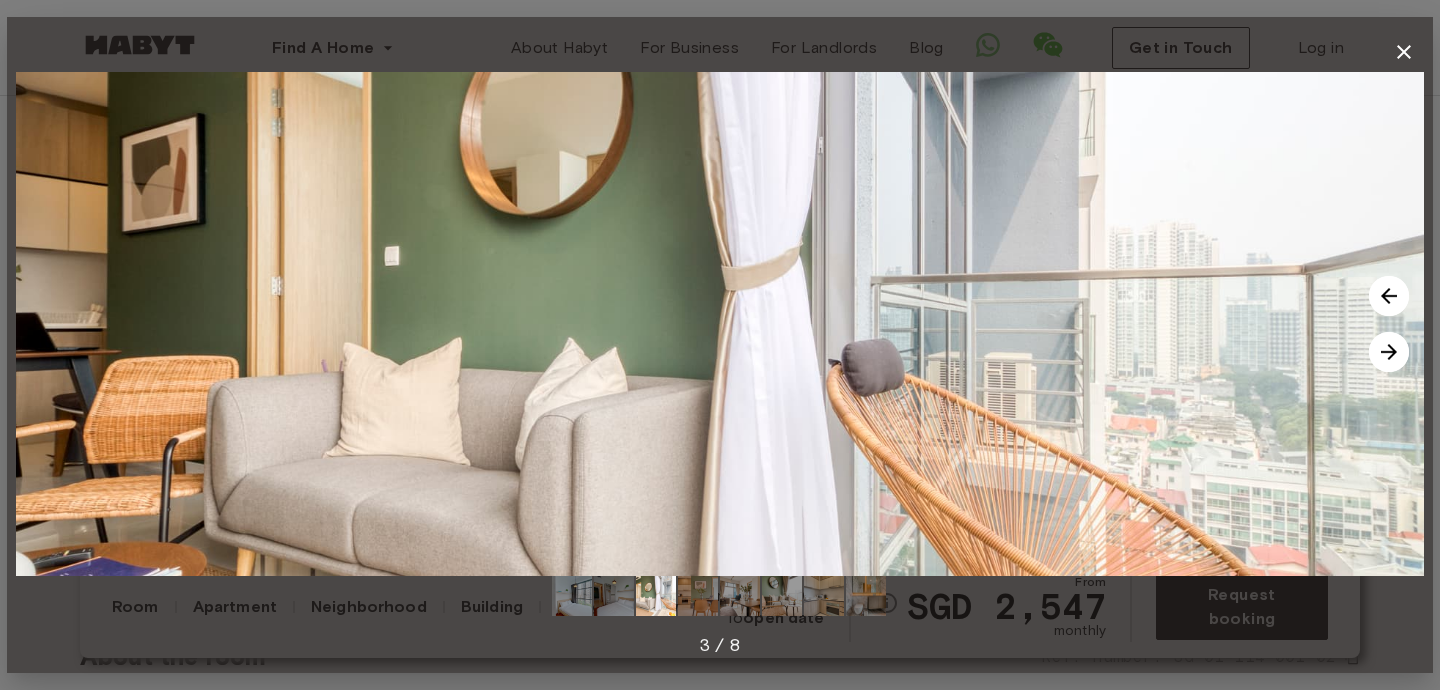 click at bounding box center [1389, 352] 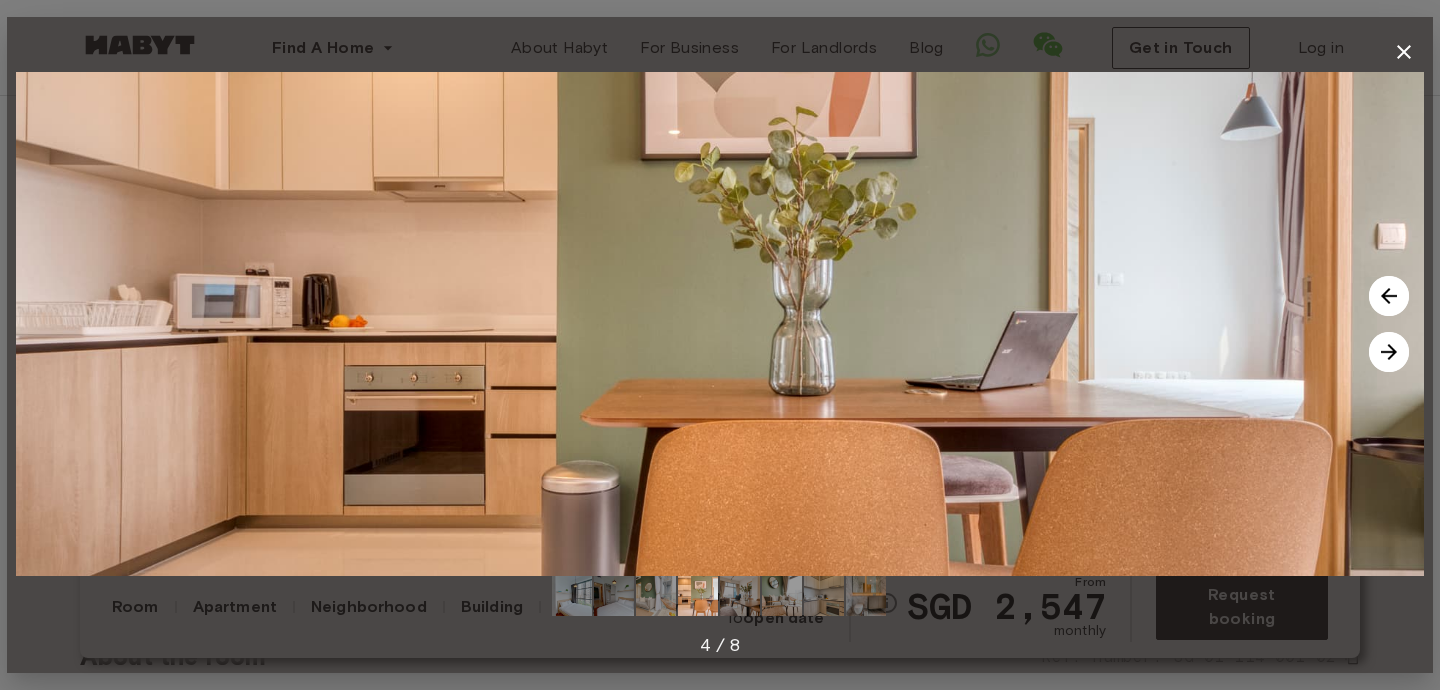 click at bounding box center (1389, 352) 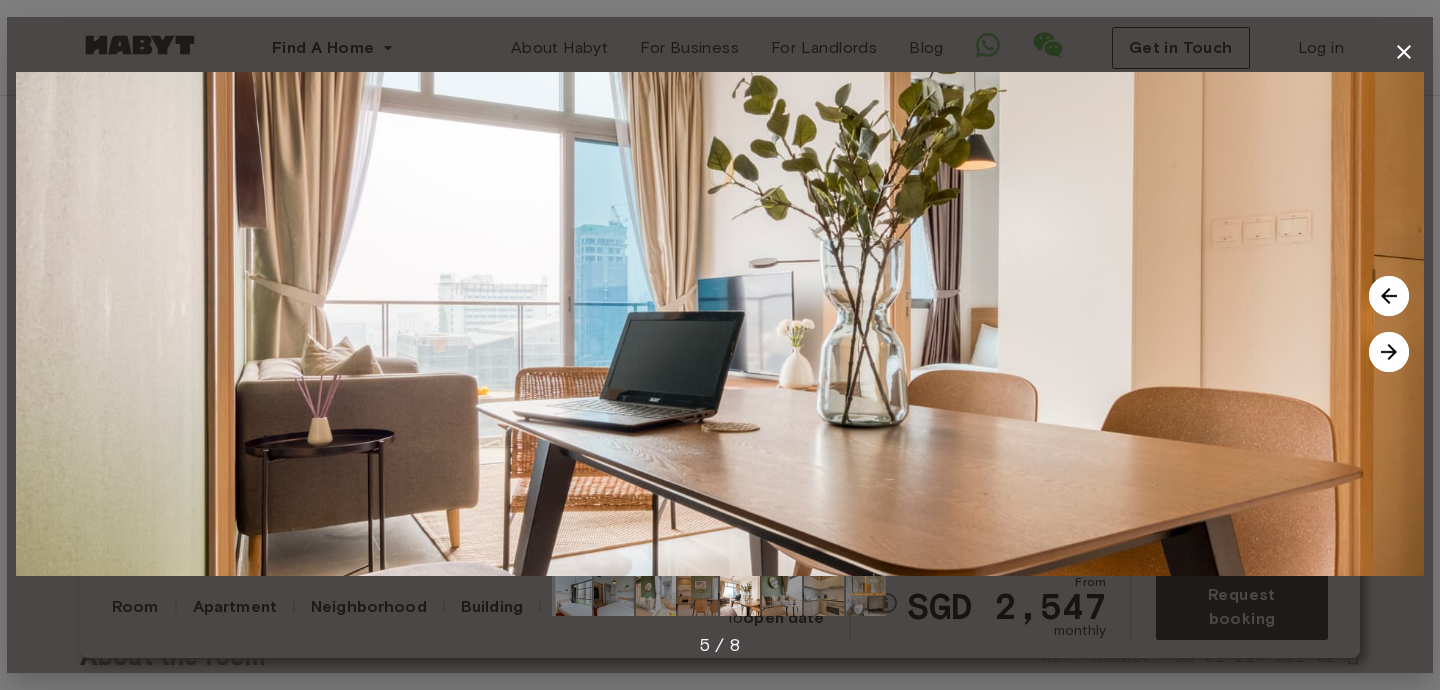 click at bounding box center (1389, 352) 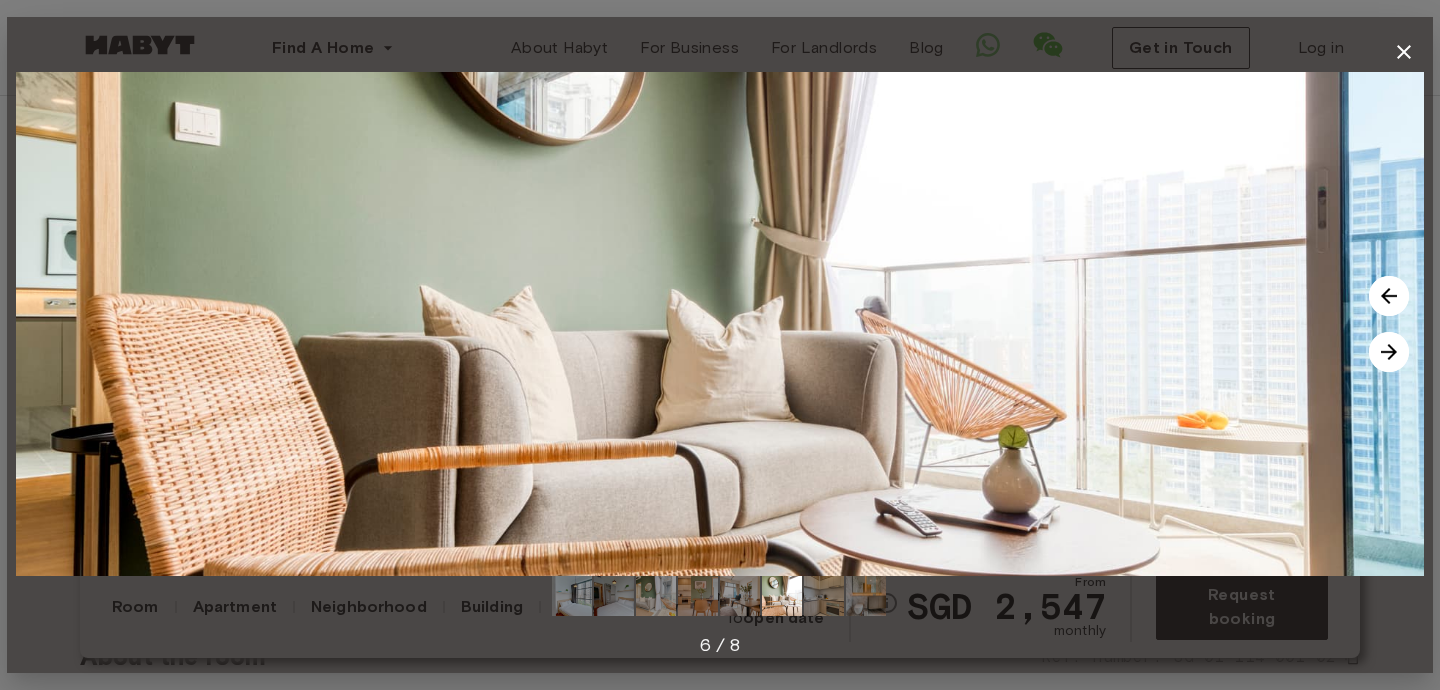 click at bounding box center (1389, 352) 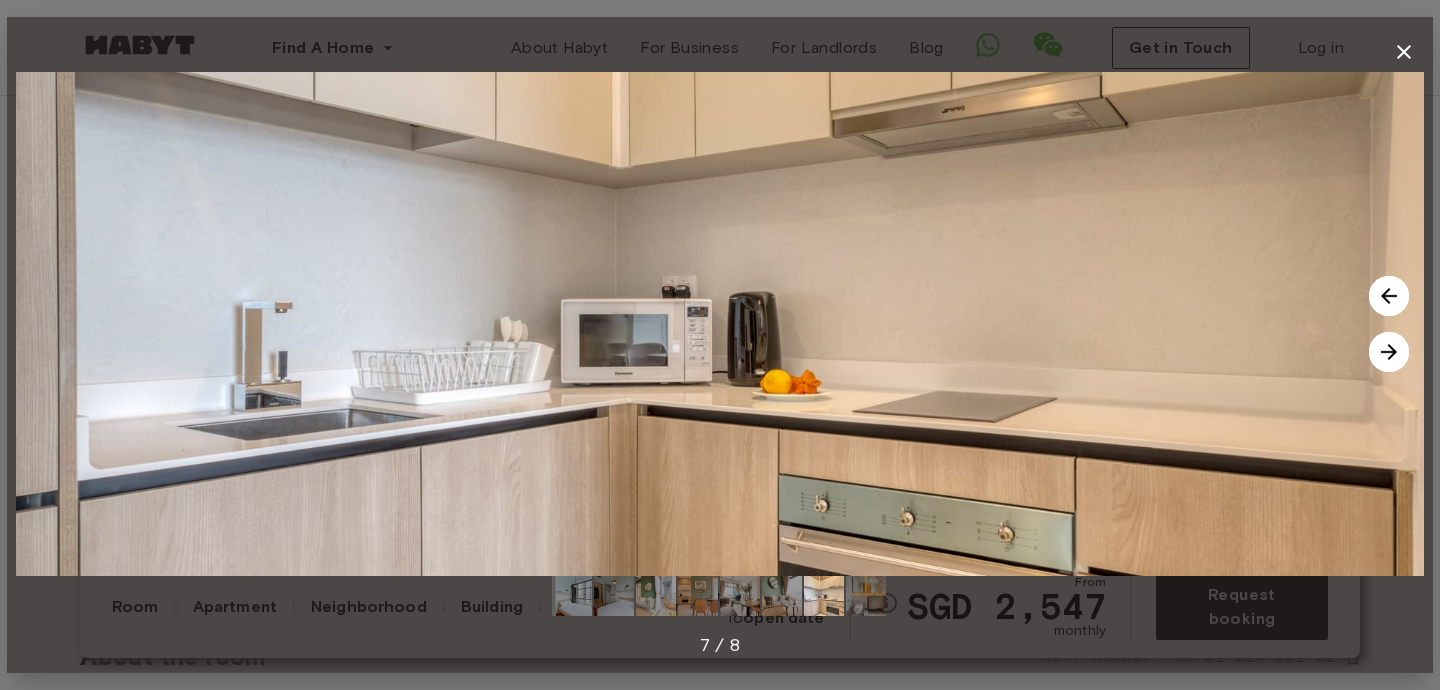 click at bounding box center [1389, 352] 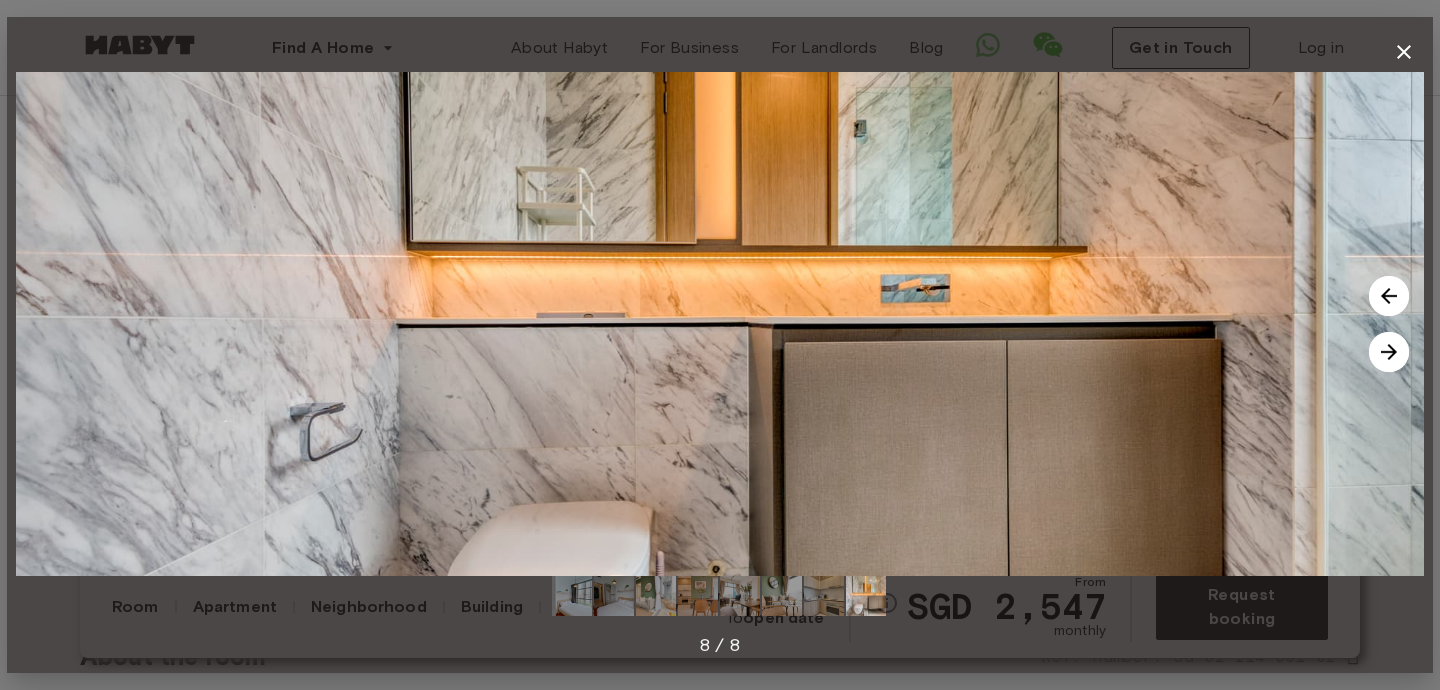 click 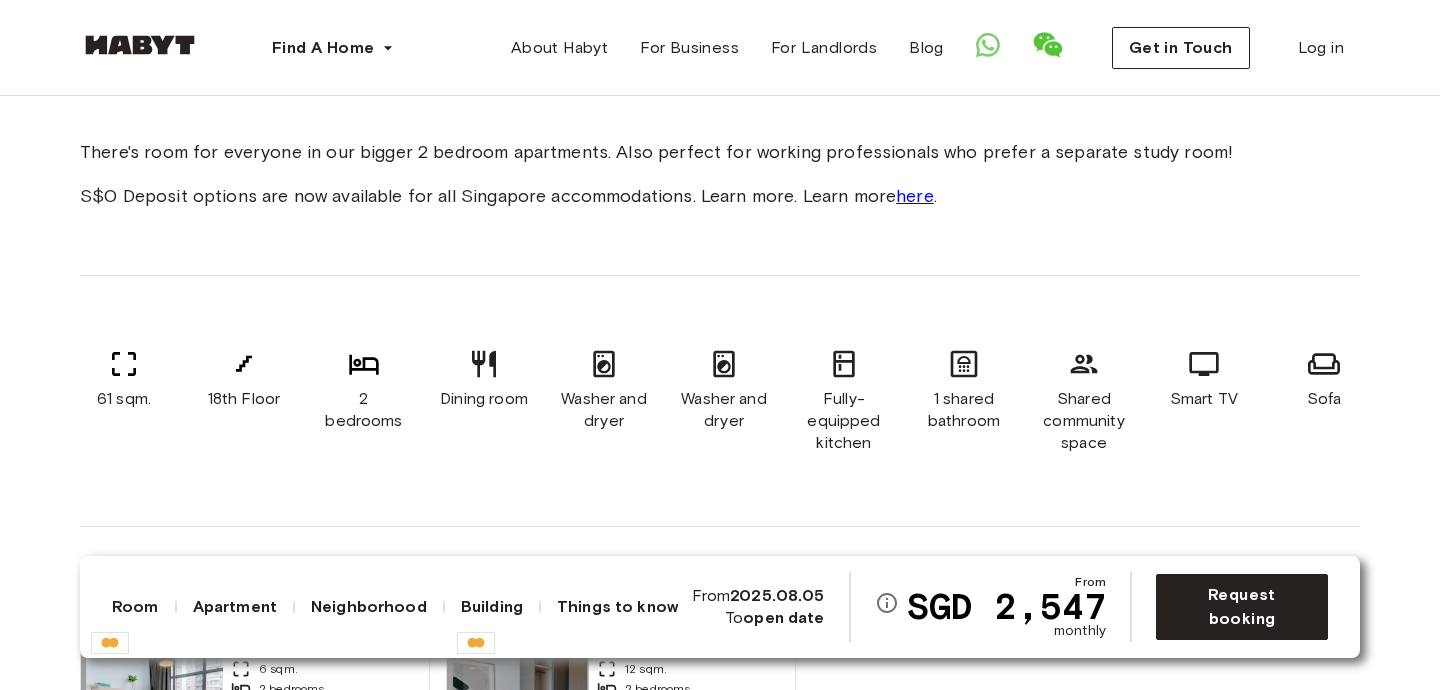scroll, scrollTop: 1329, scrollLeft: 0, axis: vertical 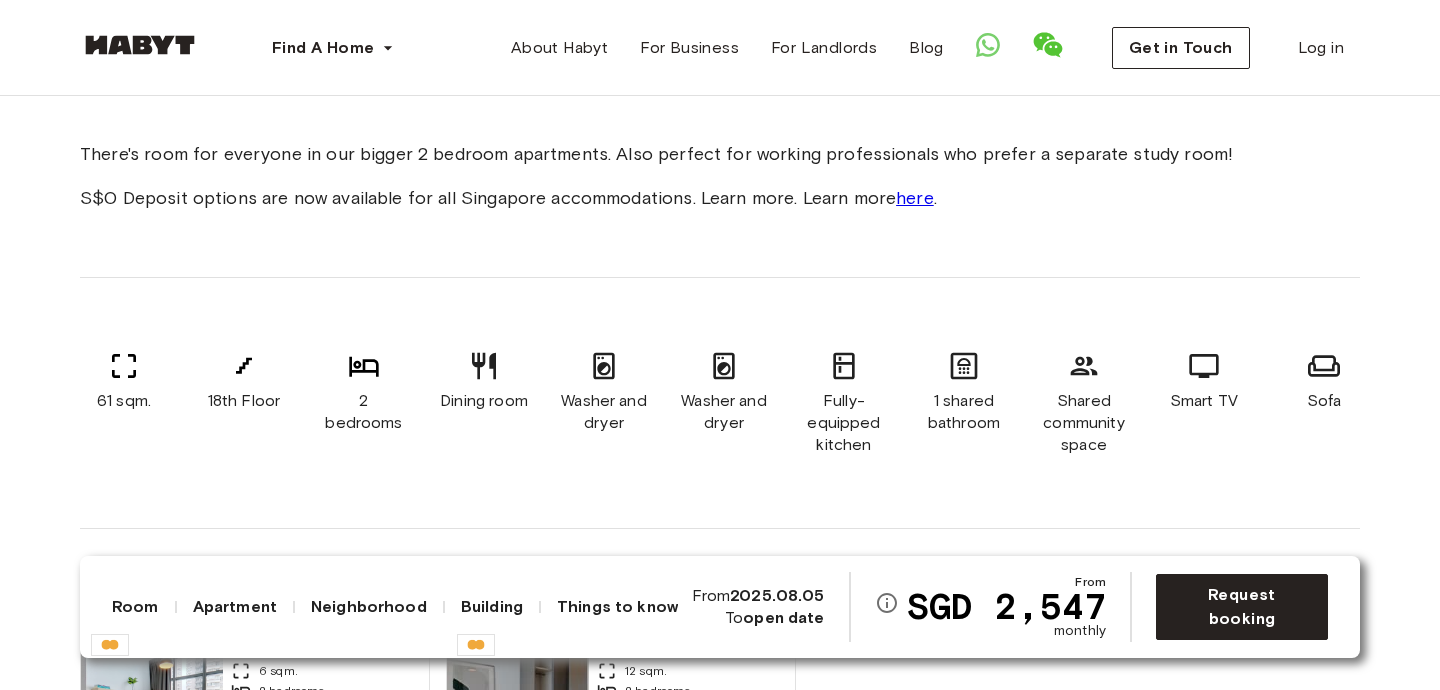 click on "S$0 Deposit options are now available for all Singapore accommodations. Learn more. Learn more  here ." at bounding box center (720, 198) 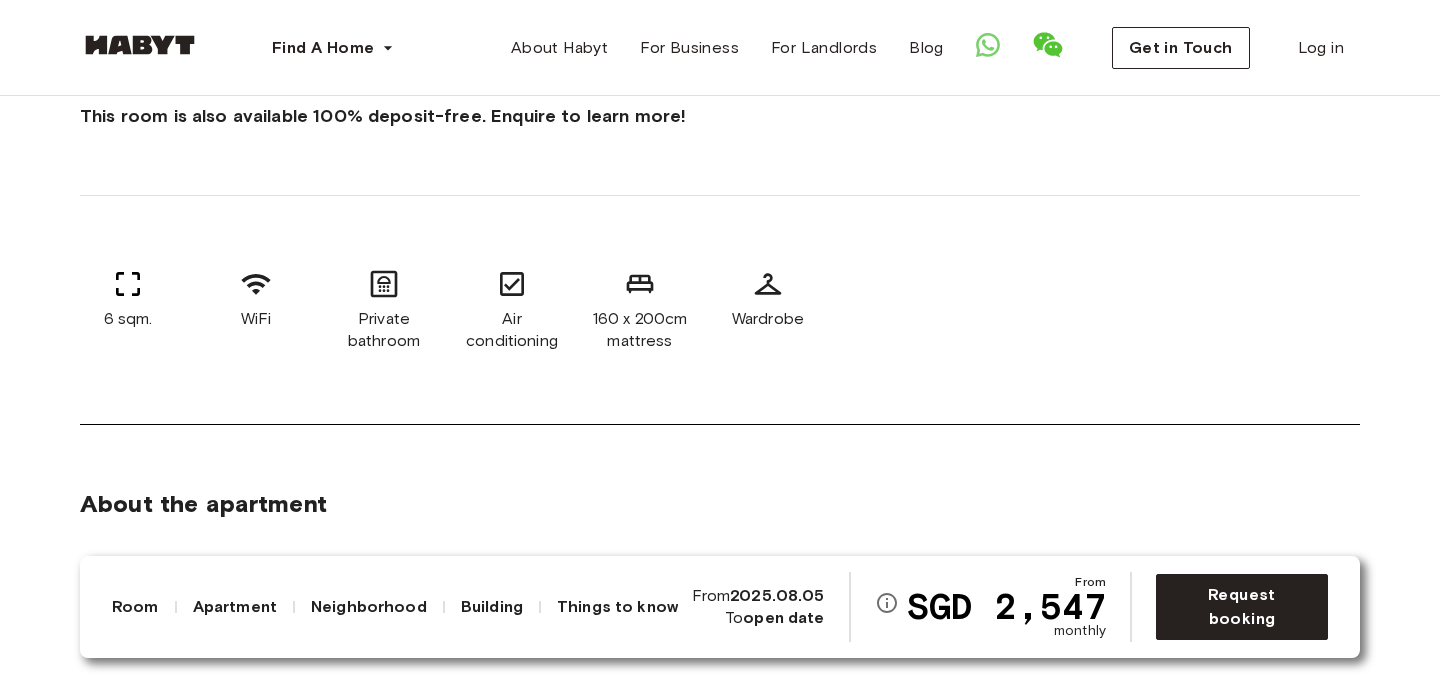 scroll, scrollTop: 900, scrollLeft: 0, axis: vertical 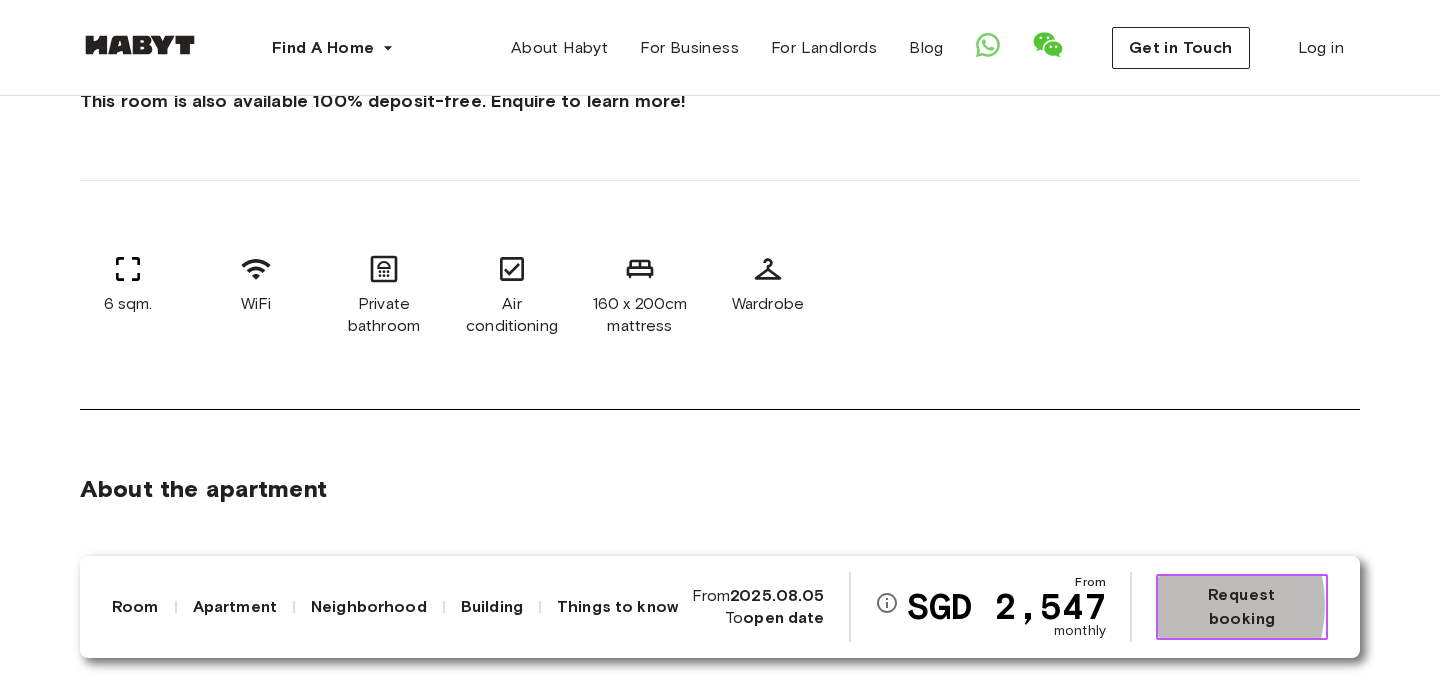 click on "Request booking" at bounding box center [1242, 607] 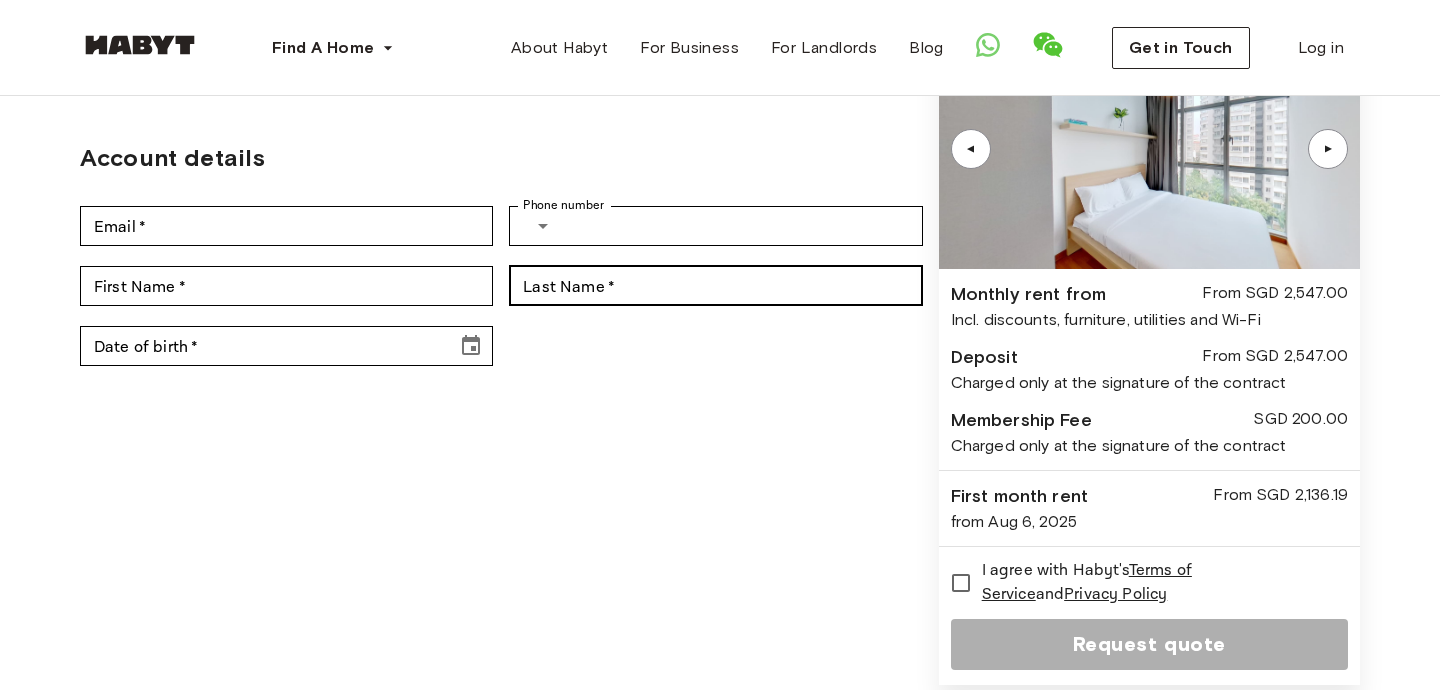 scroll, scrollTop: 24, scrollLeft: 0, axis: vertical 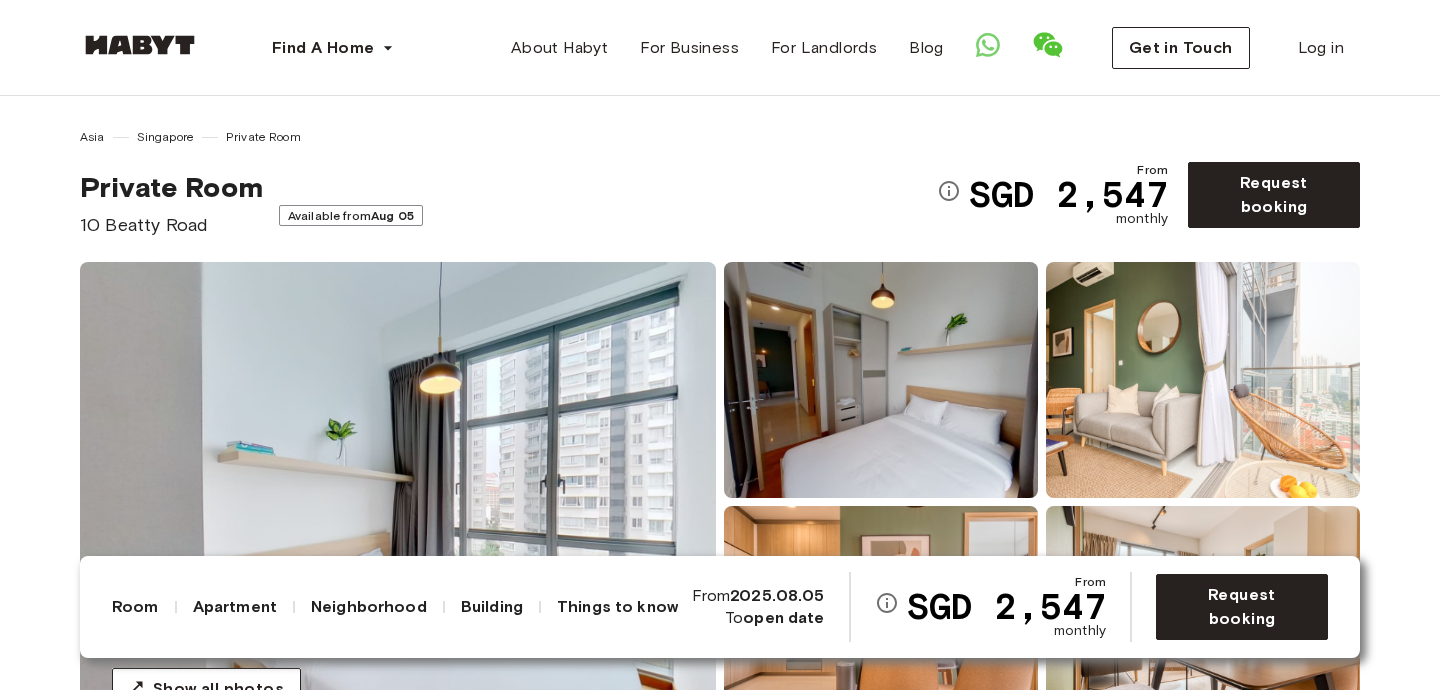 click on "open date" at bounding box center (783, 617) 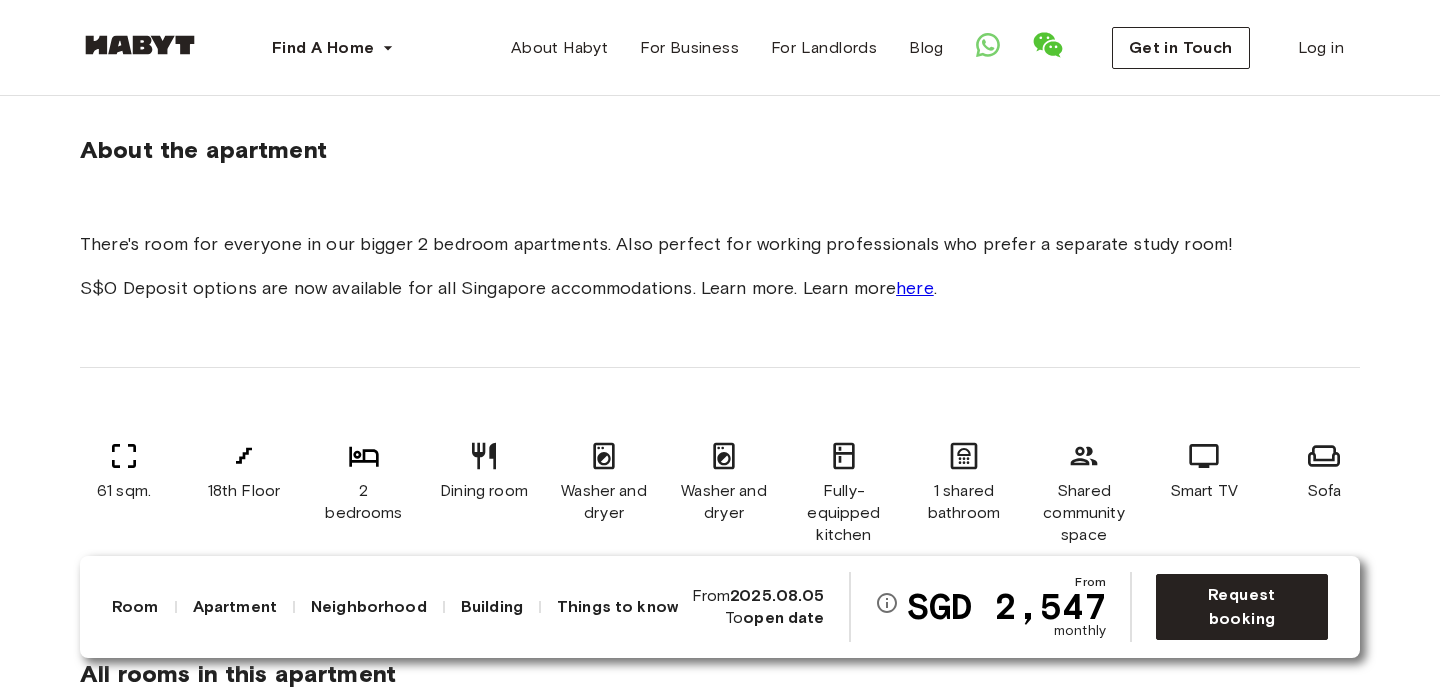 scroll, scrollTop: 1264, scrollLeft: 0, axis: vertical 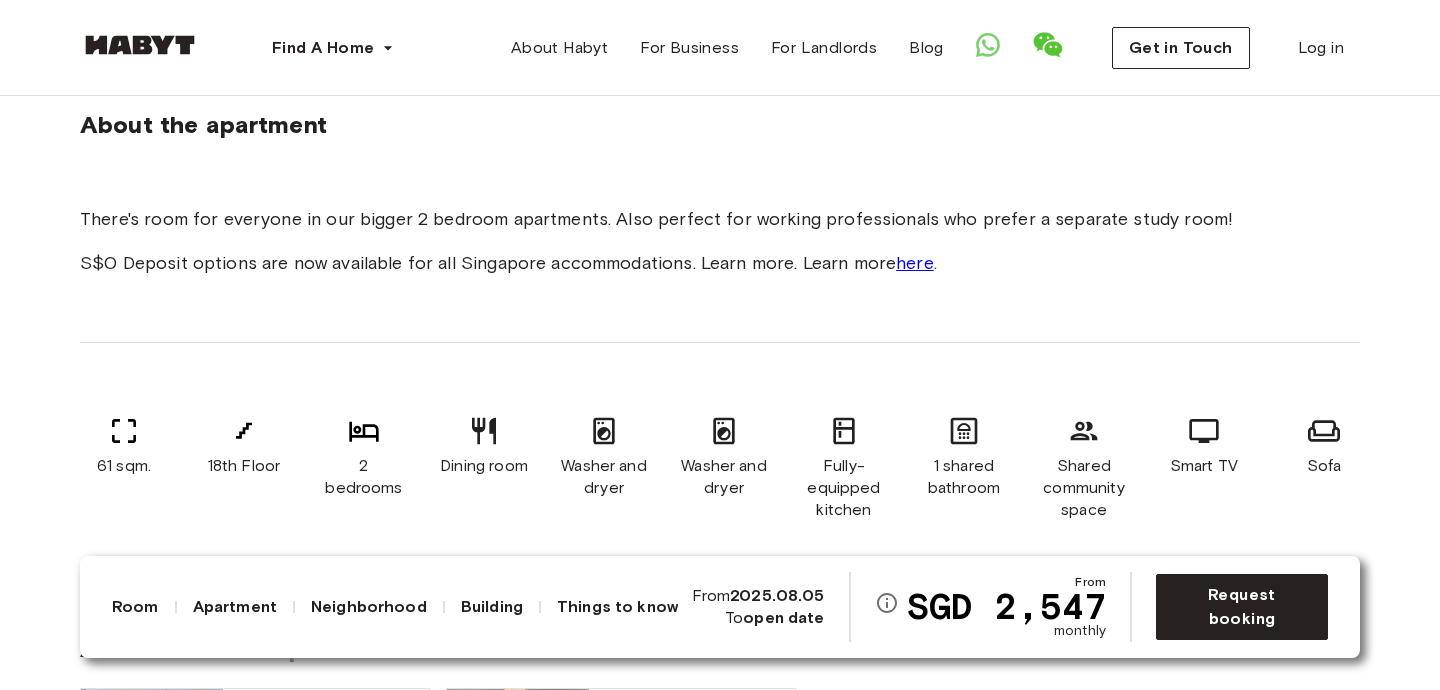 click on "here" at bounding box center [915, 263] 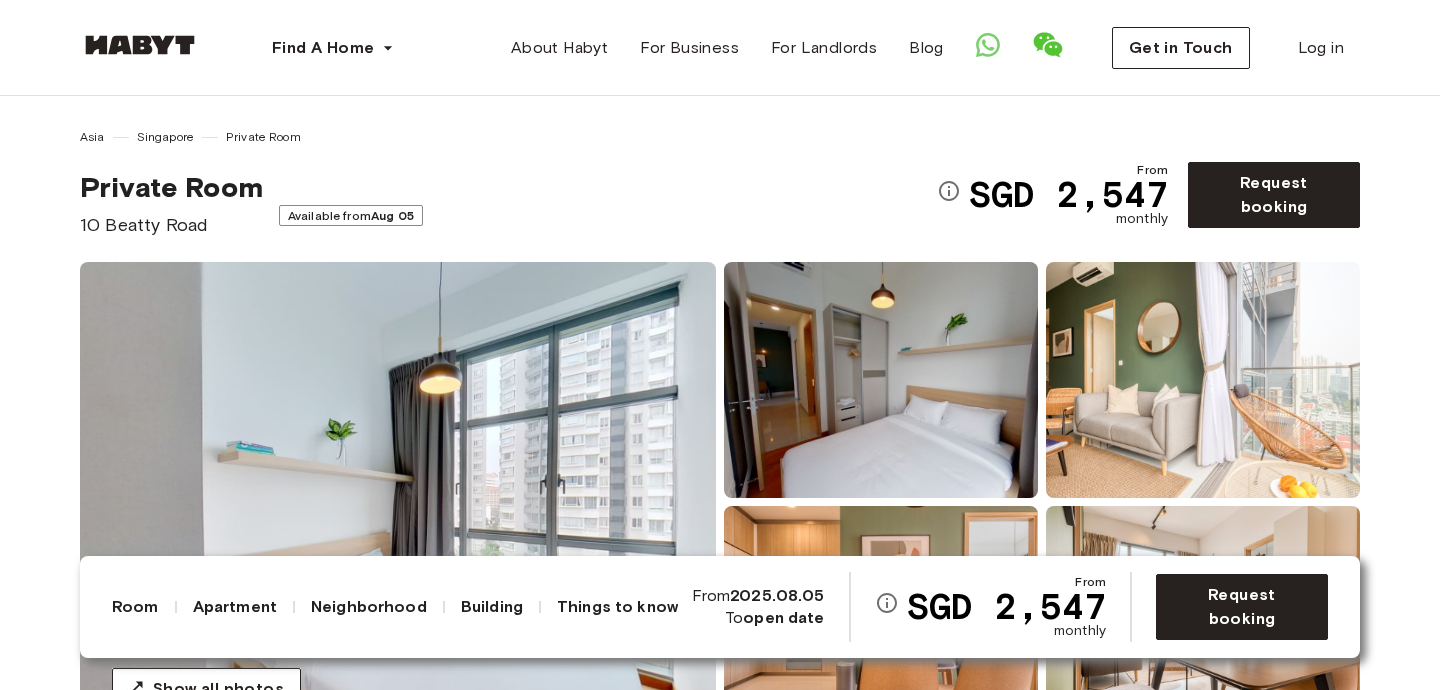 scroll, scrollTop: 0, scrollLeft: 0, axis: both 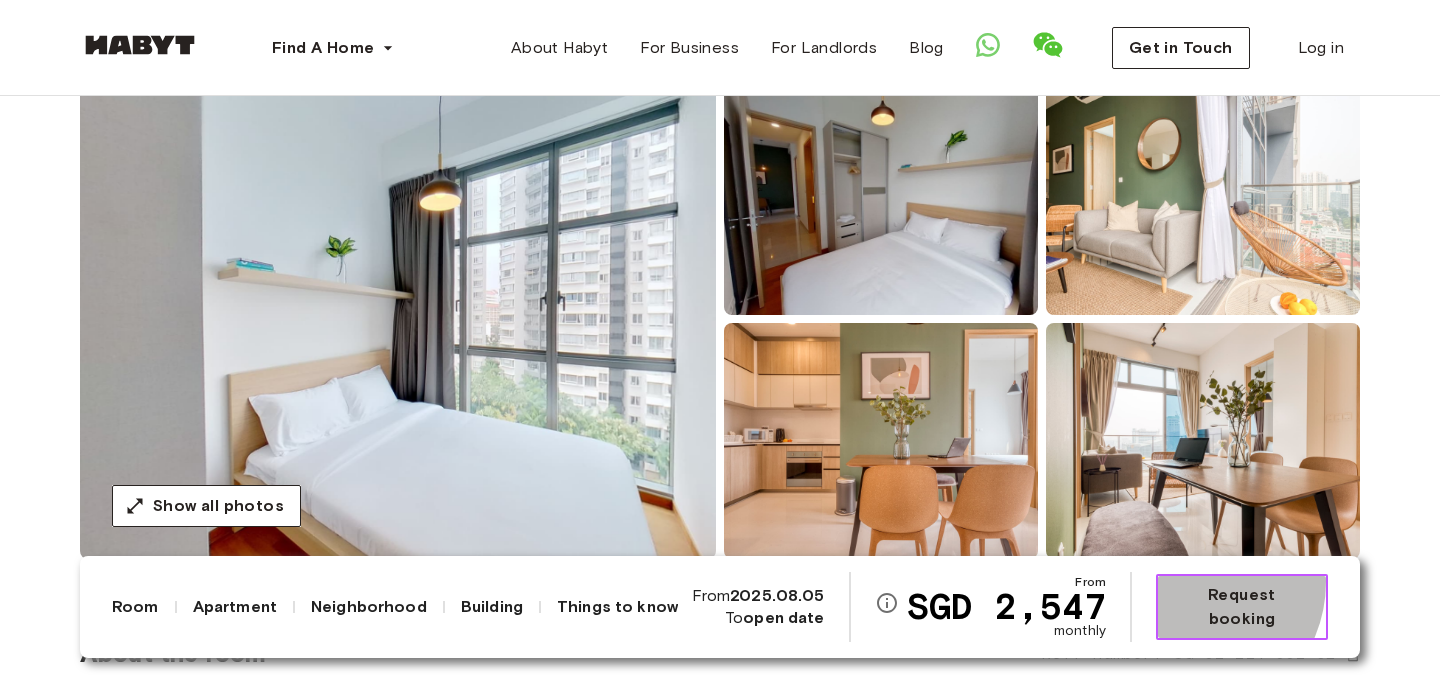 click on "Request booking" at bounding box center [1242, 607] 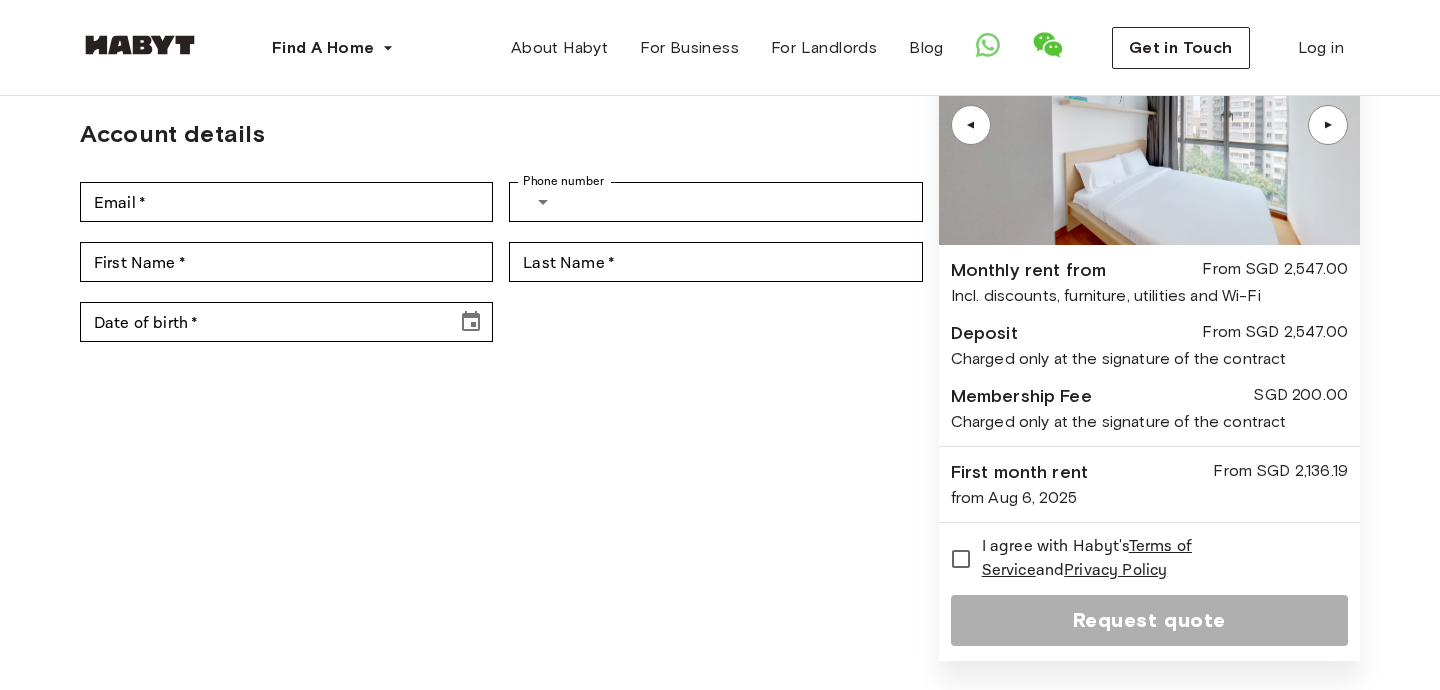 scroll, scrollTop: 169, scrollLeft: 0, axis: vertical 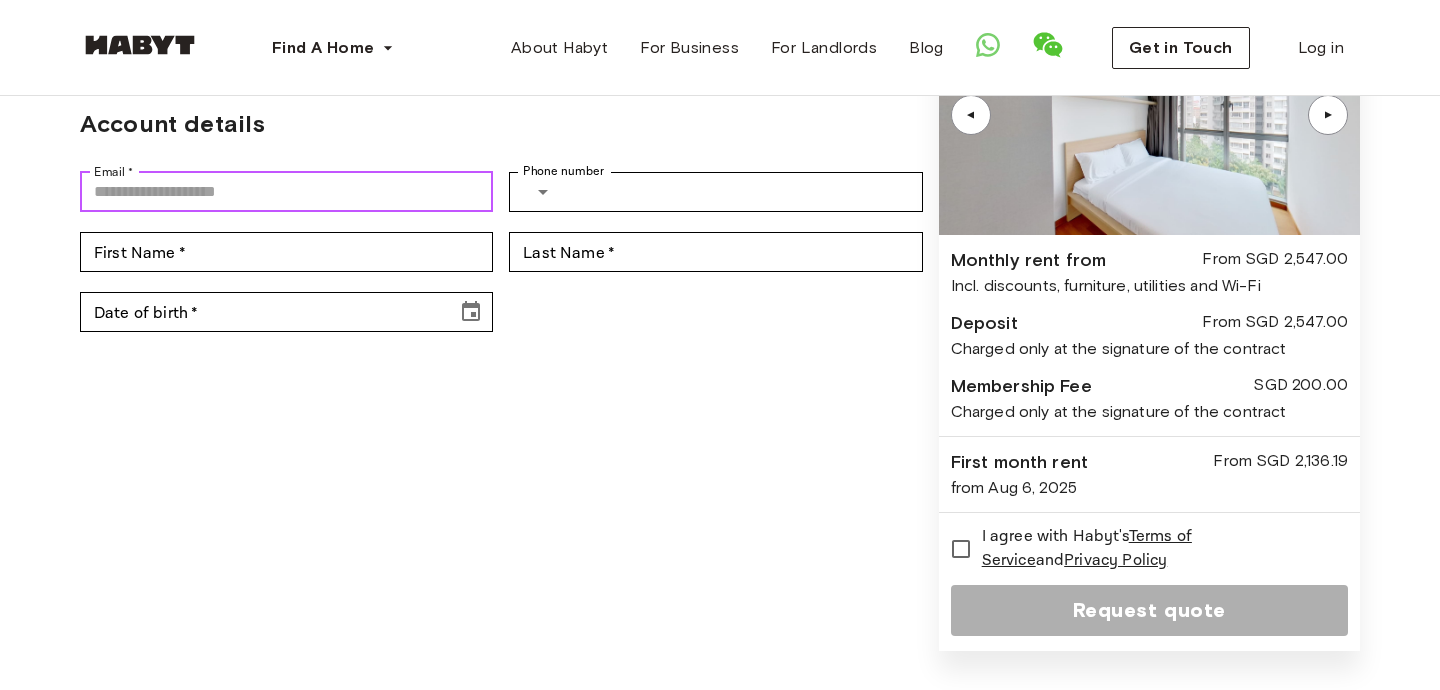 click on "Email   *" at bounding box center [286, 192] 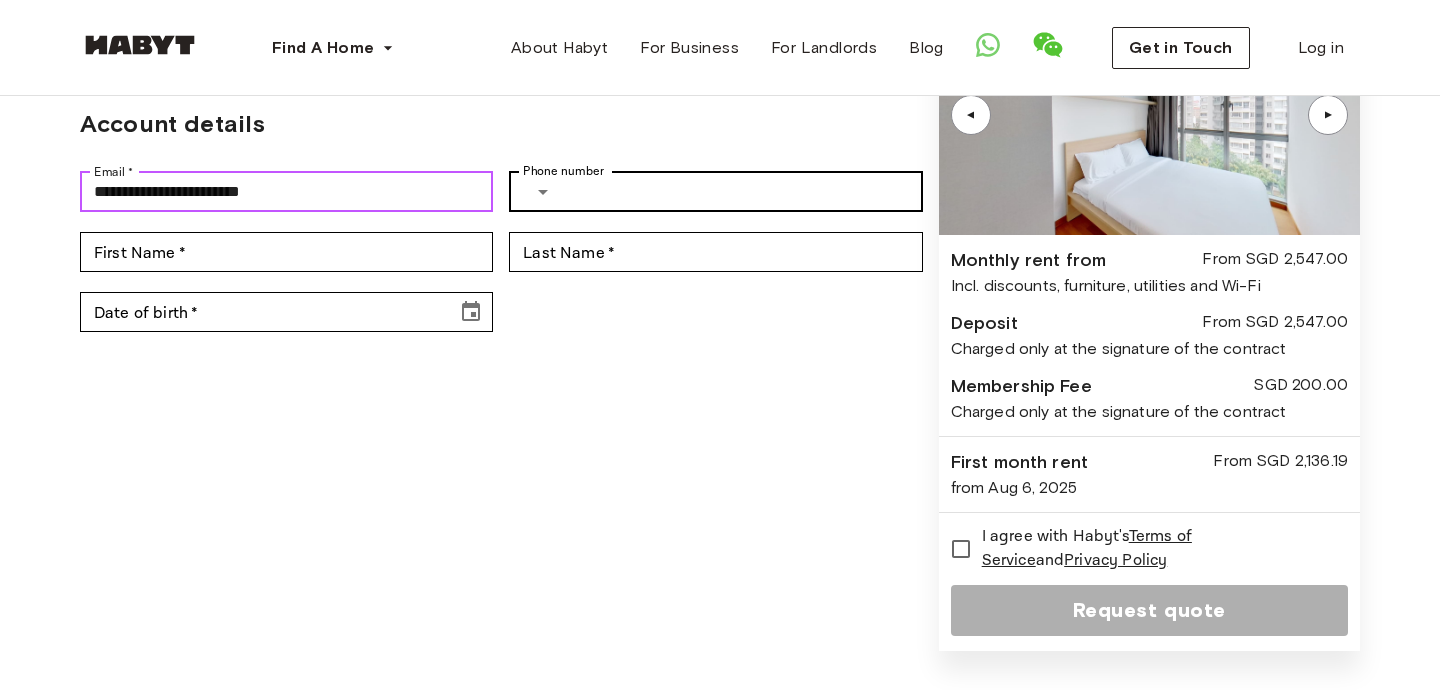 type on "**********" 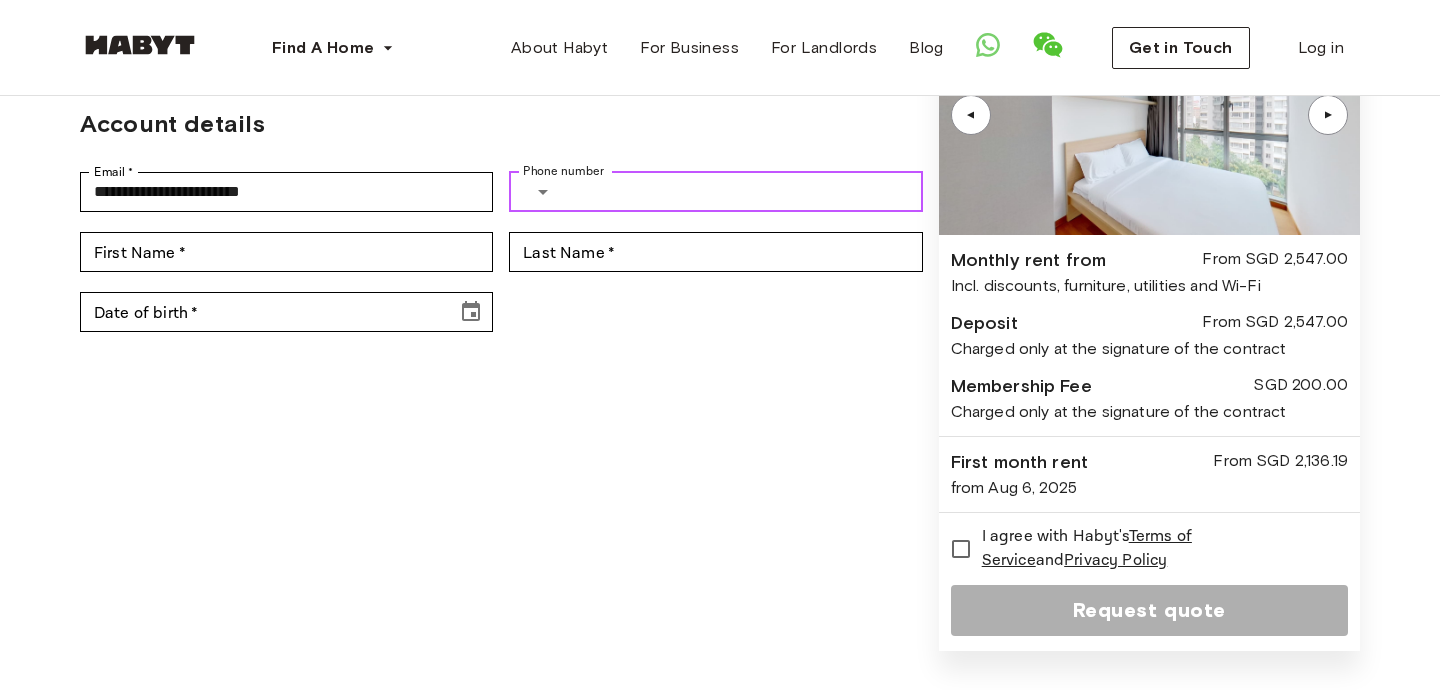 click on "Phone number" at bounding box center (746, 192) 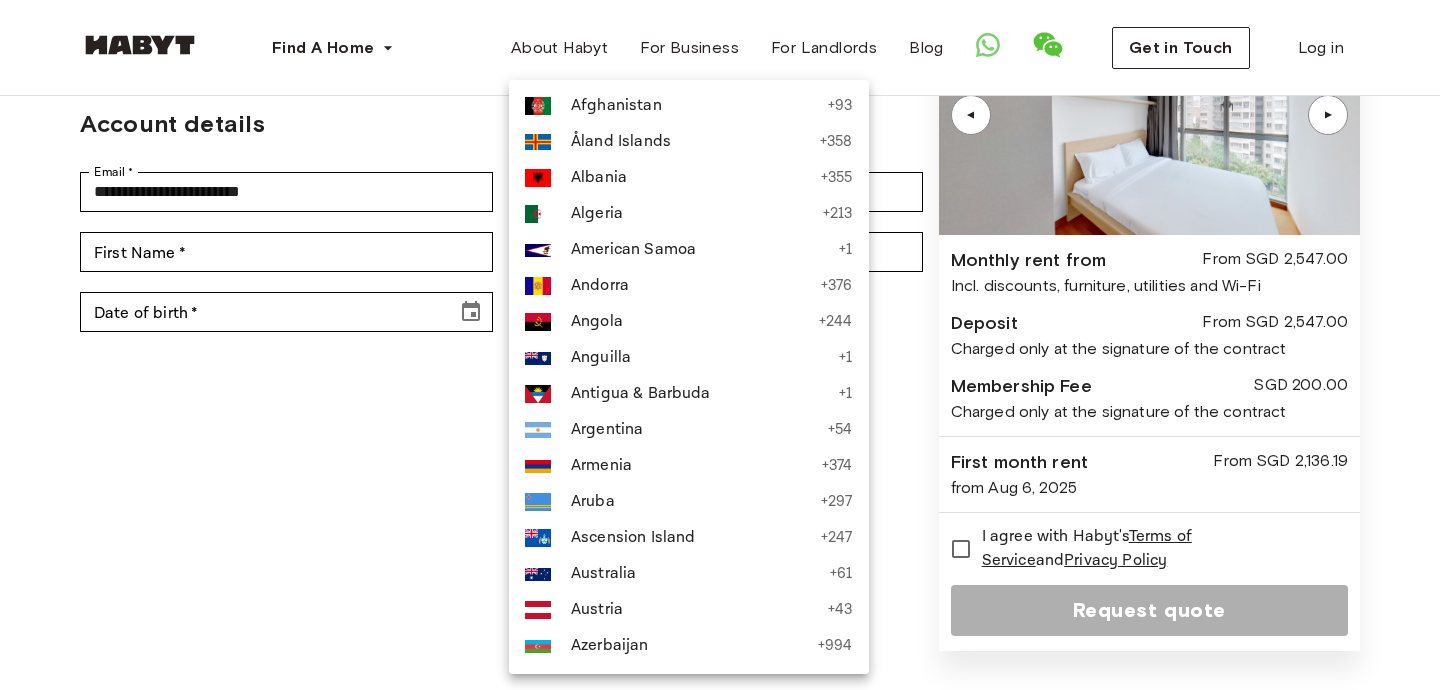 type 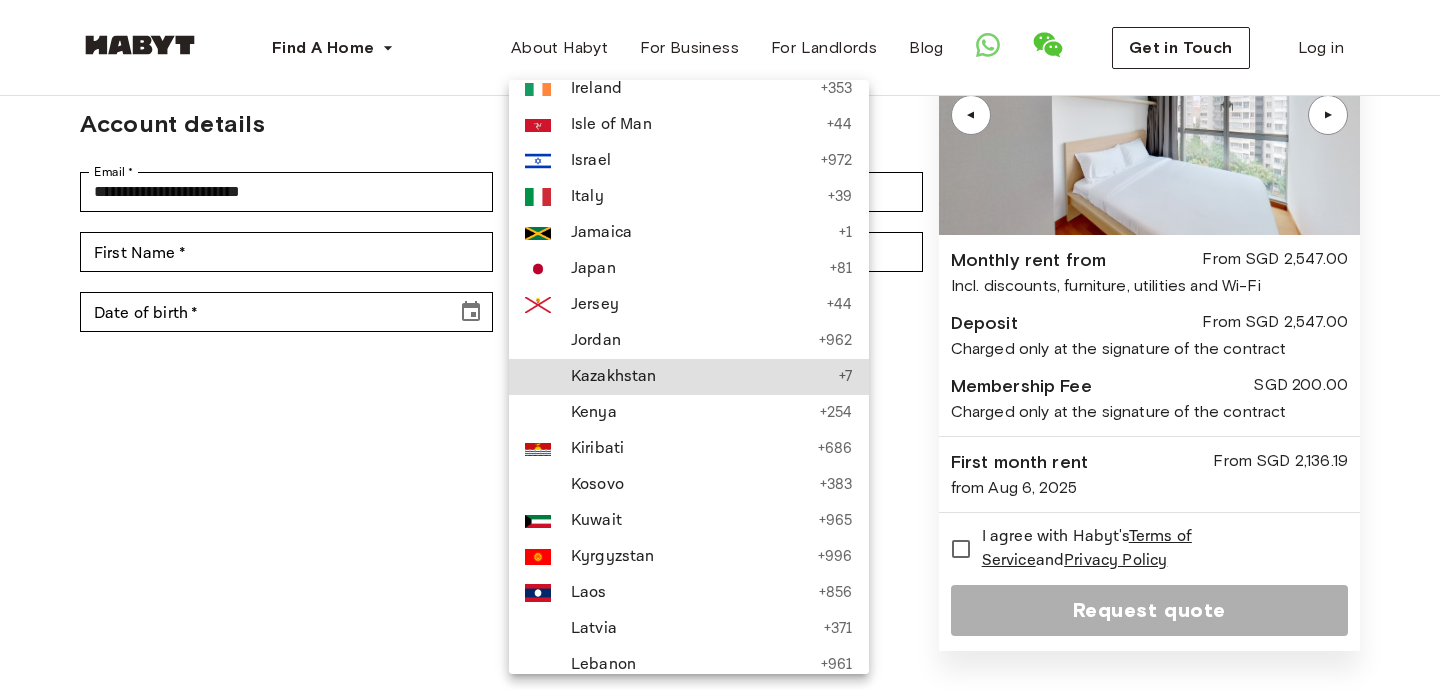 type 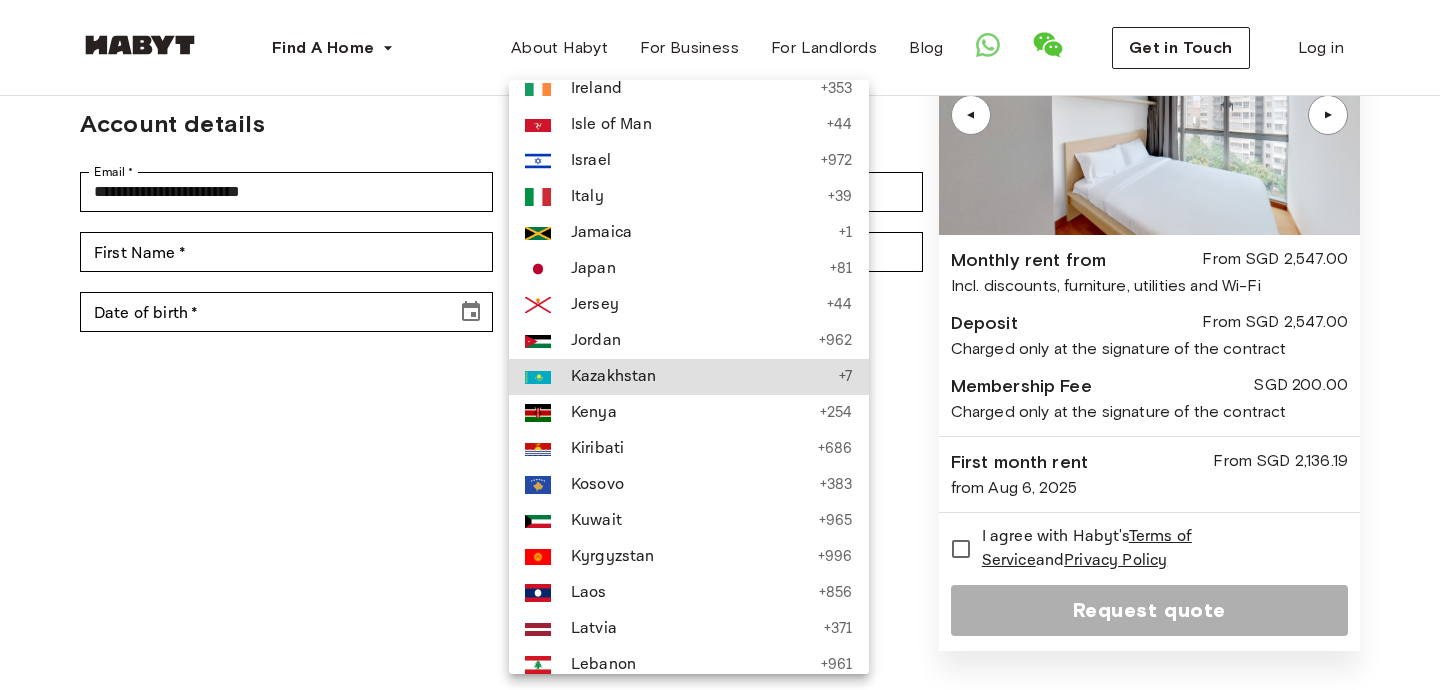 type 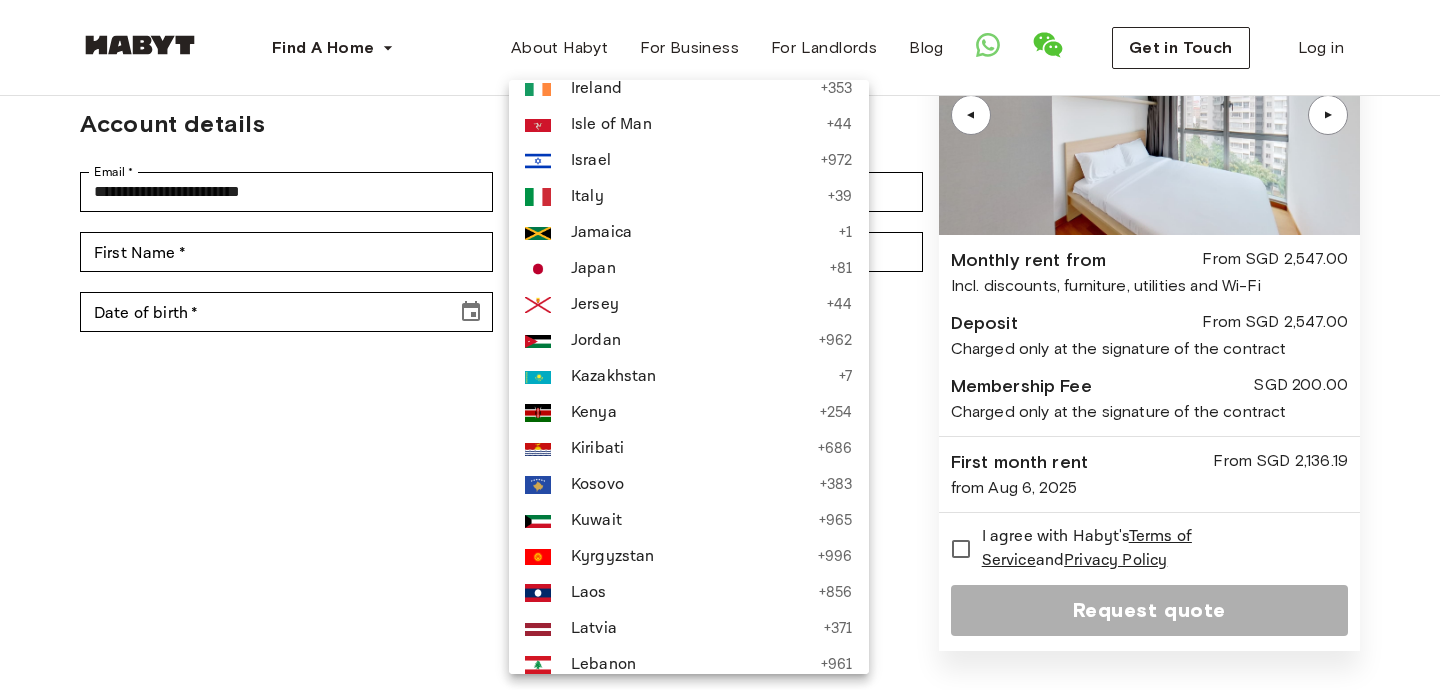 scroll, scrollTop: 6685, scrollLeft: 0, axis: vertical 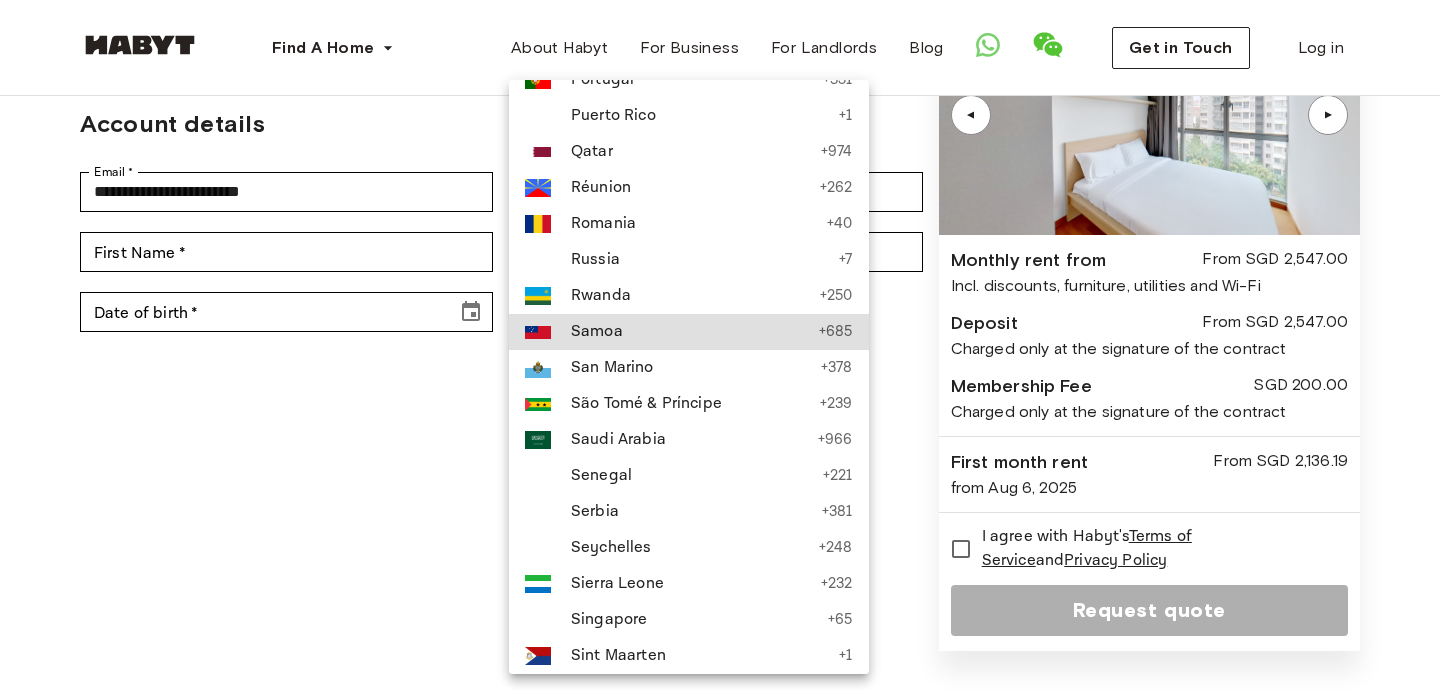 type 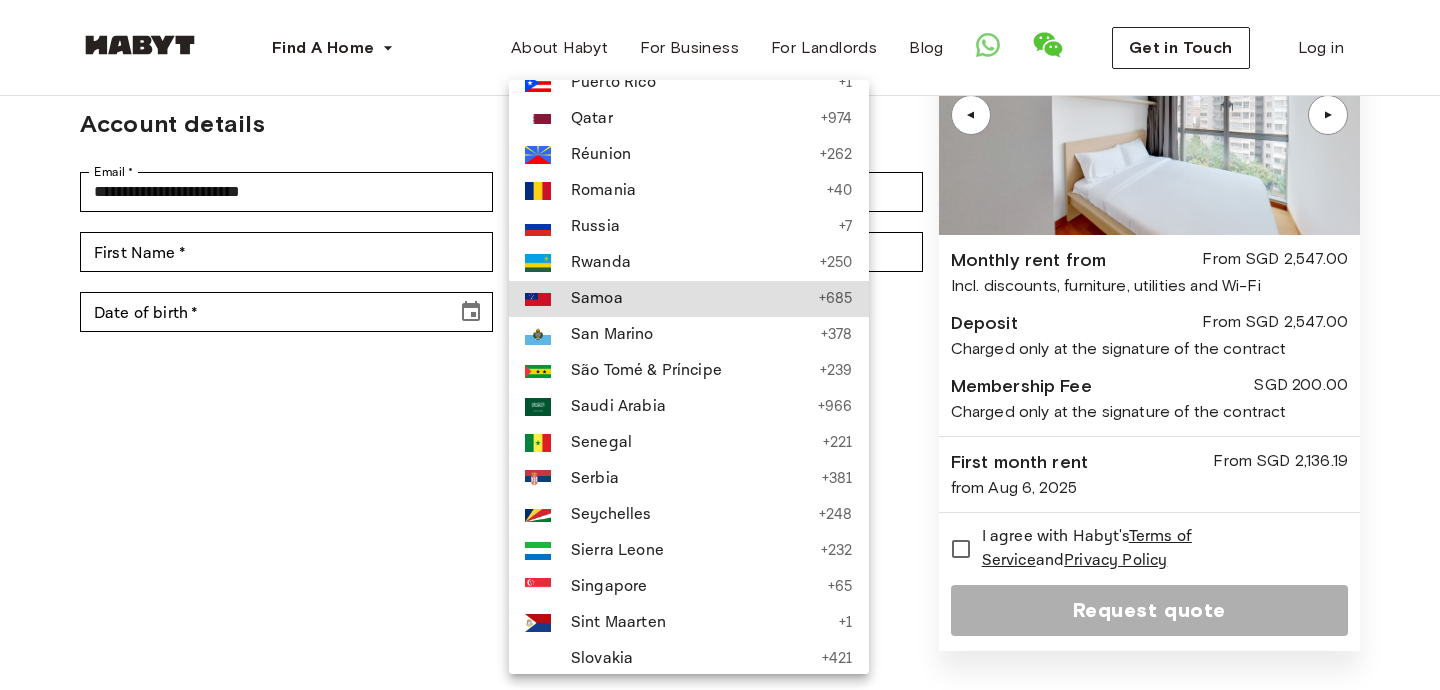 type 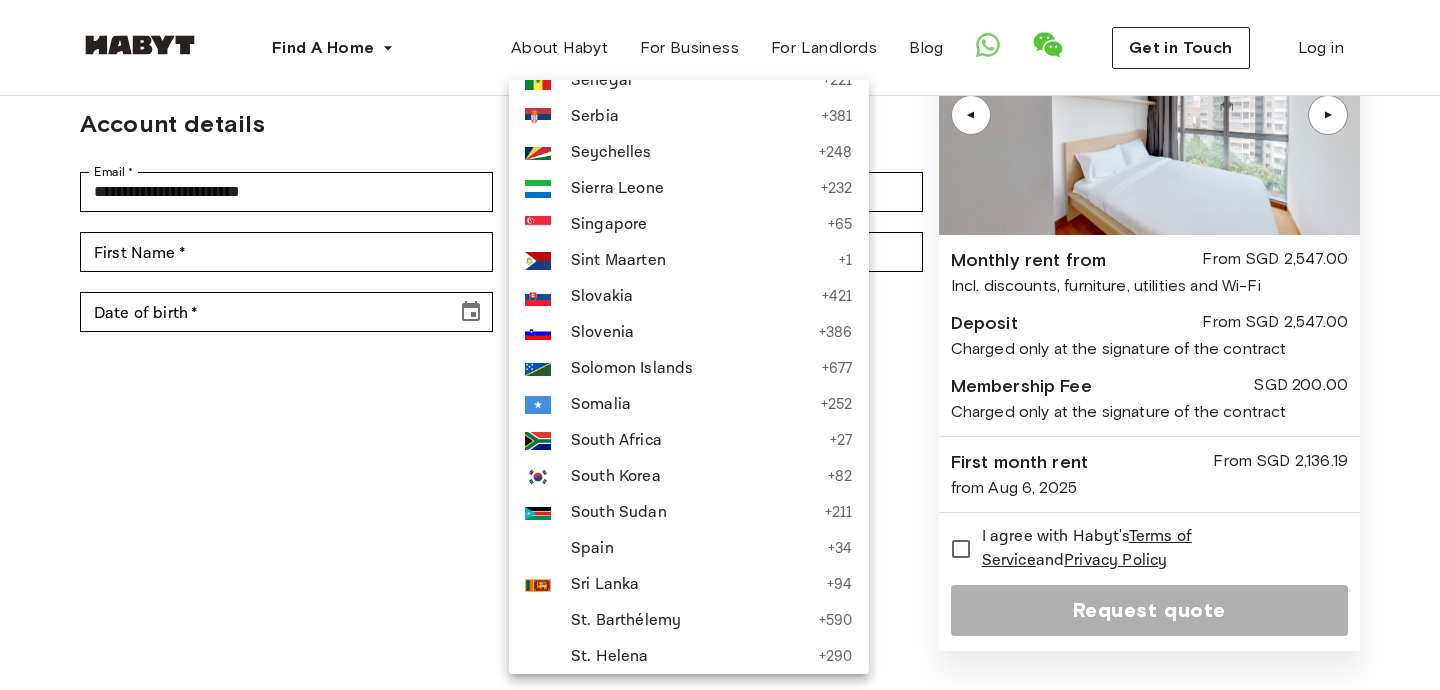 type 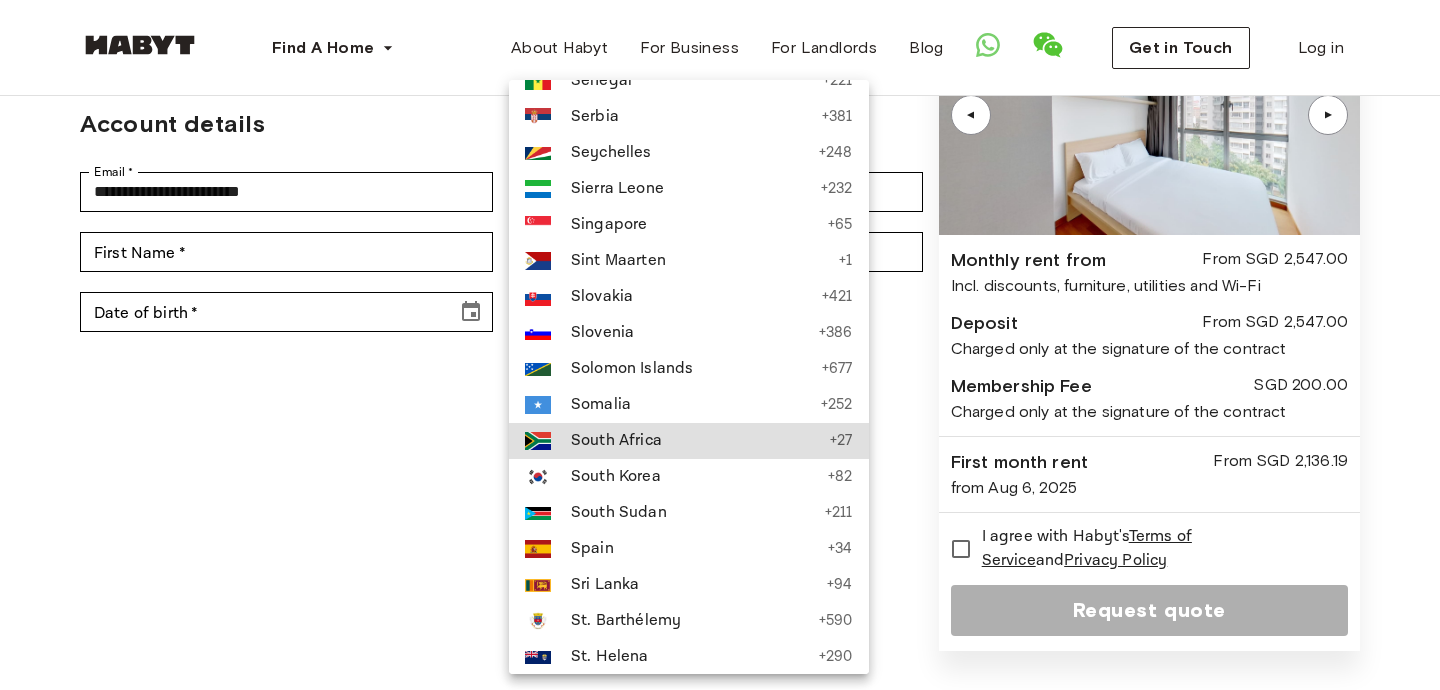 click on "South Korea" at bounding box center (694, 477) 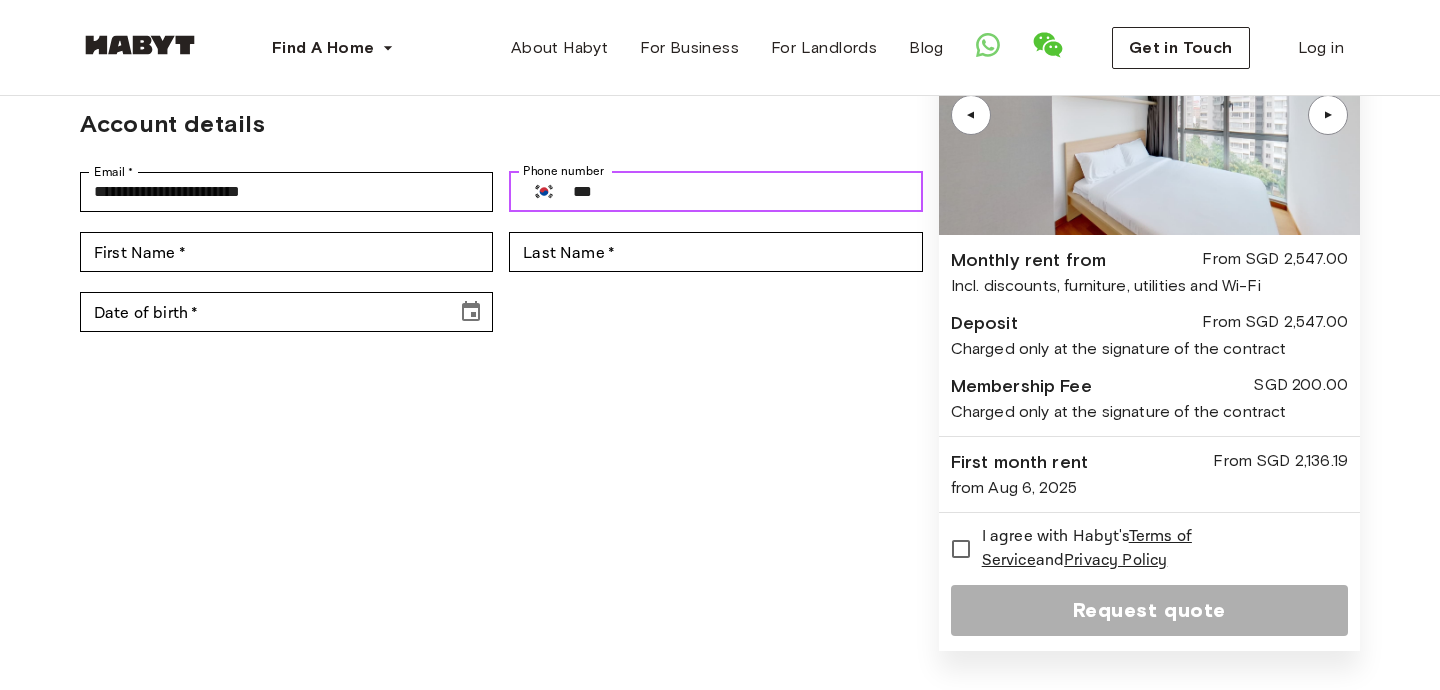 click on "***" at bounding box center [747, 192] 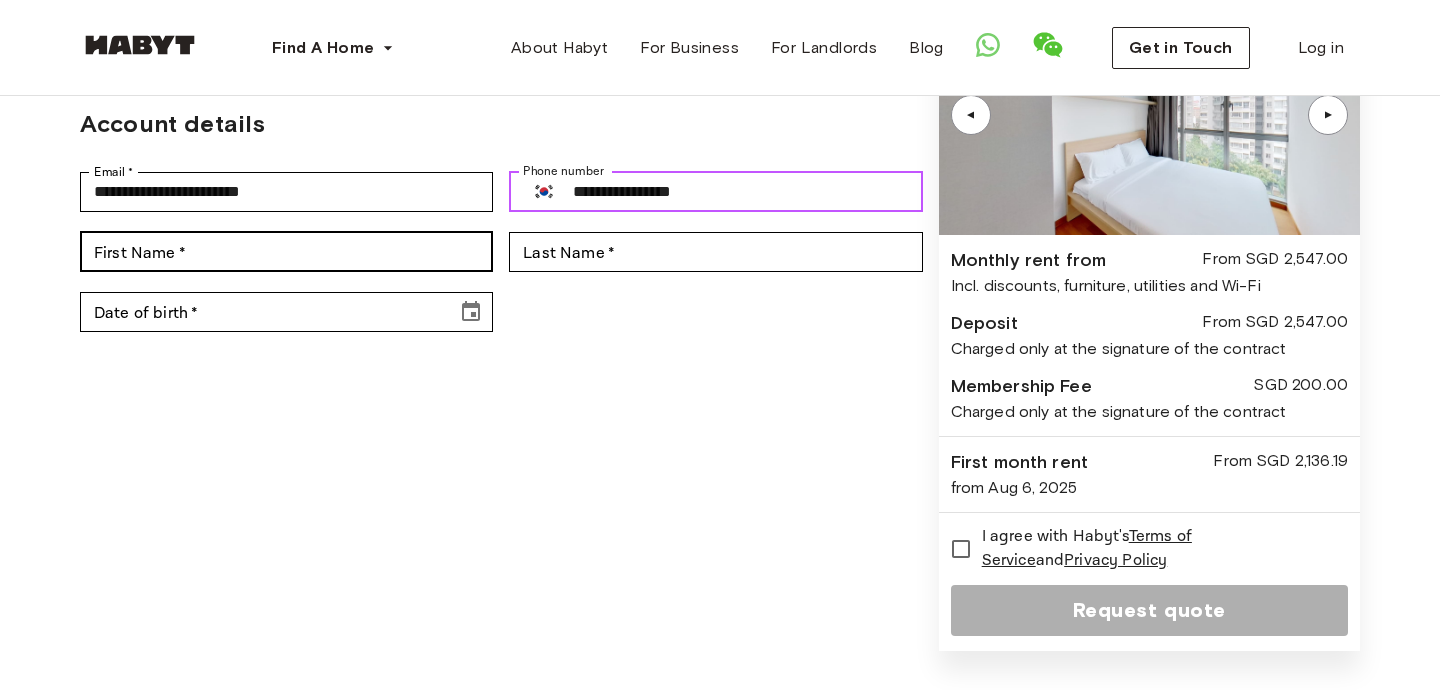 type on "**********" 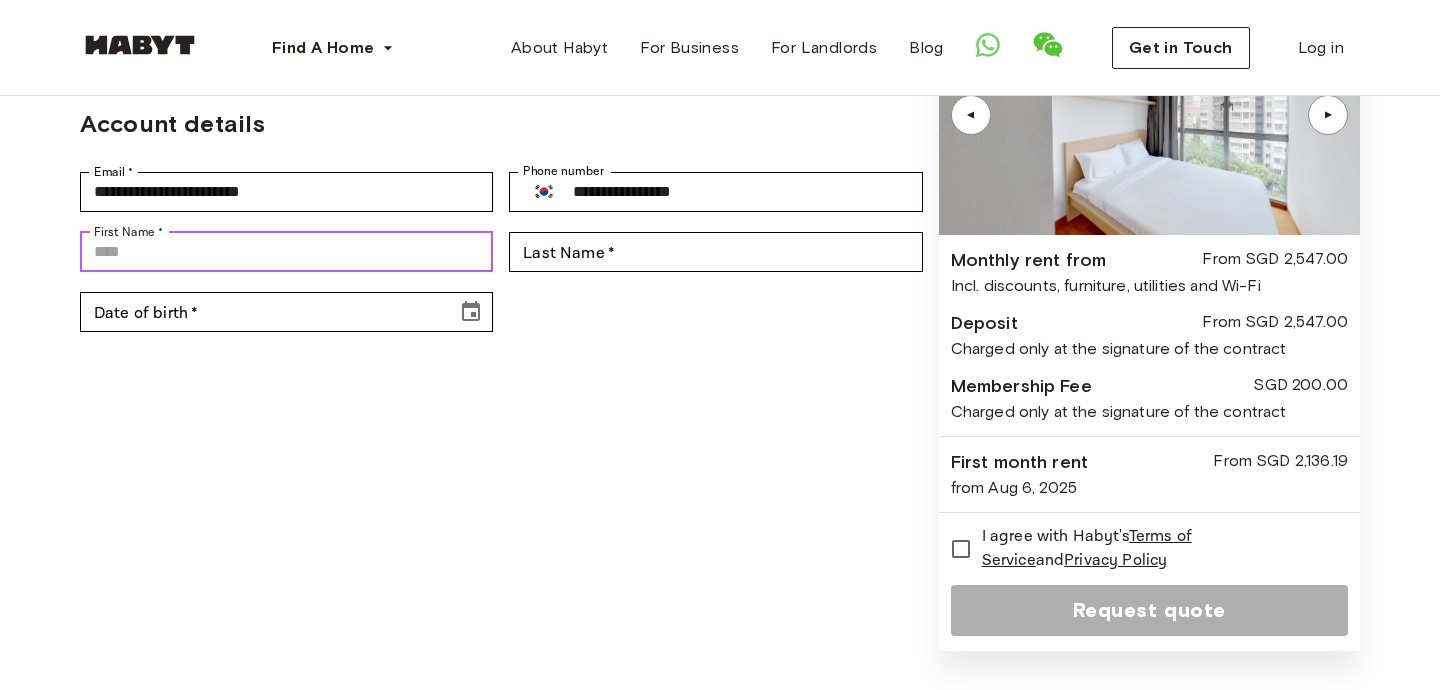 click on "First Name   *" at bounding box center [286, 252] 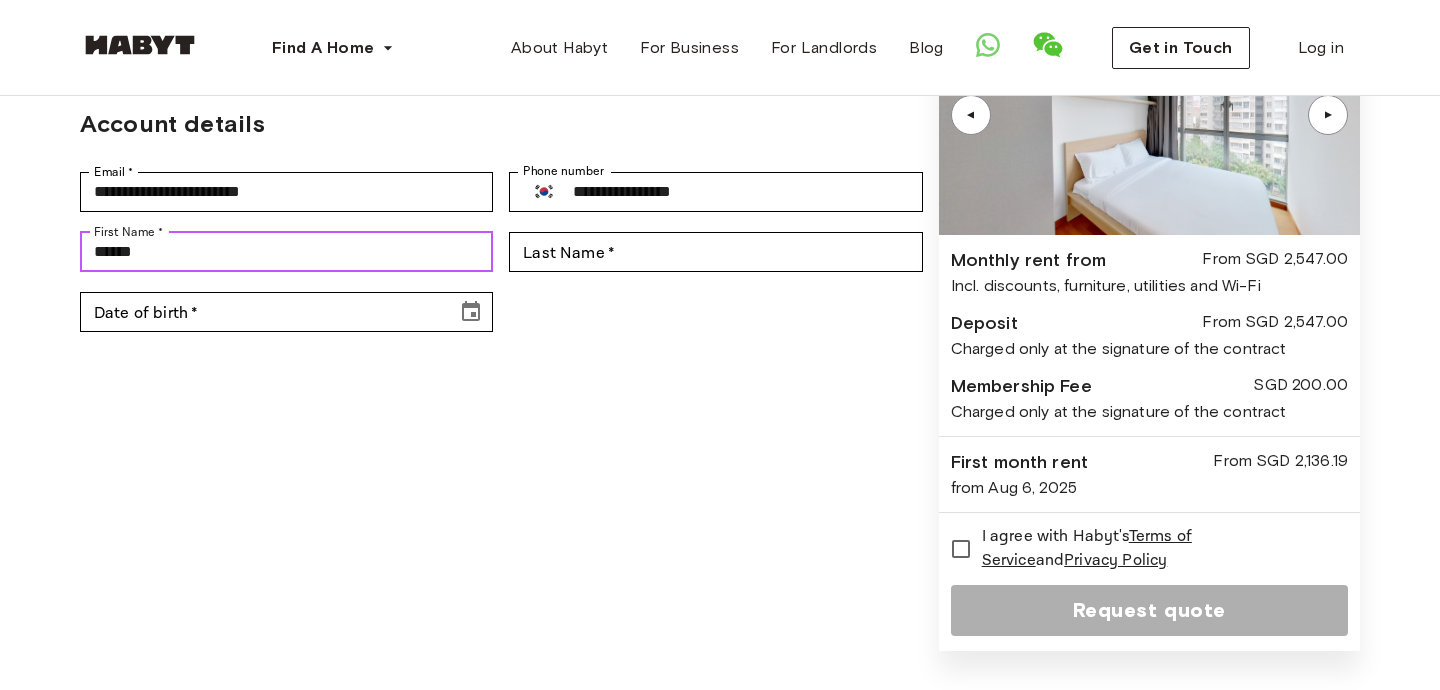 type on "******" 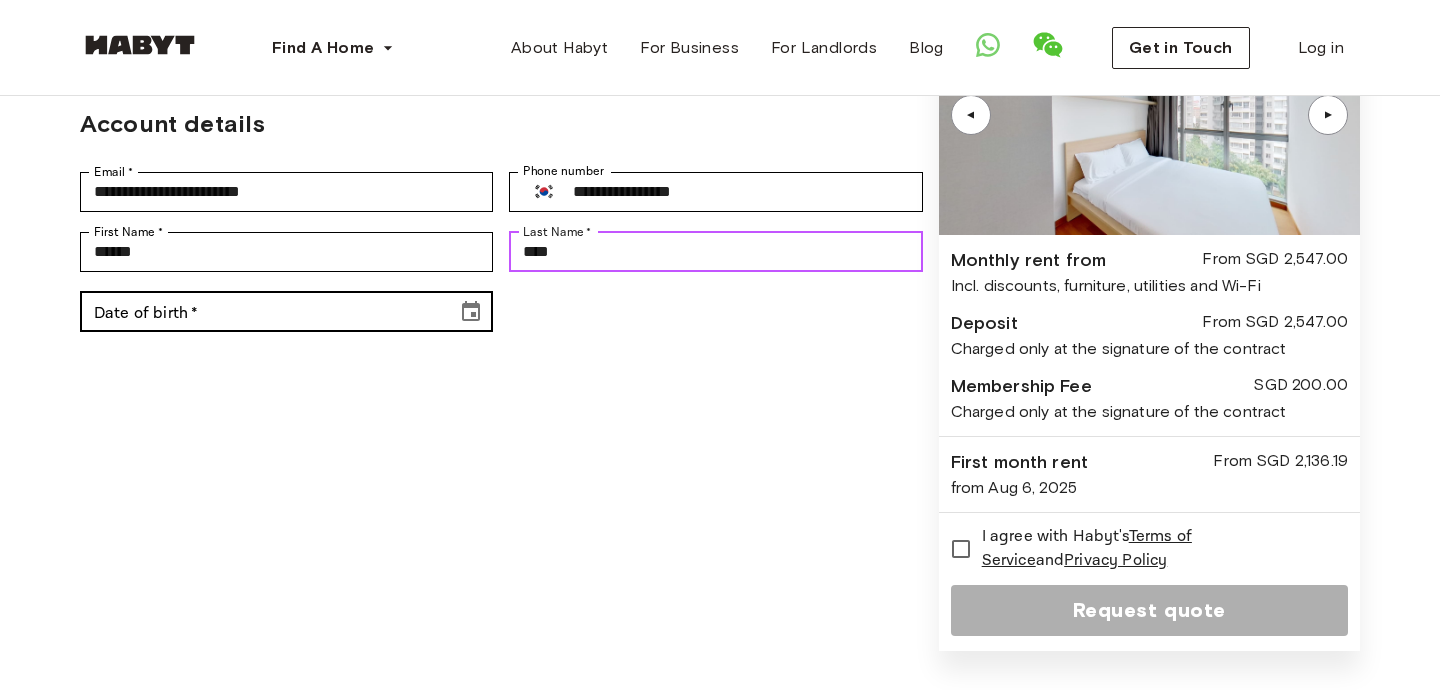 type on "****" 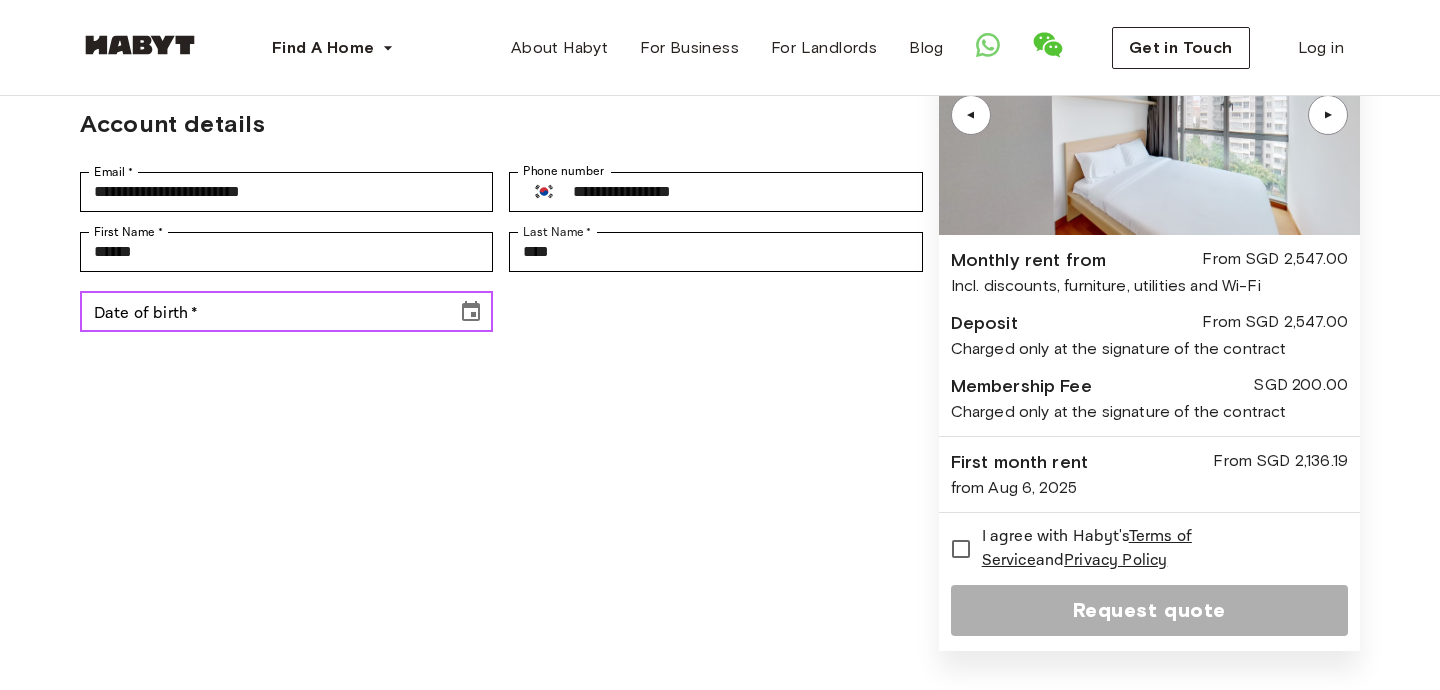 click on "Date of birth   *" at bounding box center (261, 312) 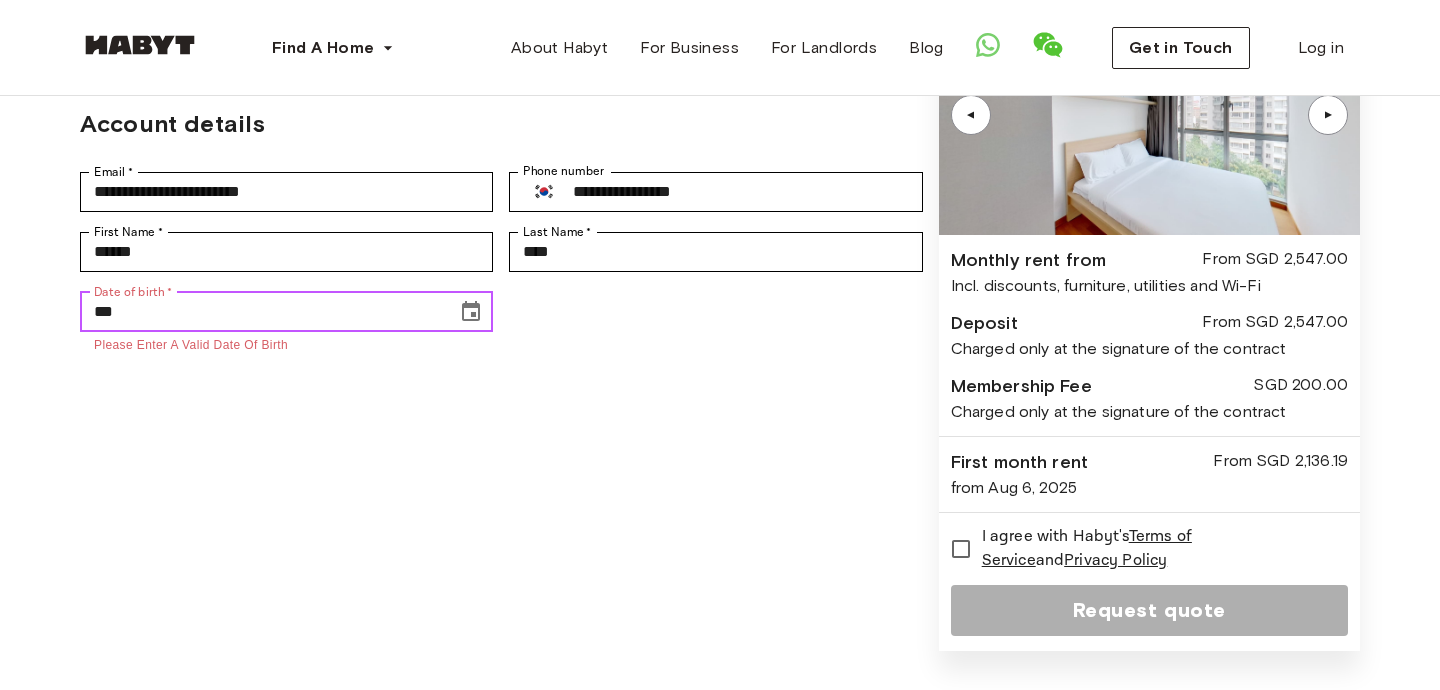 type on "*" 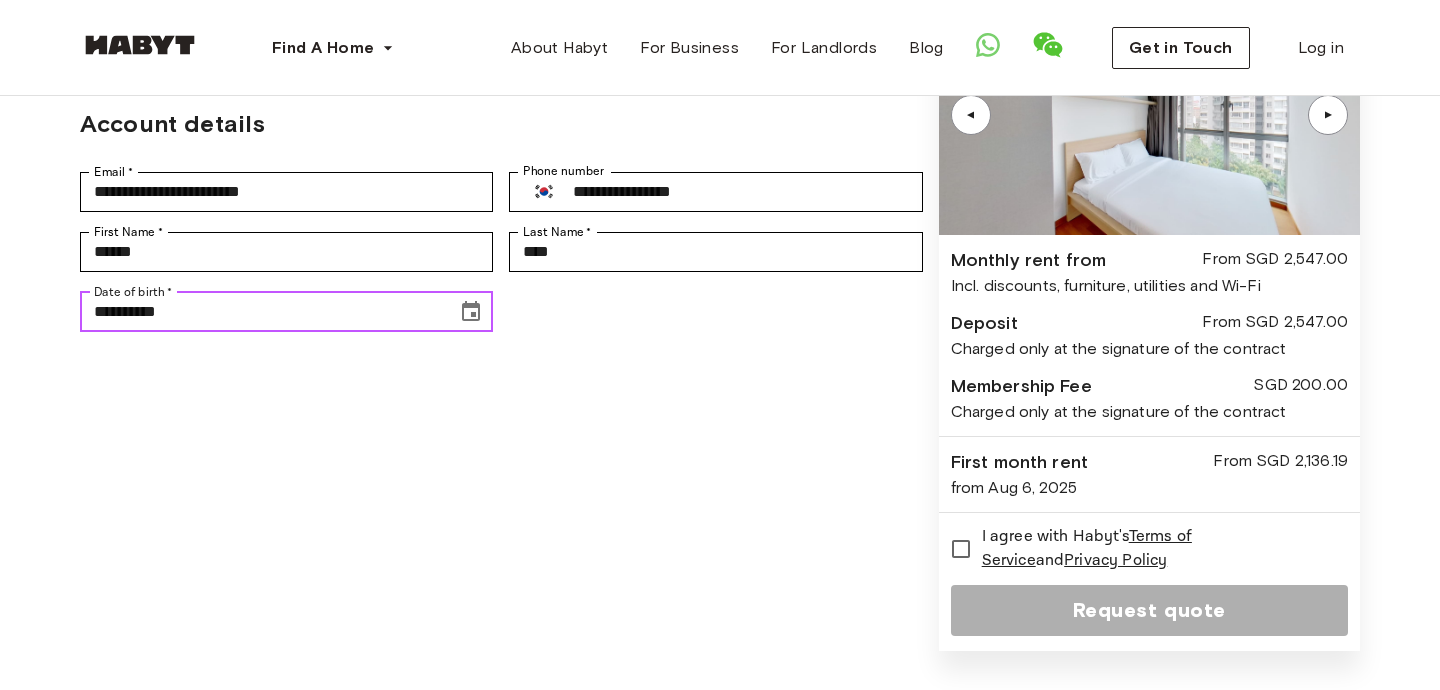 type on "**********" 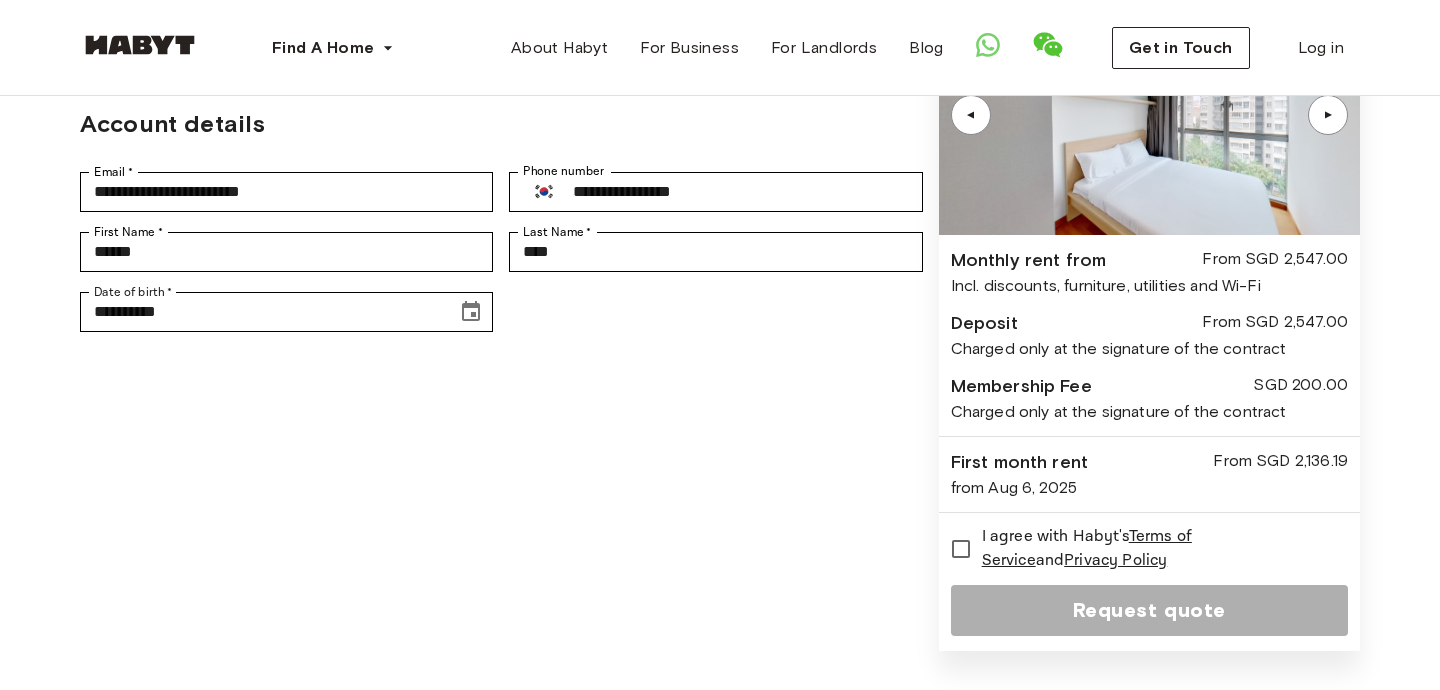 click on "**********" at bounding box center (501, 312) 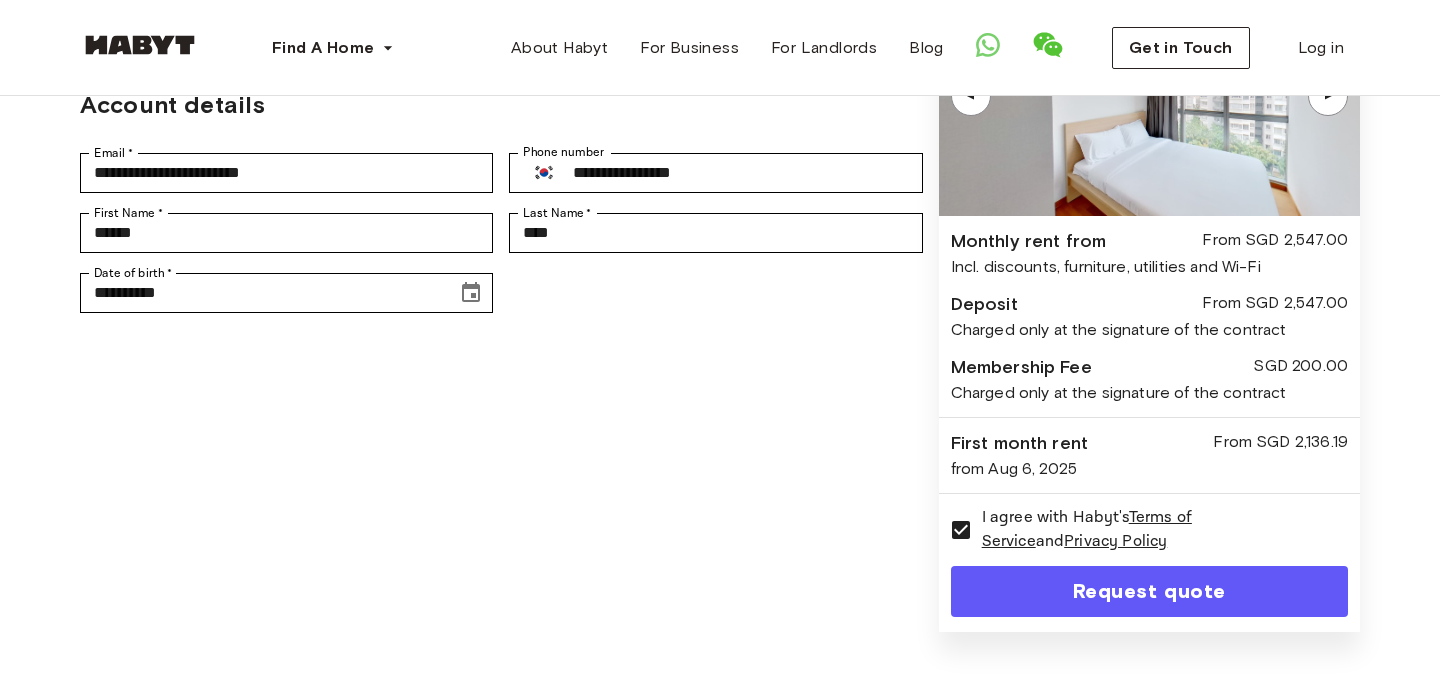 scroll, scrollTop: 192, scrollLeft: 0, axis: vertical 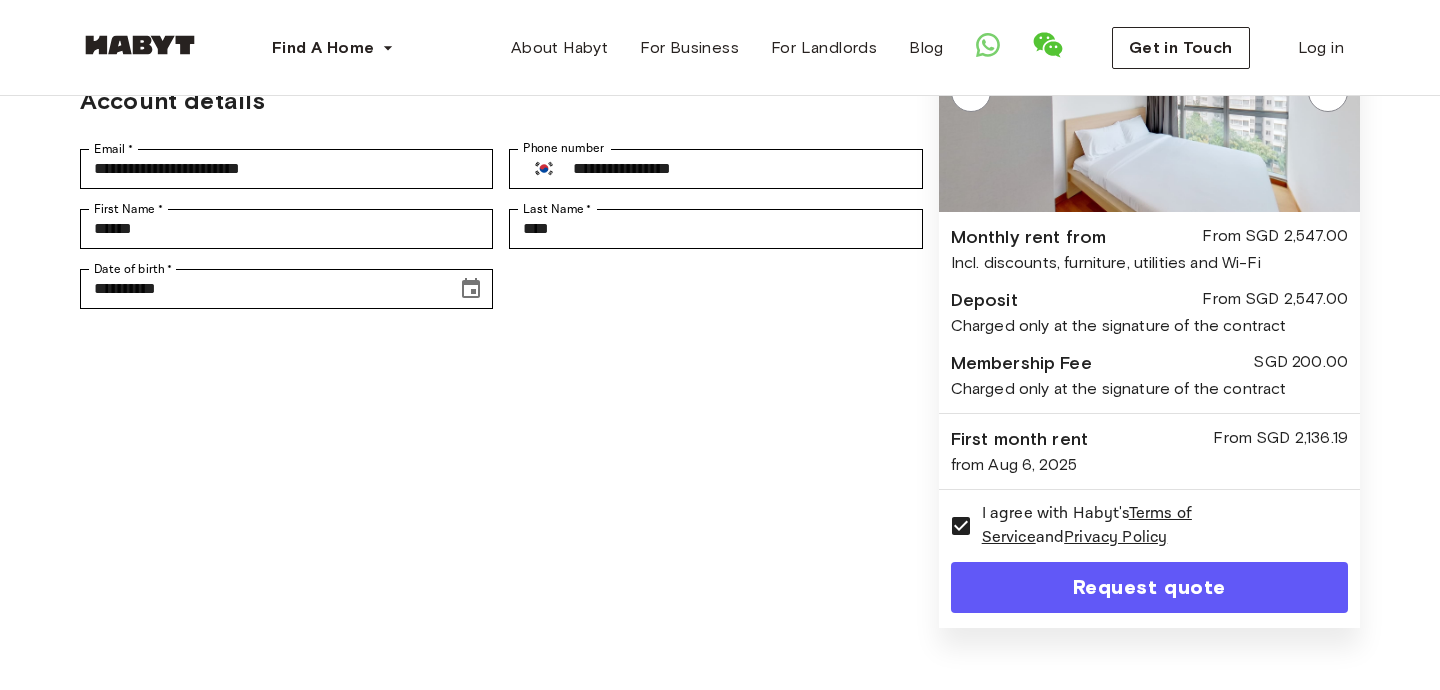 click on "Request quote" at bounding box center (1149, 587) 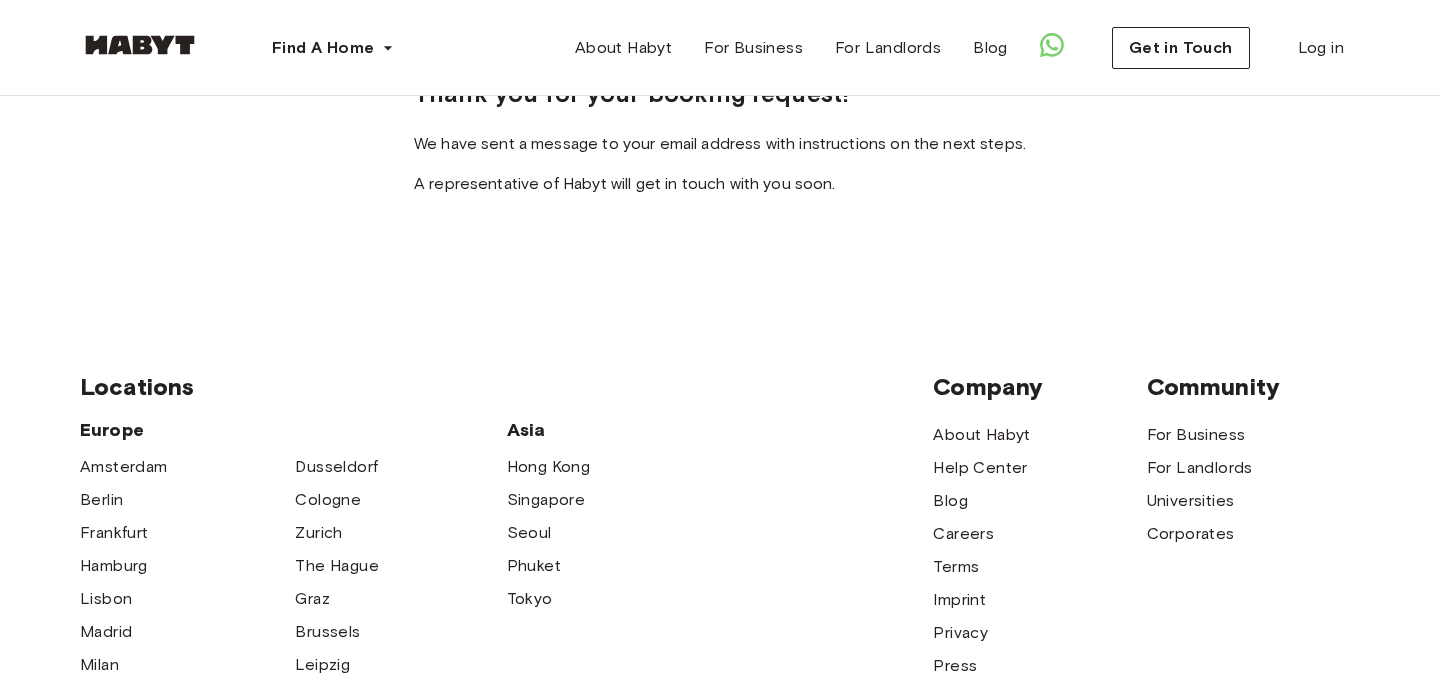 scroll, scrollTop: 0, scrollLeft: 0, axis: both 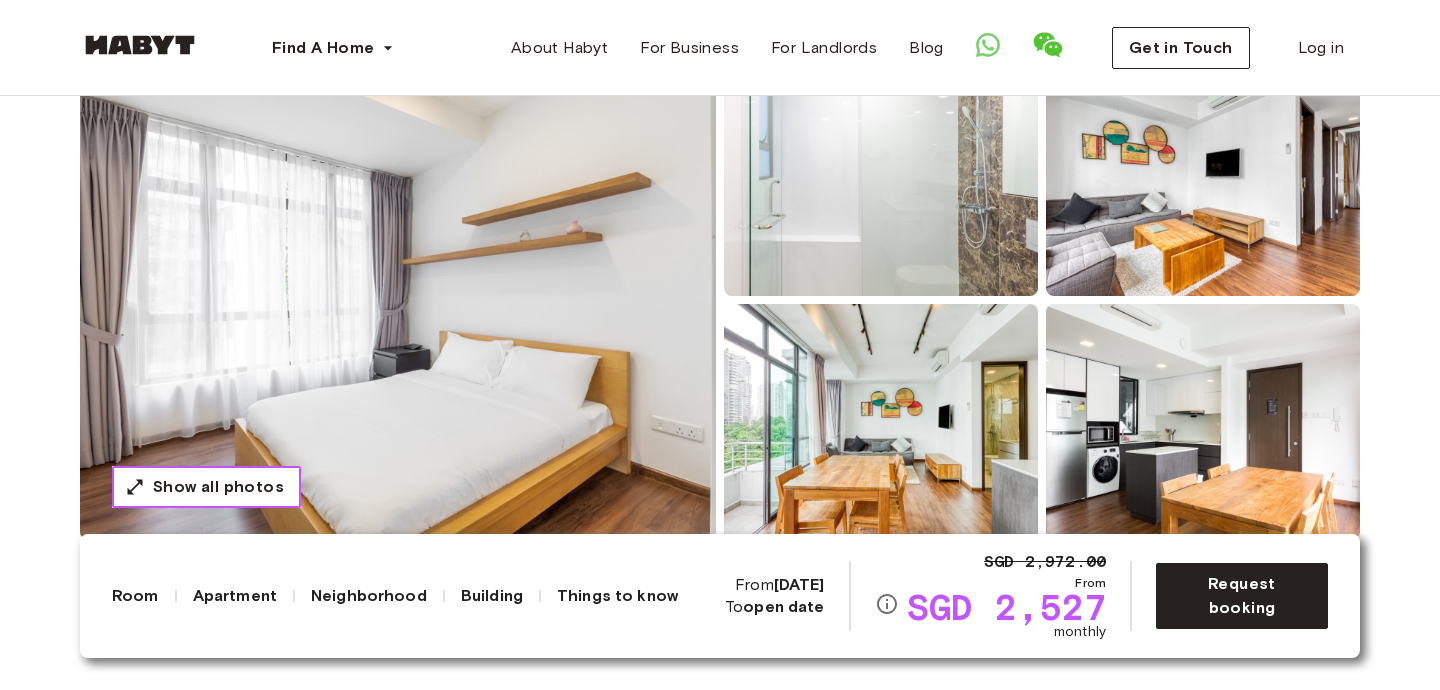 click on "Show all photos" at bounding box center (218, 487) 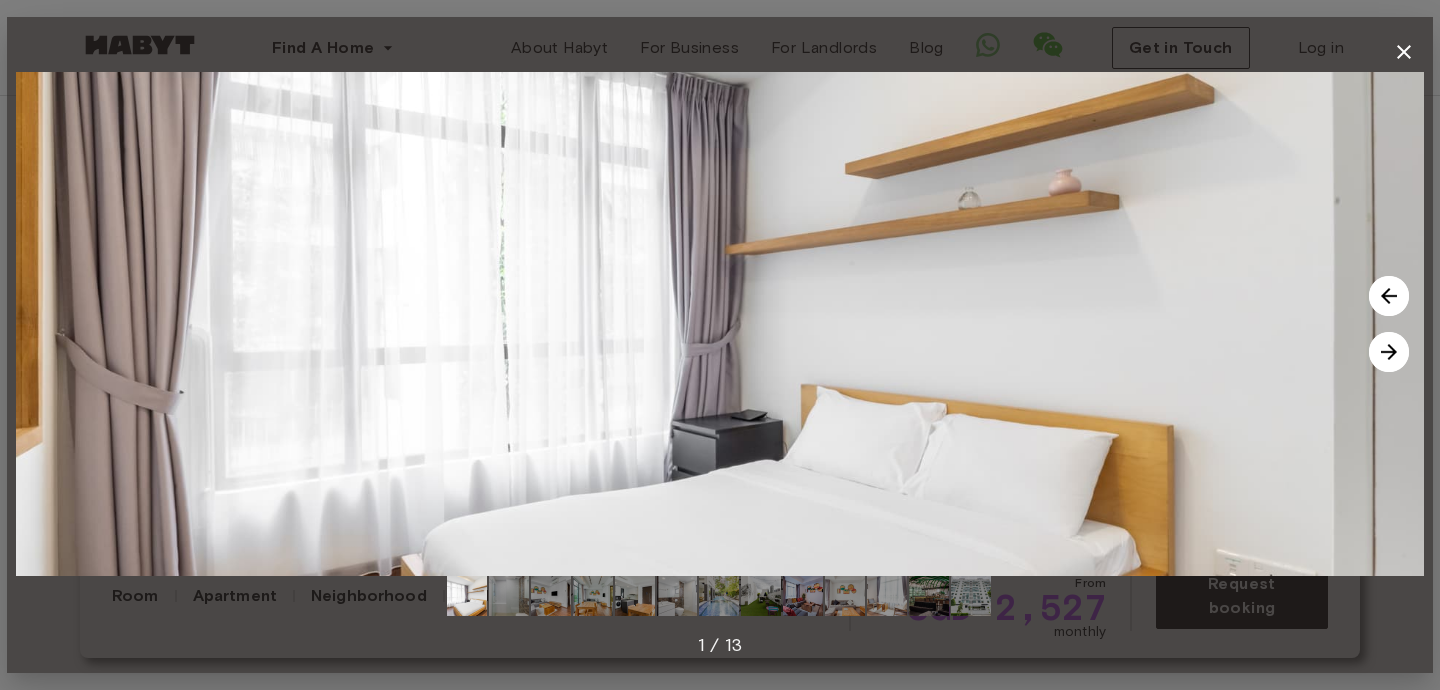 click at bounding box center (1389, 352) 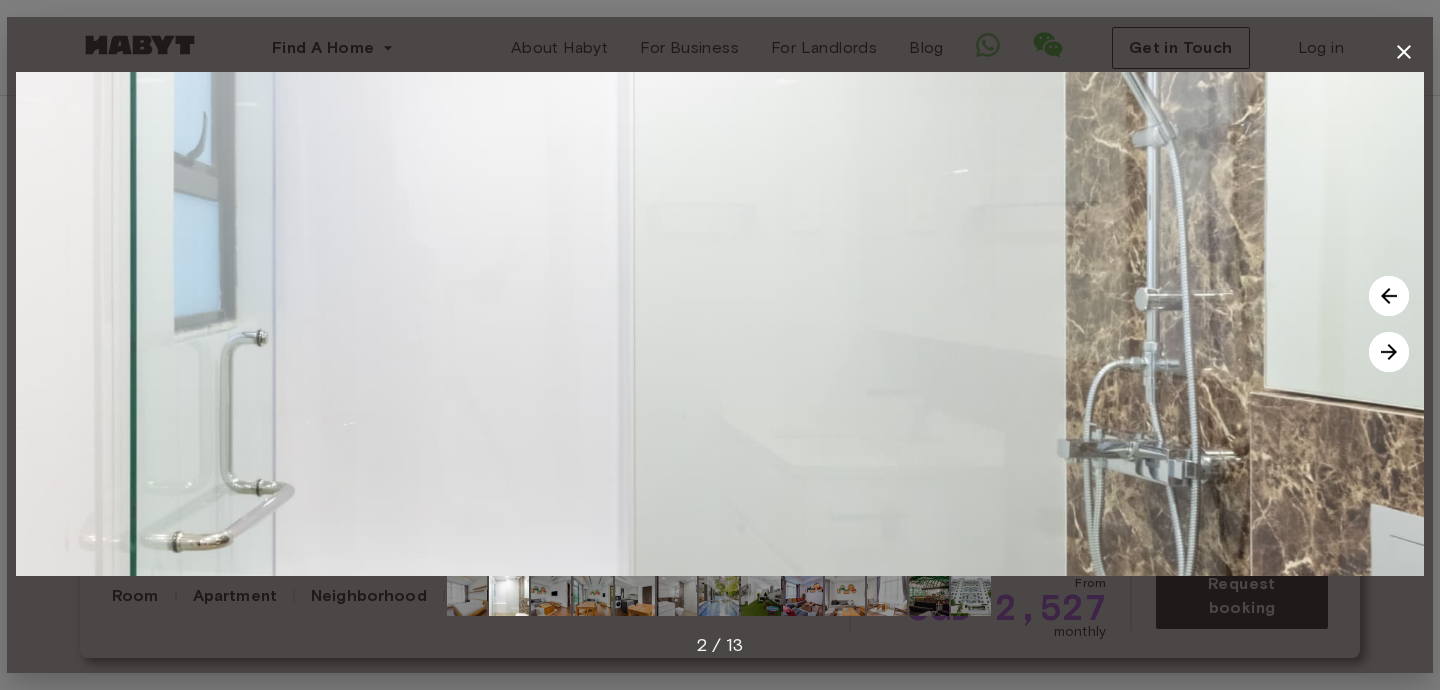 click at bounding box center (1389, 352) 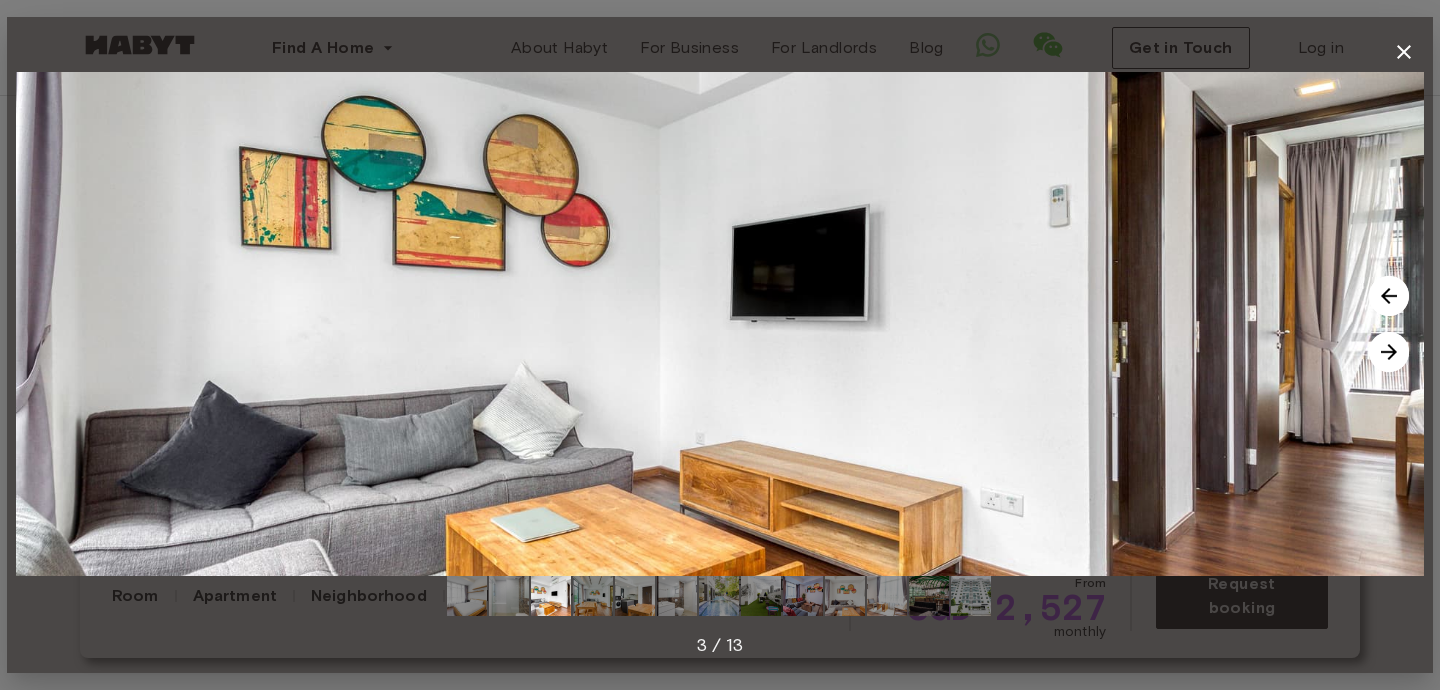 click at bounding box center [1389, 352] 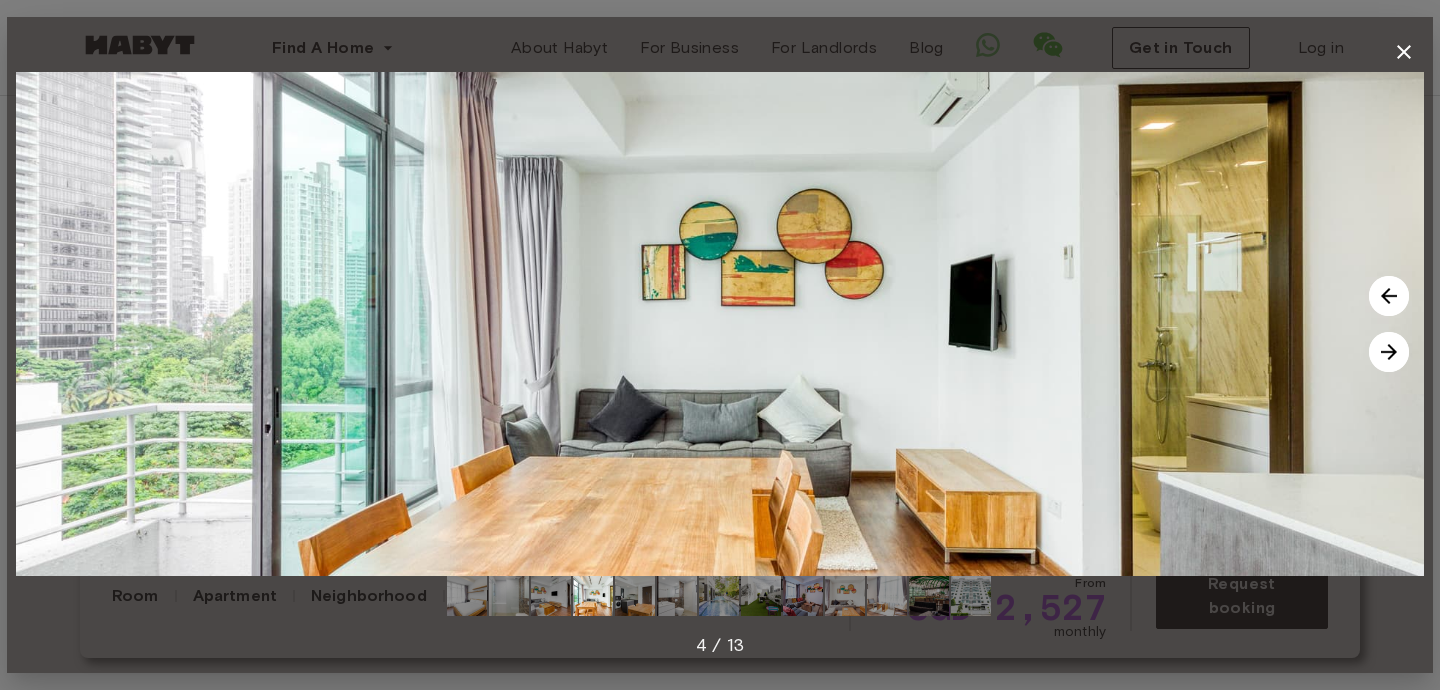 click at bounding box center [1389, 352] 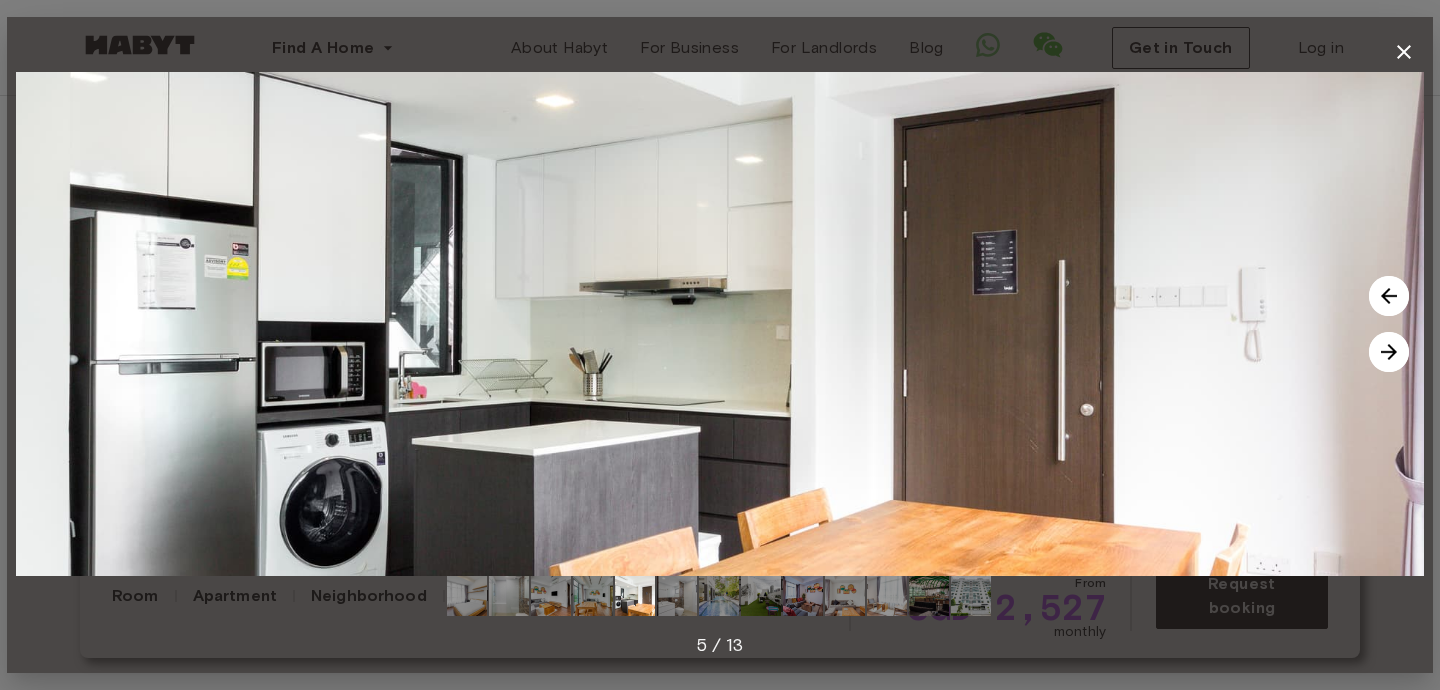 click at bounding box center [1389, 352] 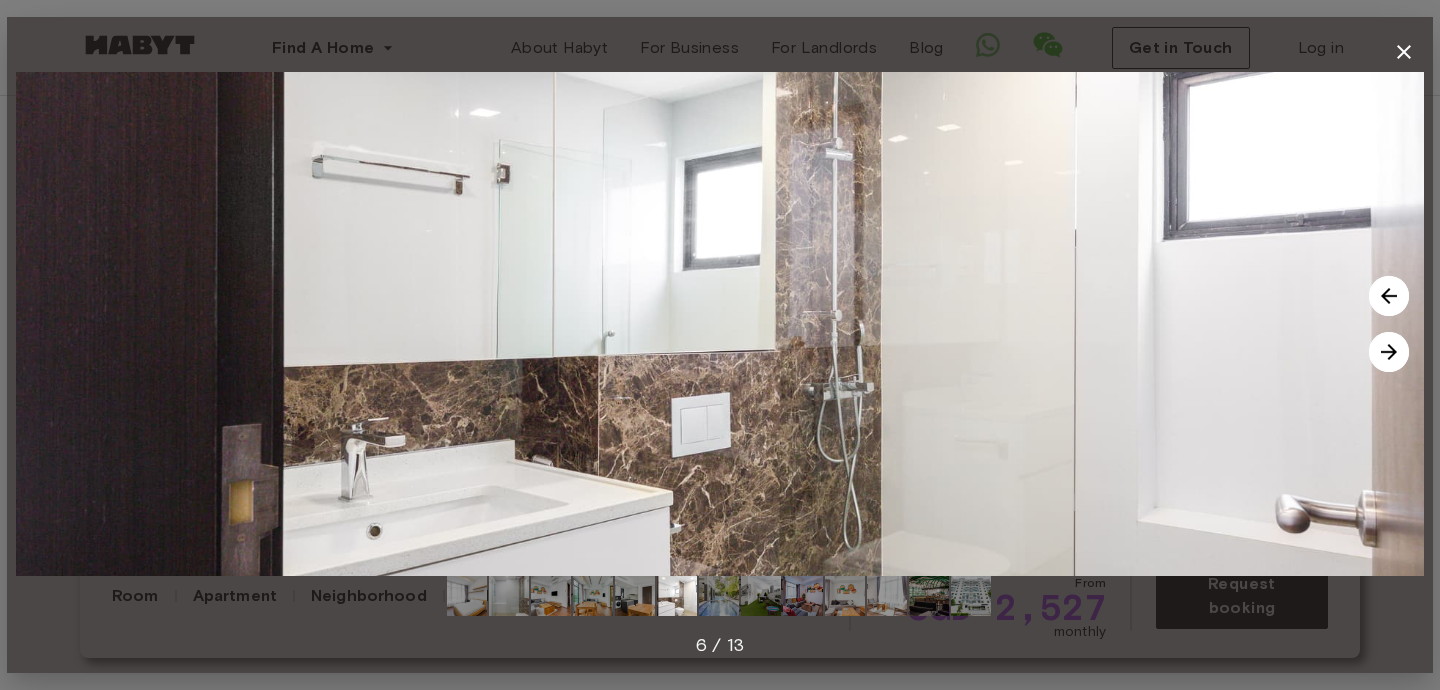 click at bounding box center [1389, 352] 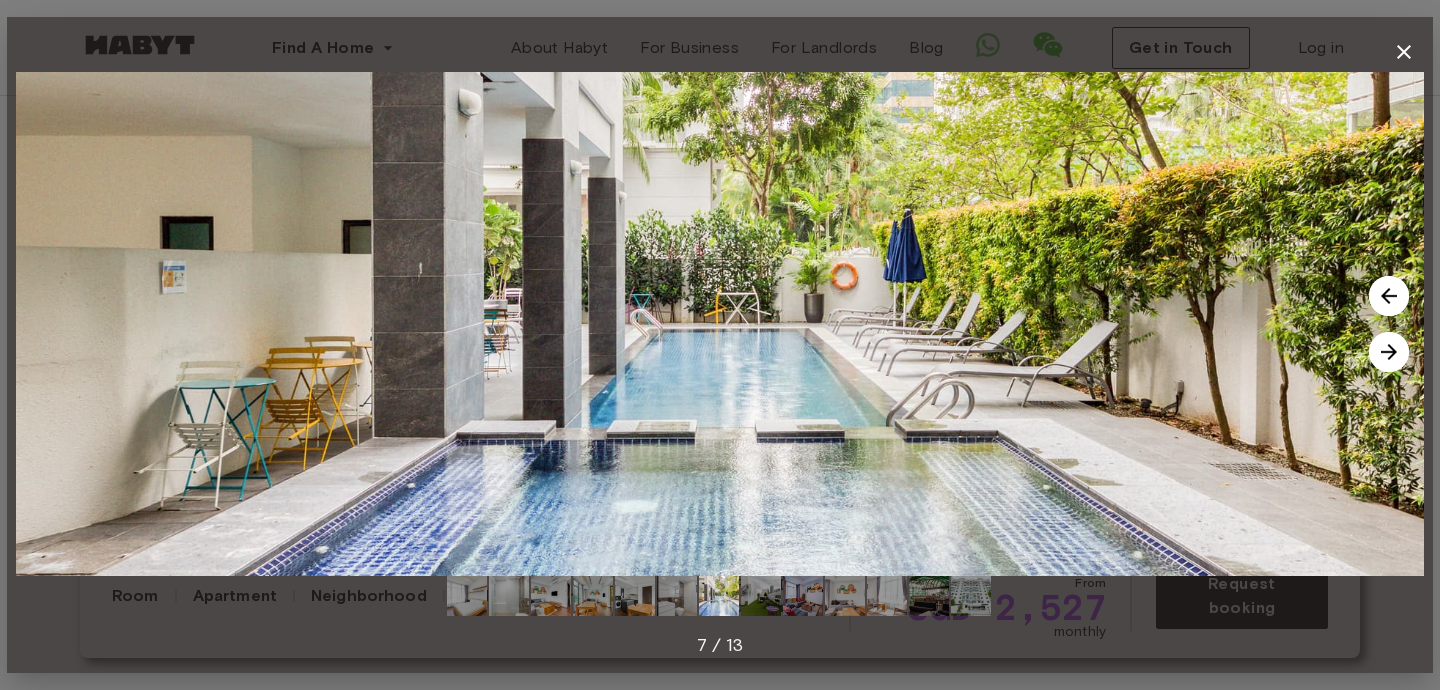 click at bounding box center [1389, 352] 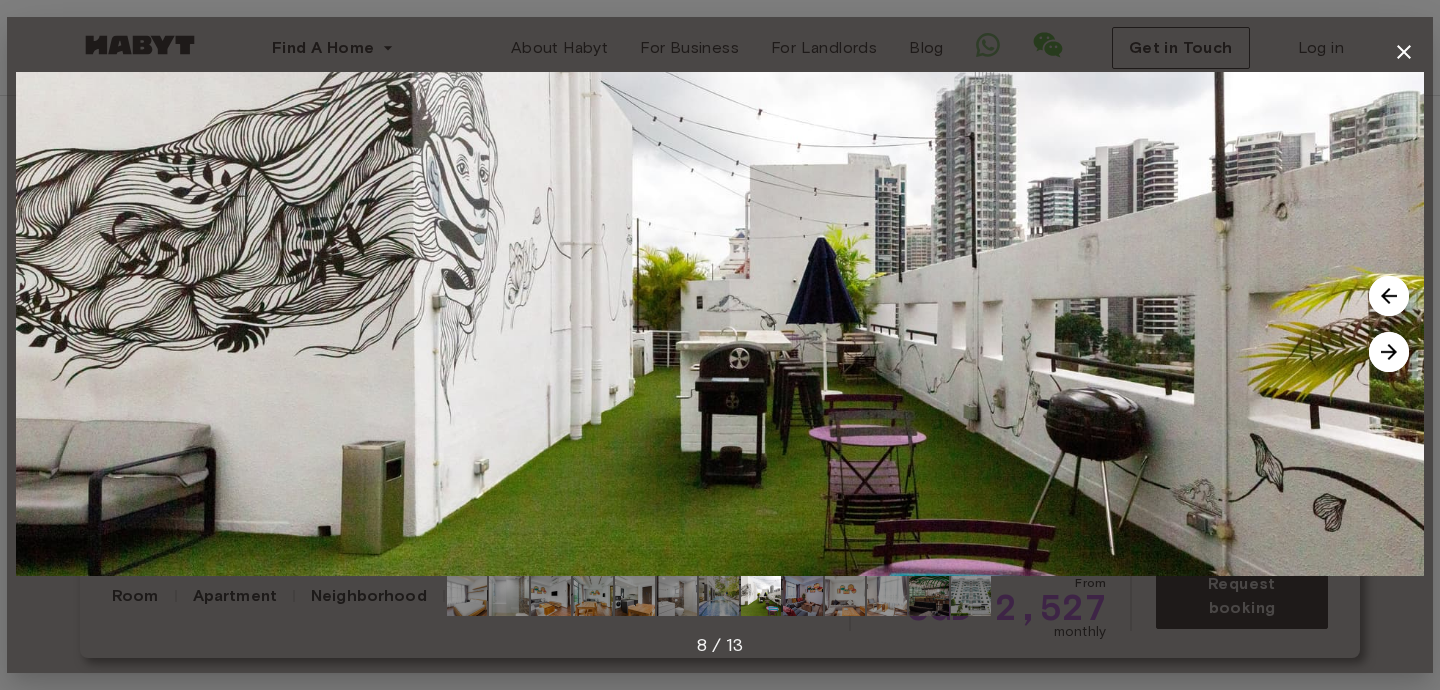 click at bounding box center (1389, 352) 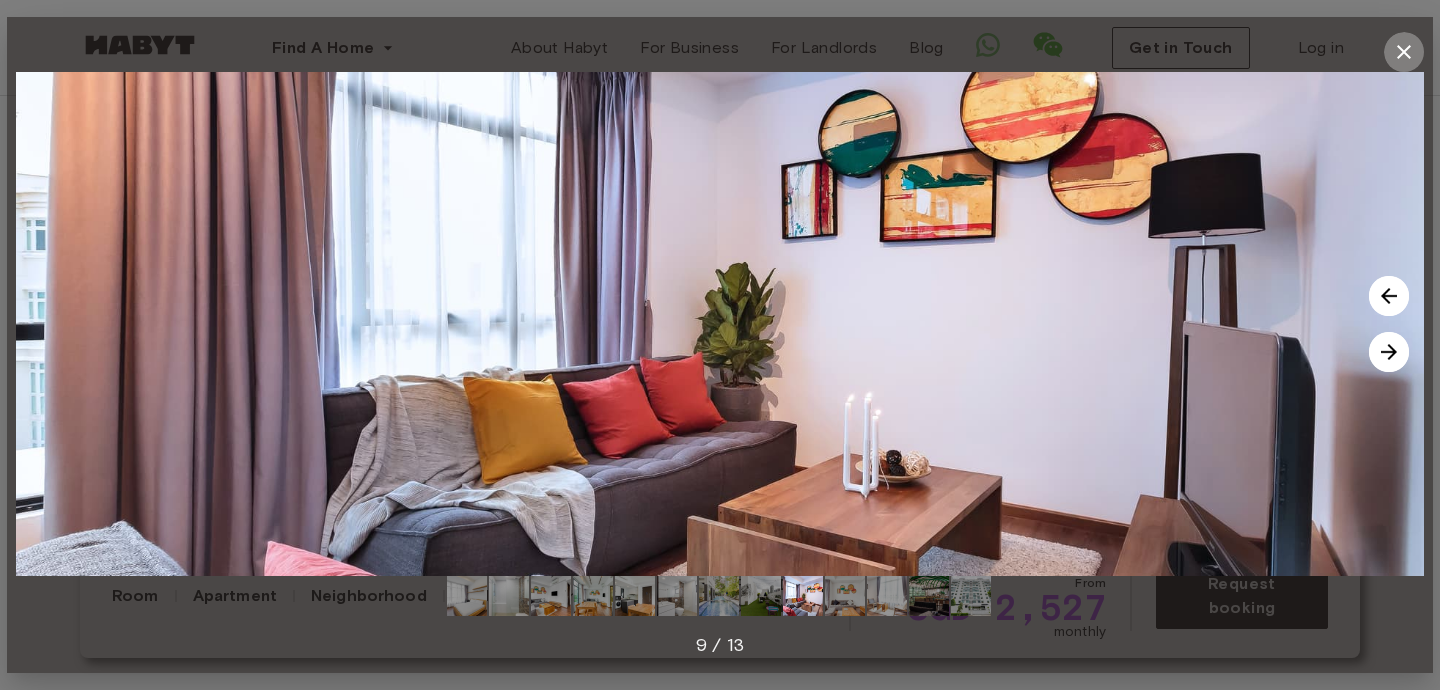 click 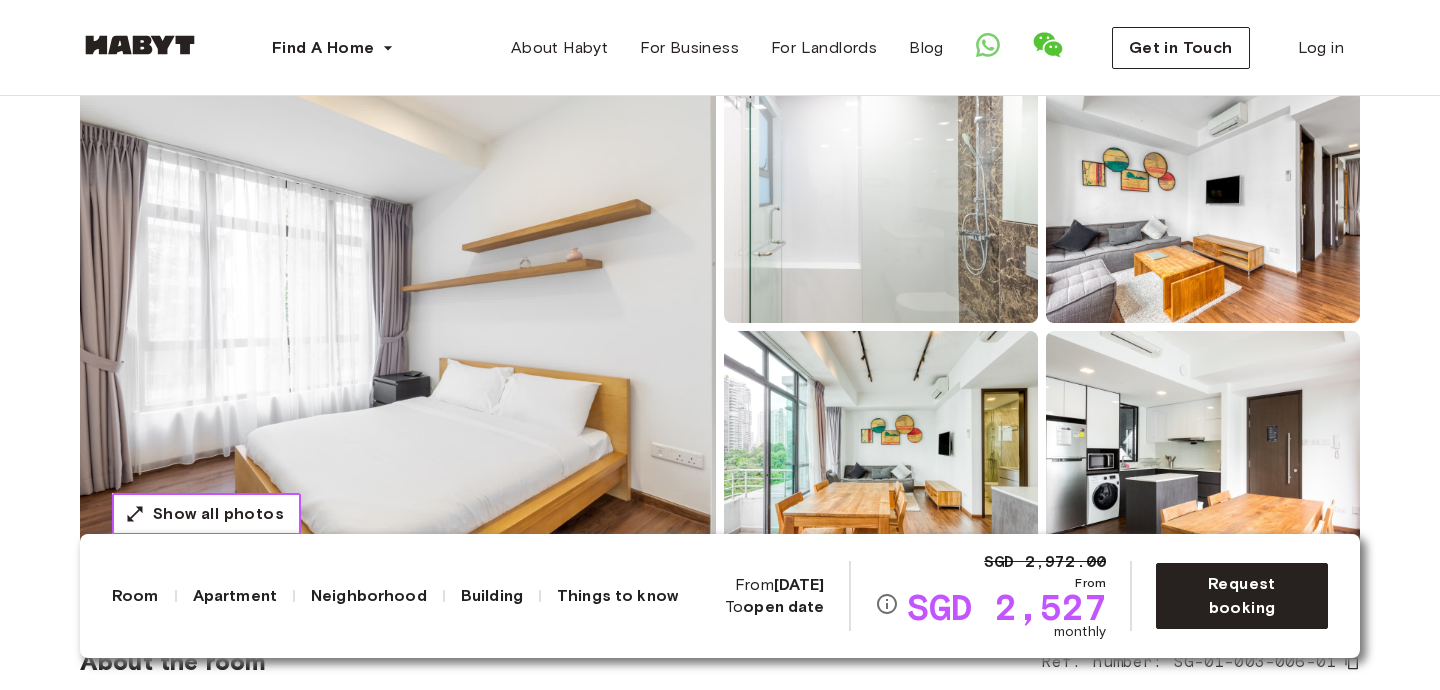 scroll, scrollTop: 0, scrollLeft: 0, axis: both 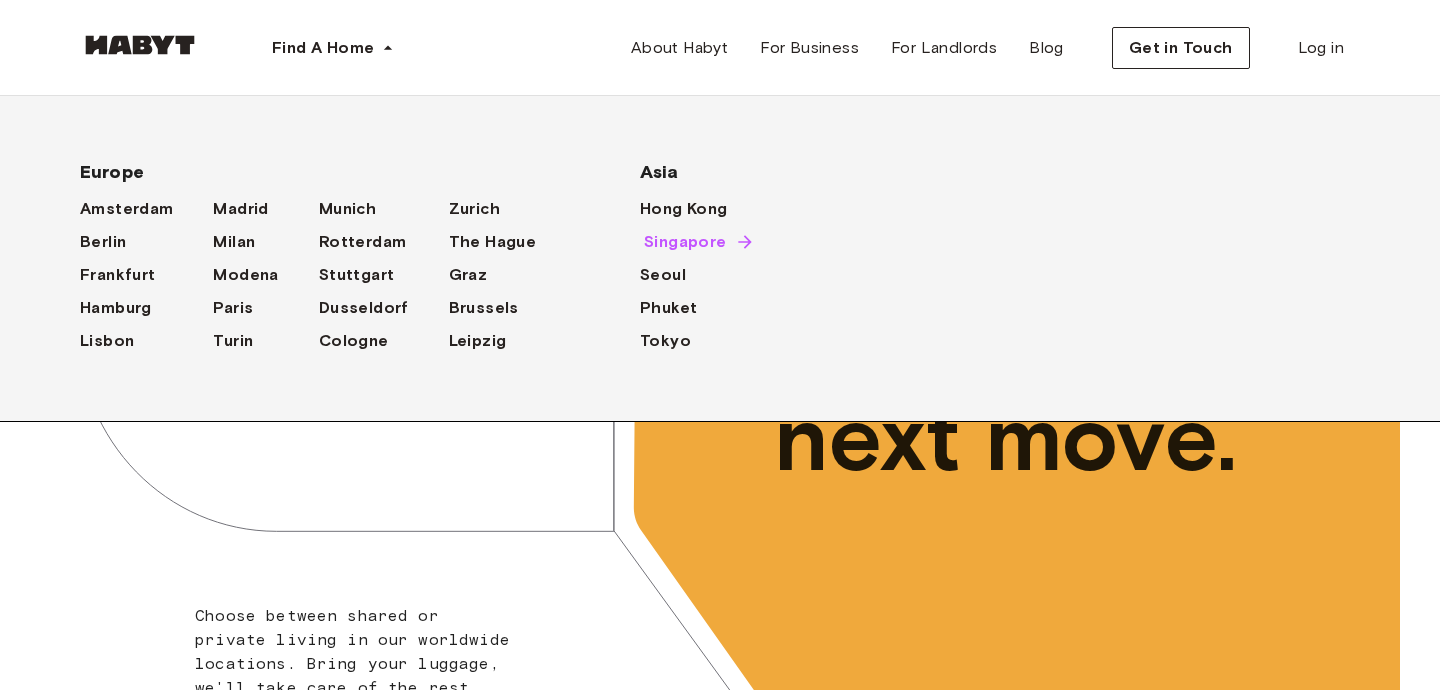 click on "Singapore" at bounding box center [685, 242] 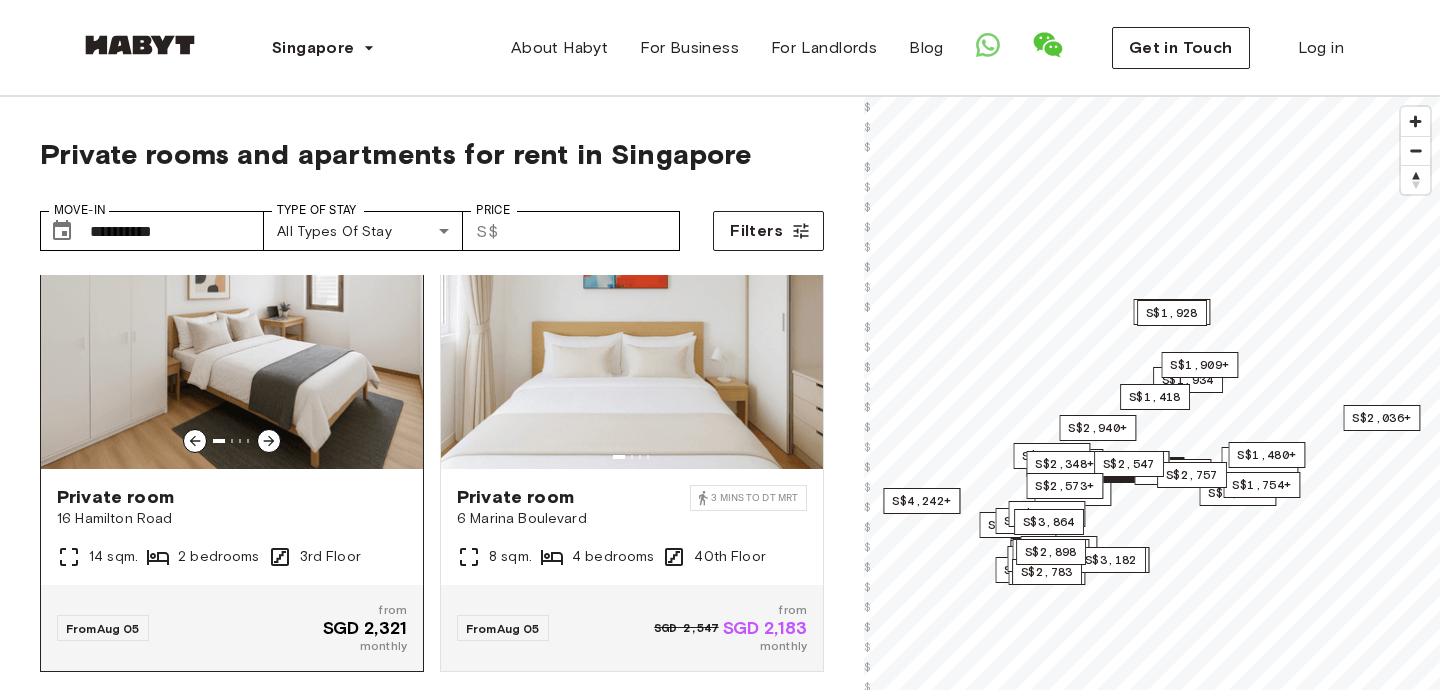 scroll, scrollTop: 503, scrollLeft: 0, axis: vertical 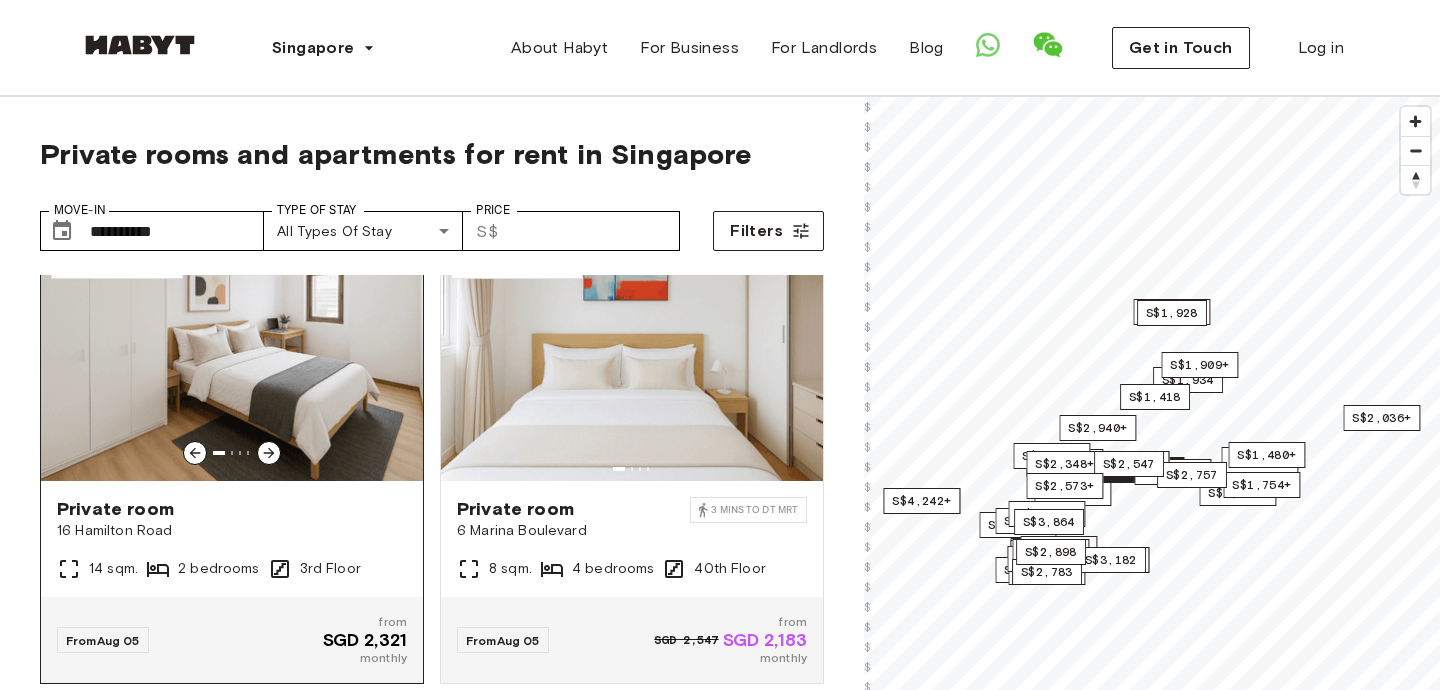 click 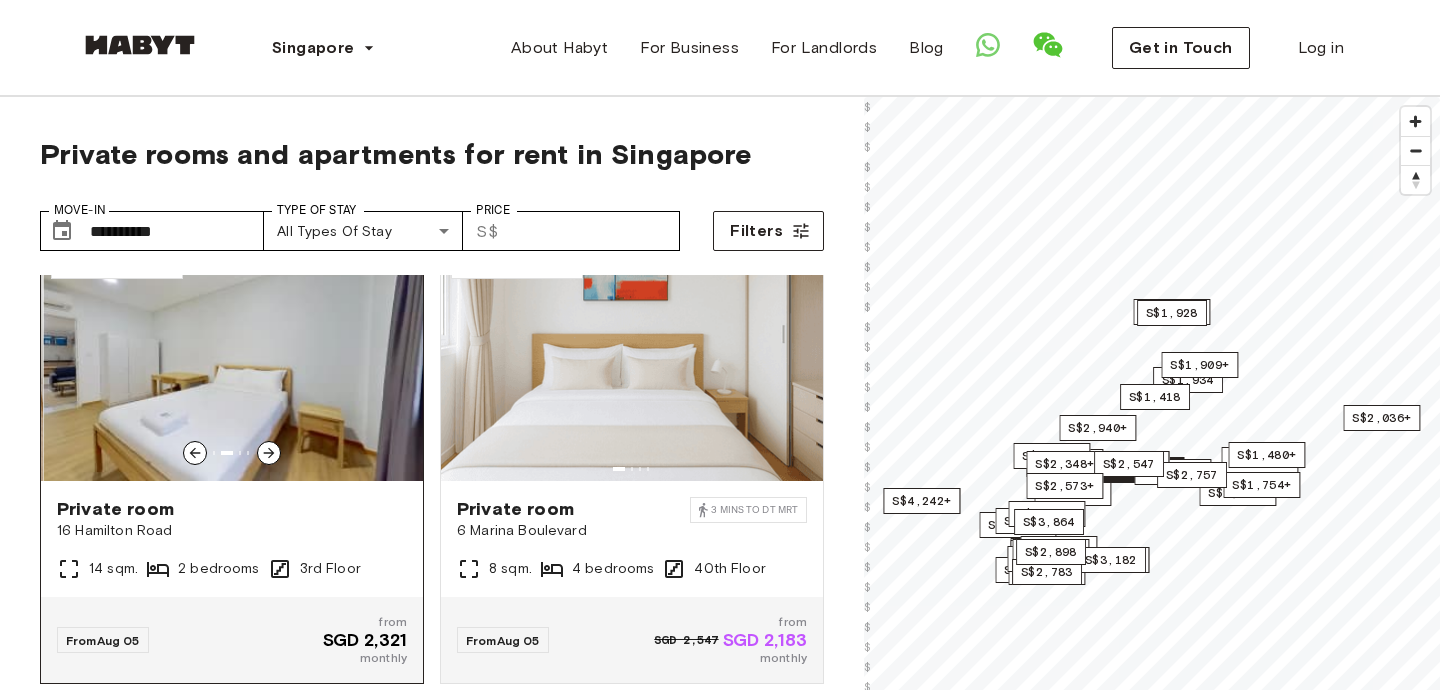click 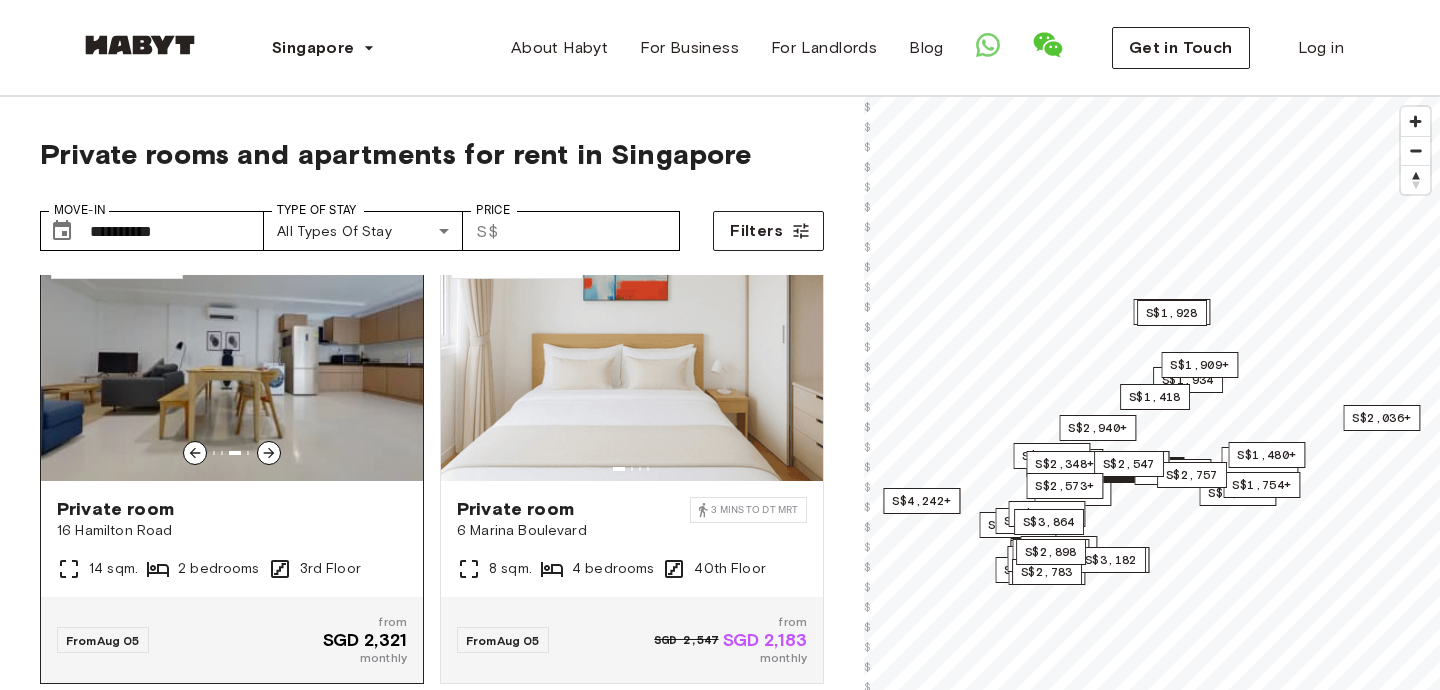click 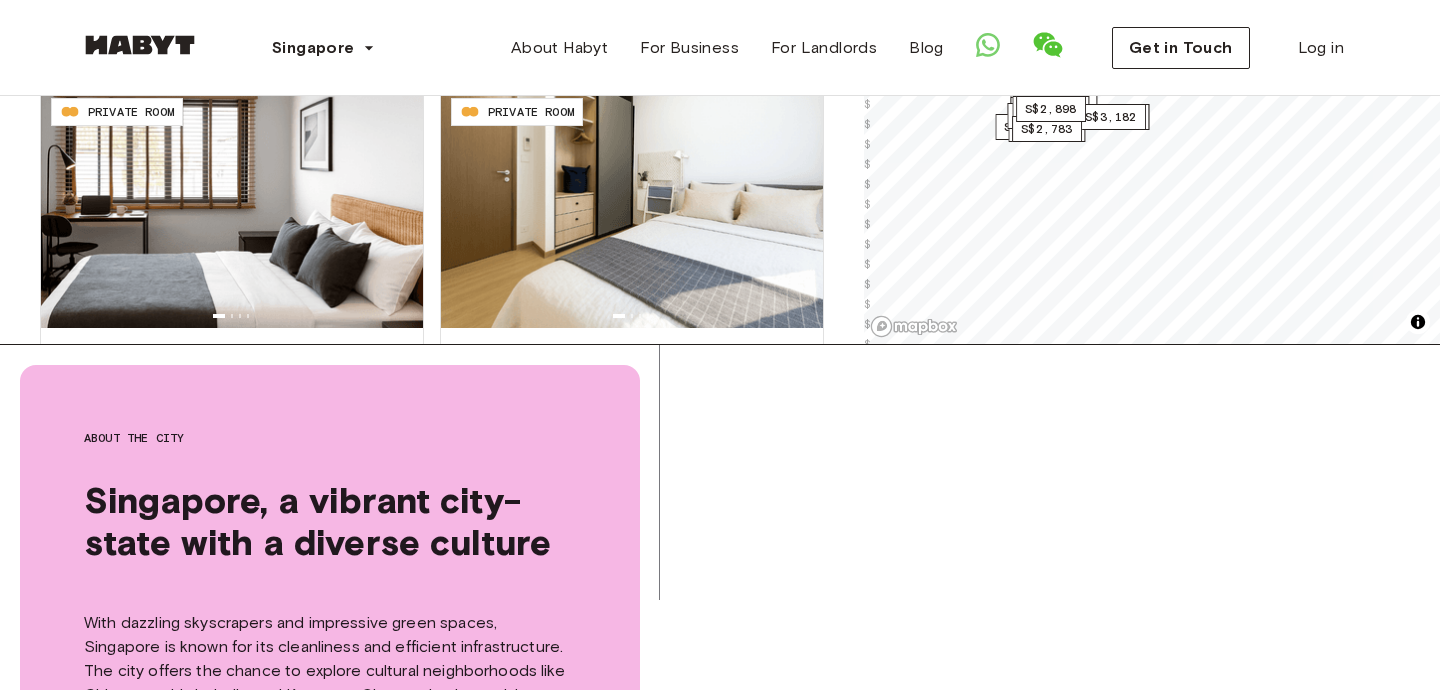 scroll, scrollTop: 620, scrollLeft: 0, axis: vertical 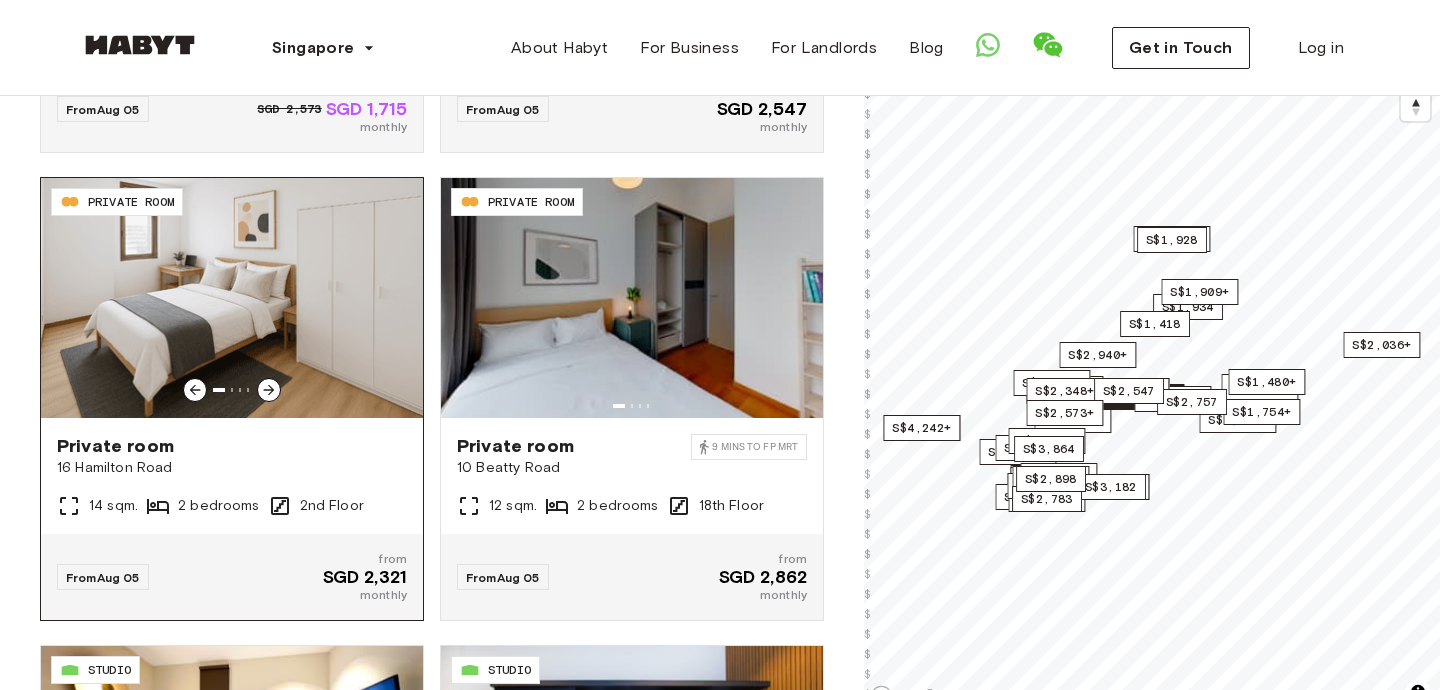 click on "Private room 16 Hamilton Road 14 sqm. 2 bedrooms 2nd Floor" at bounding box center (232, 476) 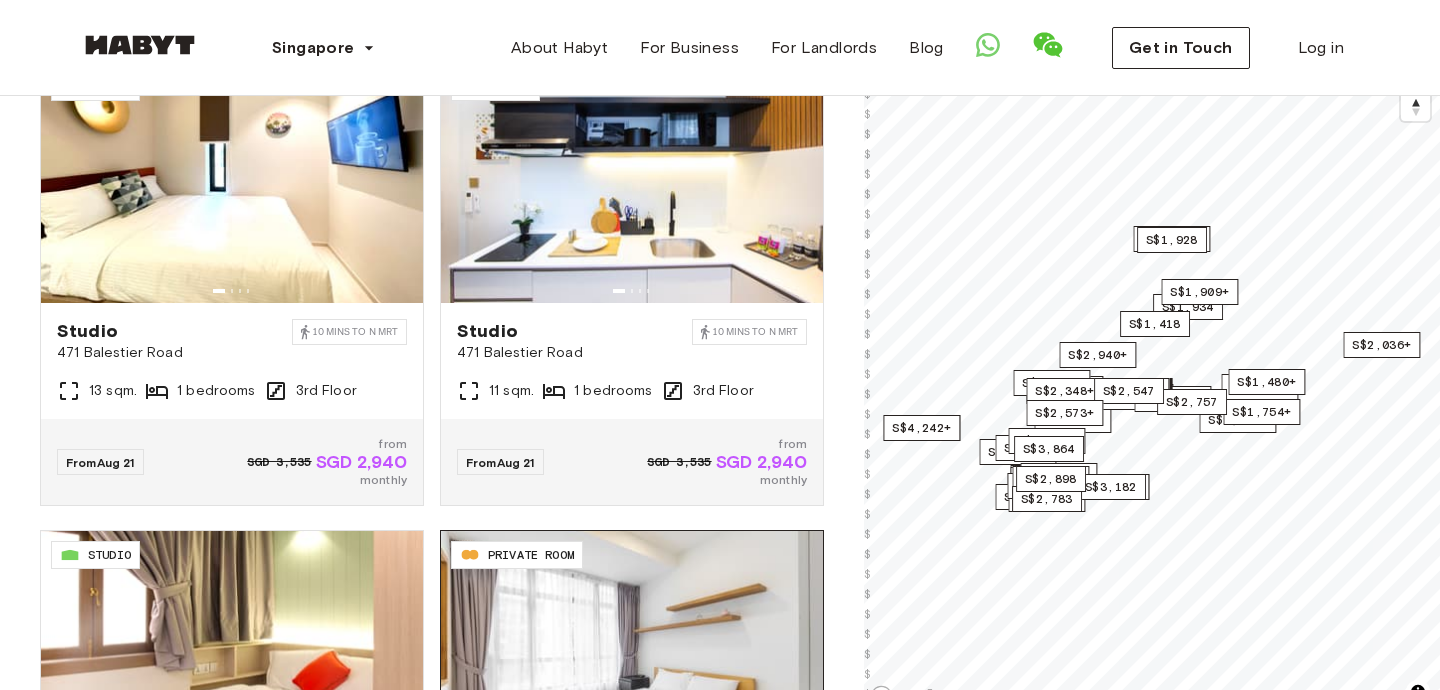 scroll, scrollTop: 1783, scrollLeft: 0, axis: vertical 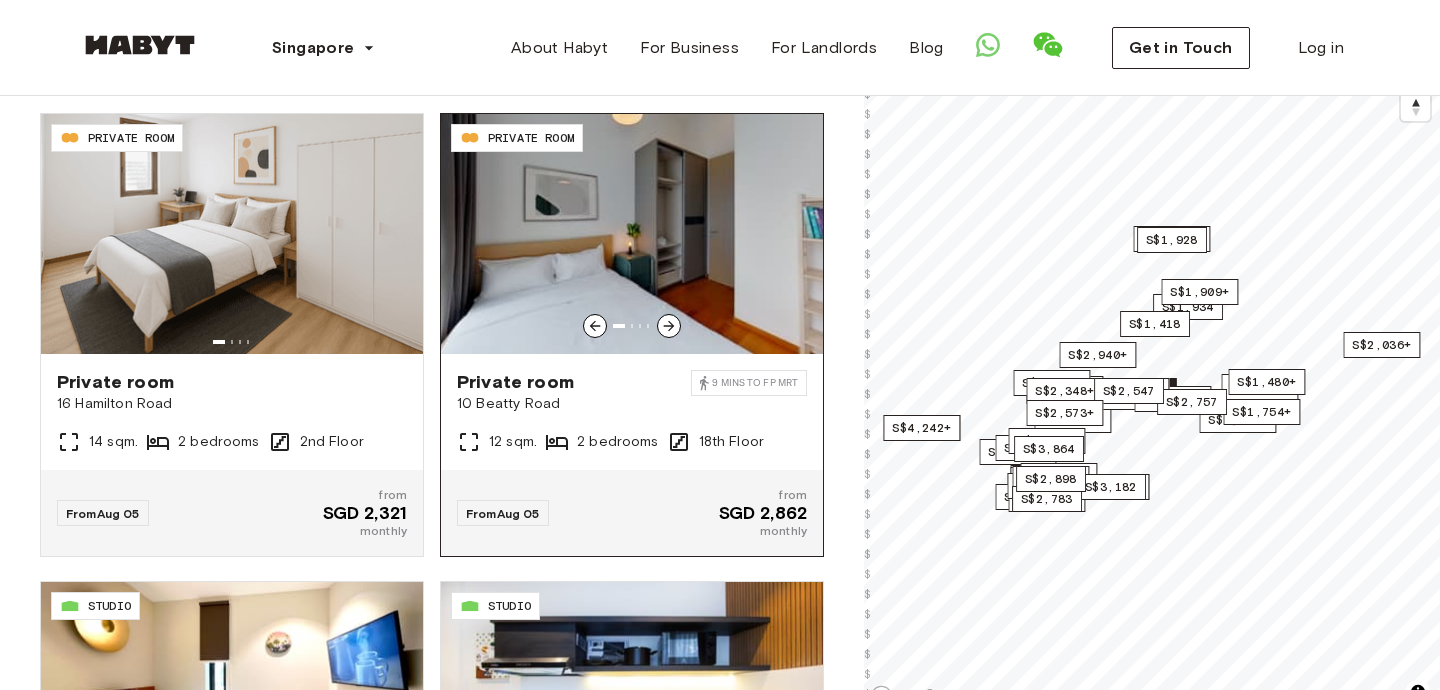 click at bounding box center (632, 234) 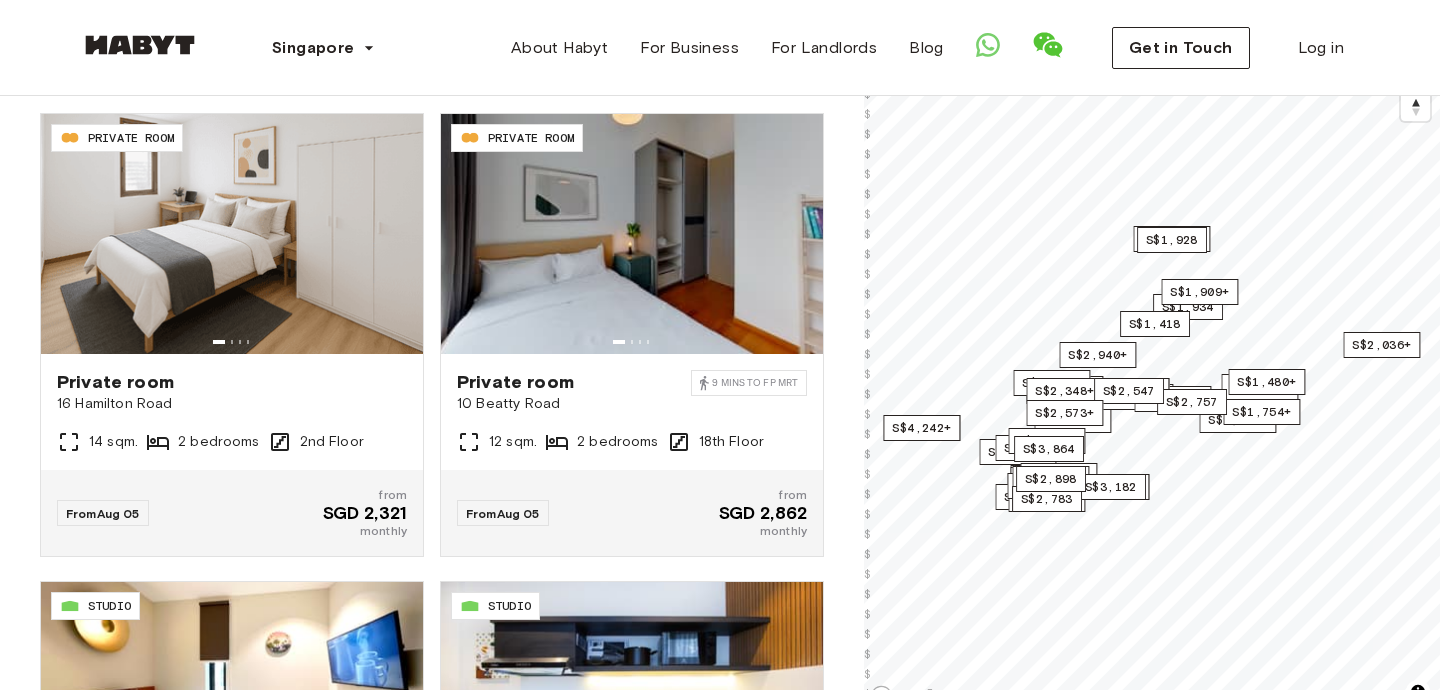 scroll, scrollTop: 259, scrollLeft: 0, axis: vertical 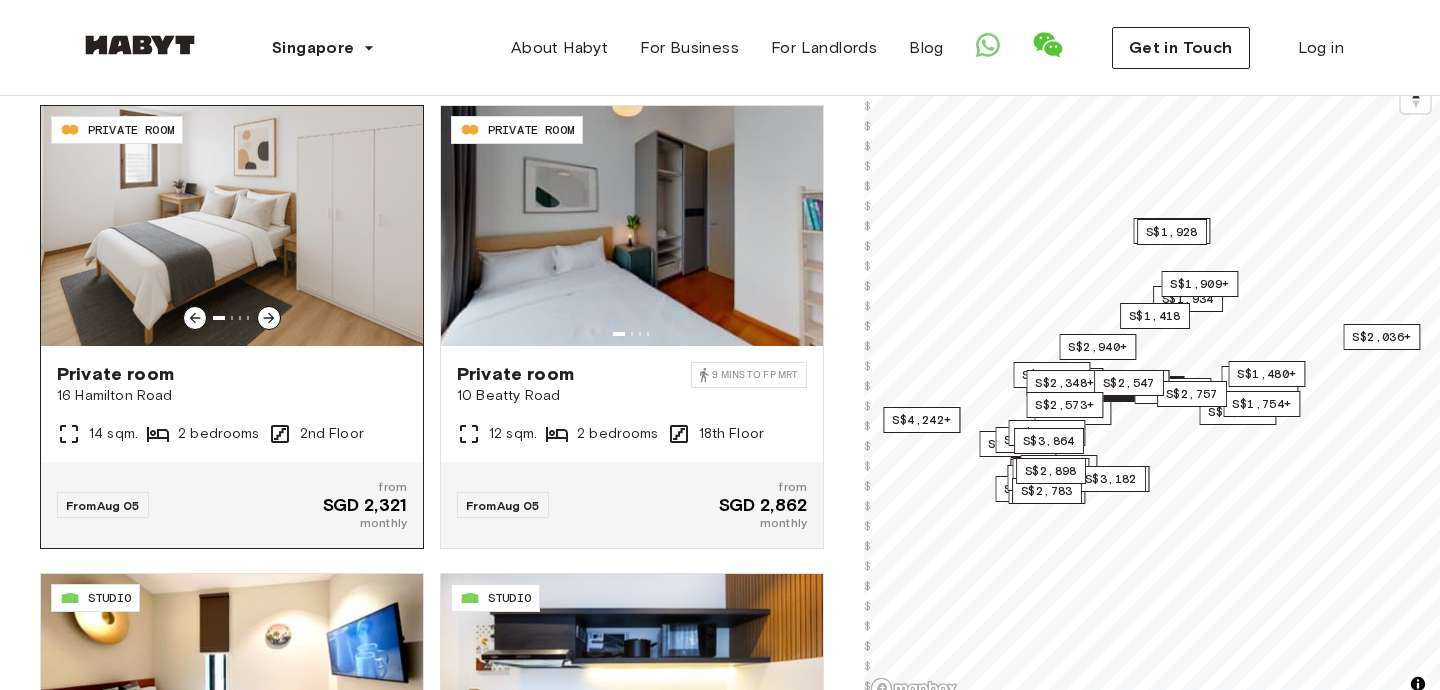 click 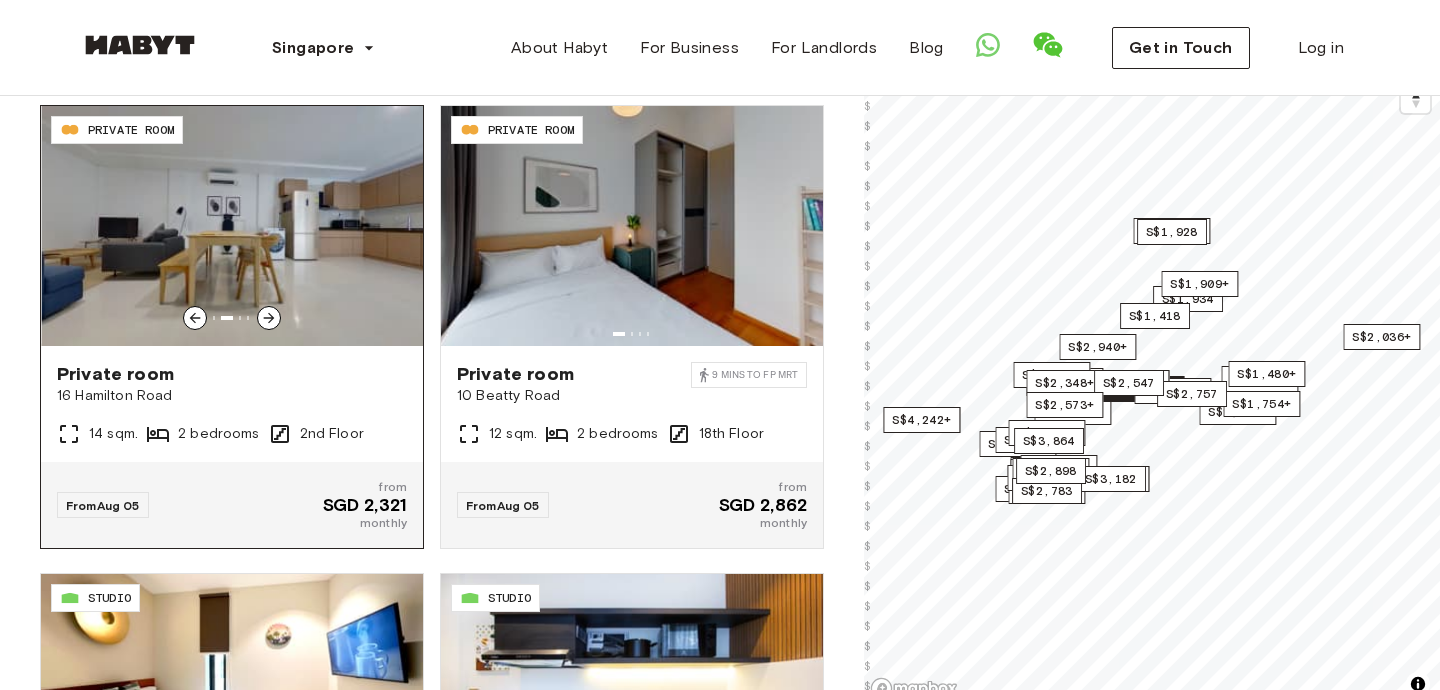 click 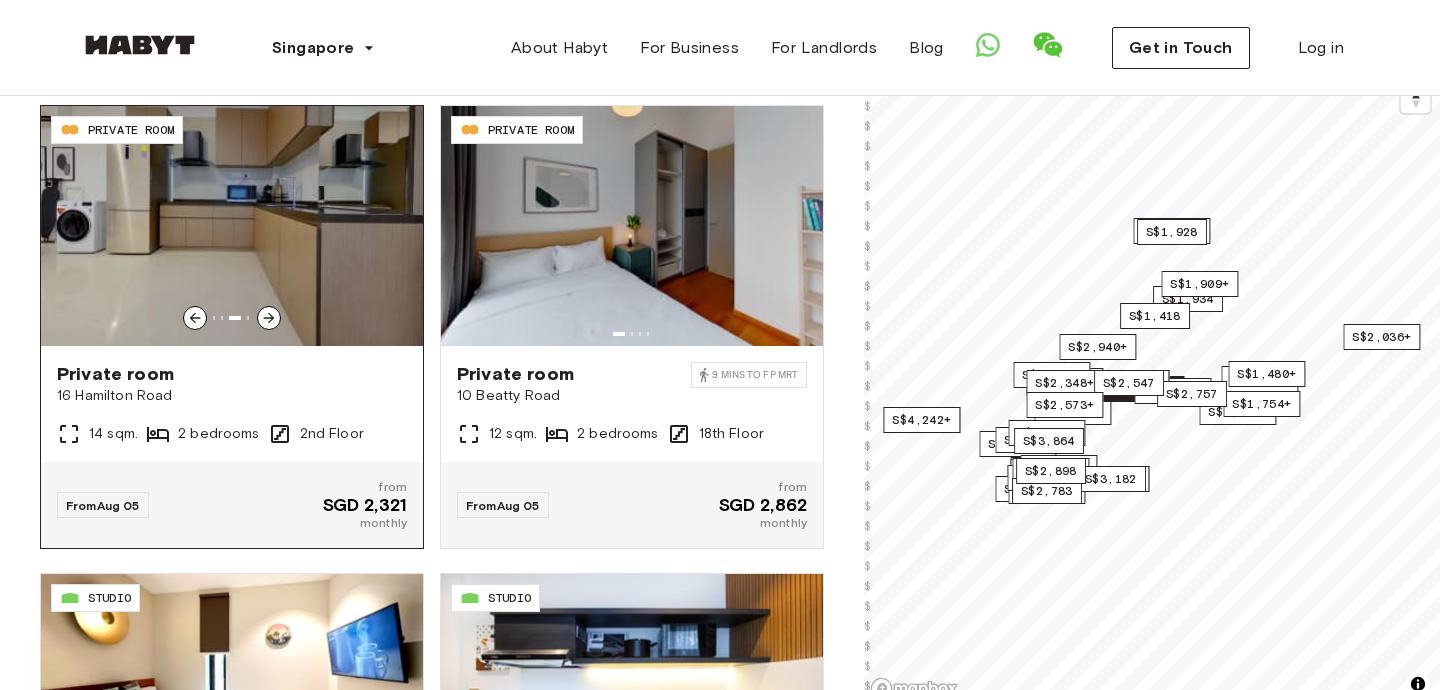 click 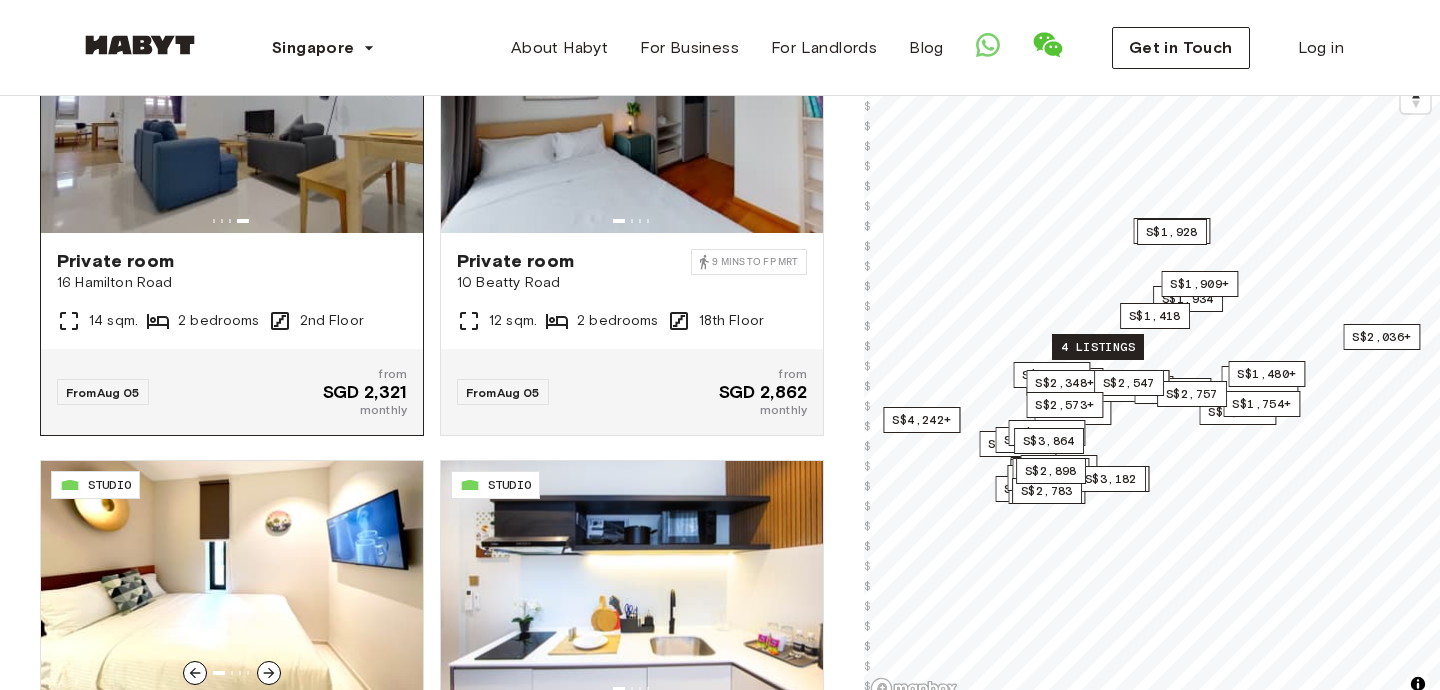scroll, scrollTop: 1723, scrollLeft: 0, axis: vertical 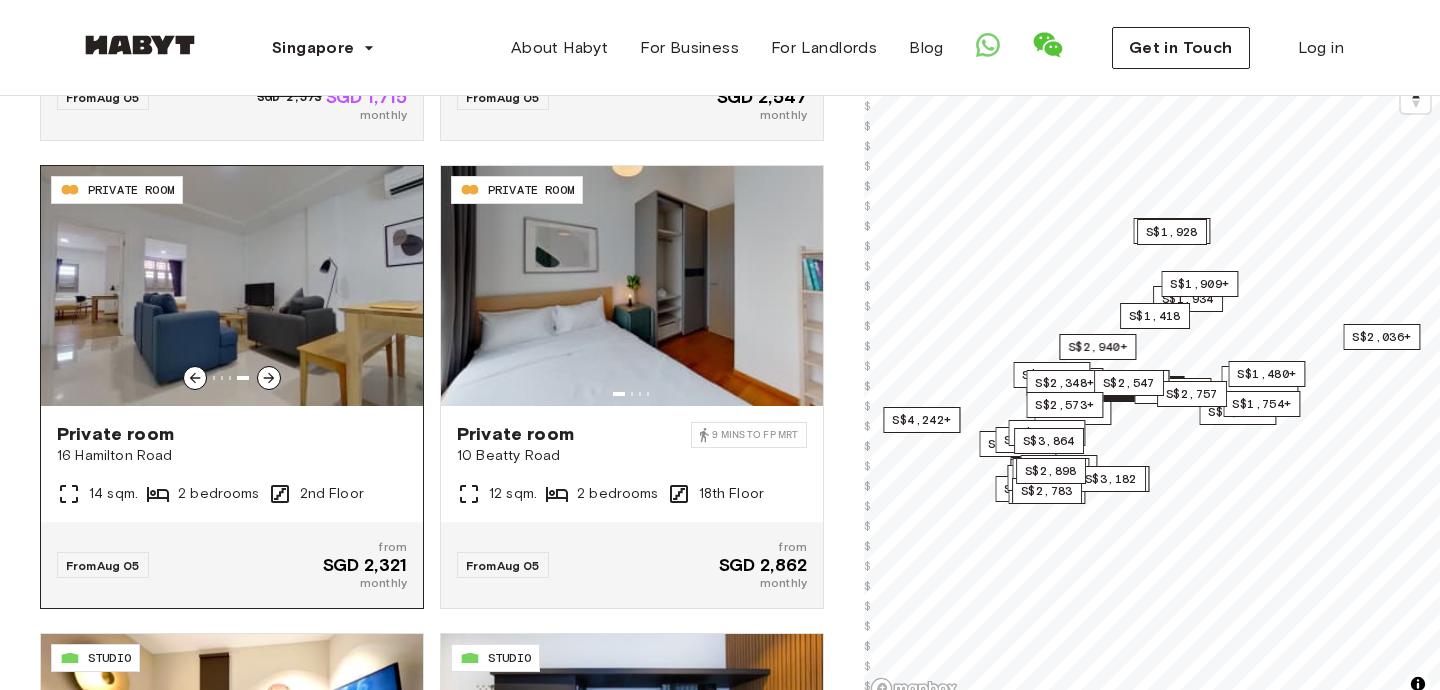 click at bounding box center [232, 286] 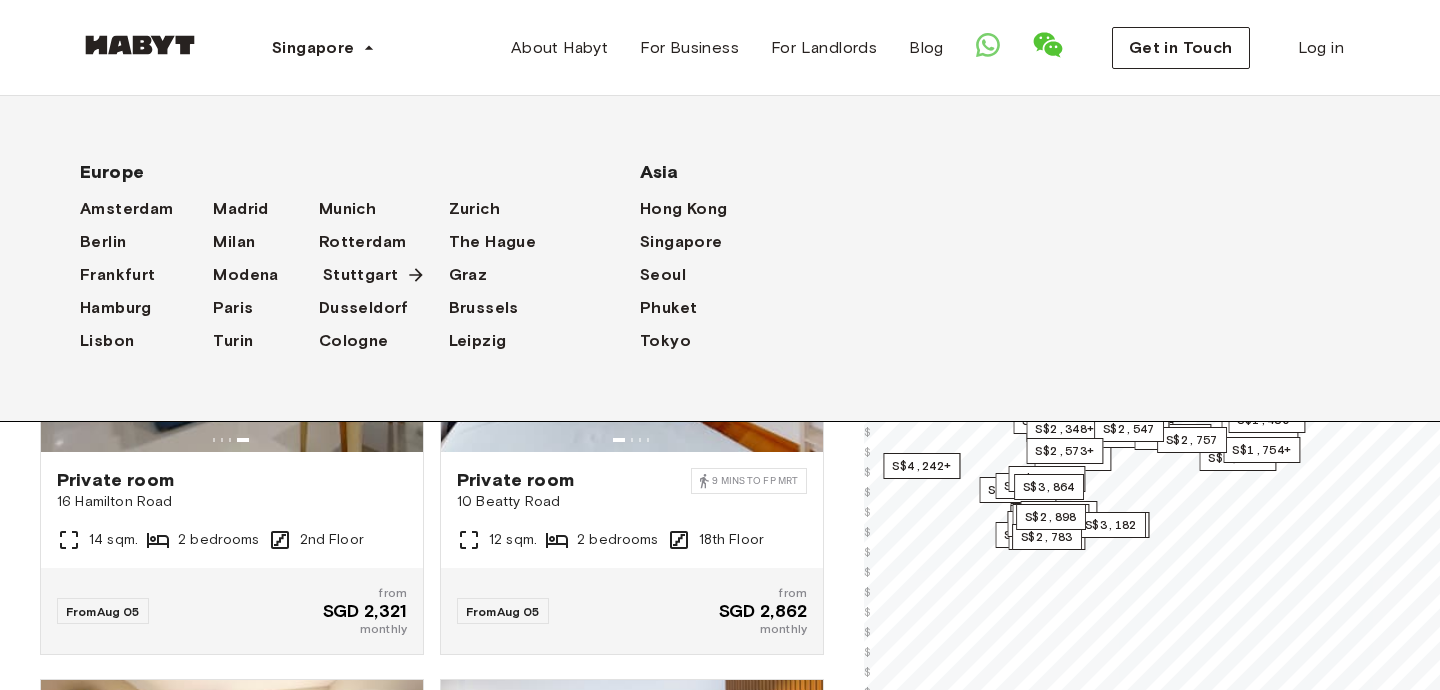 scroll, scrollTop: 145, scrollLeft: 0, axis: vertical 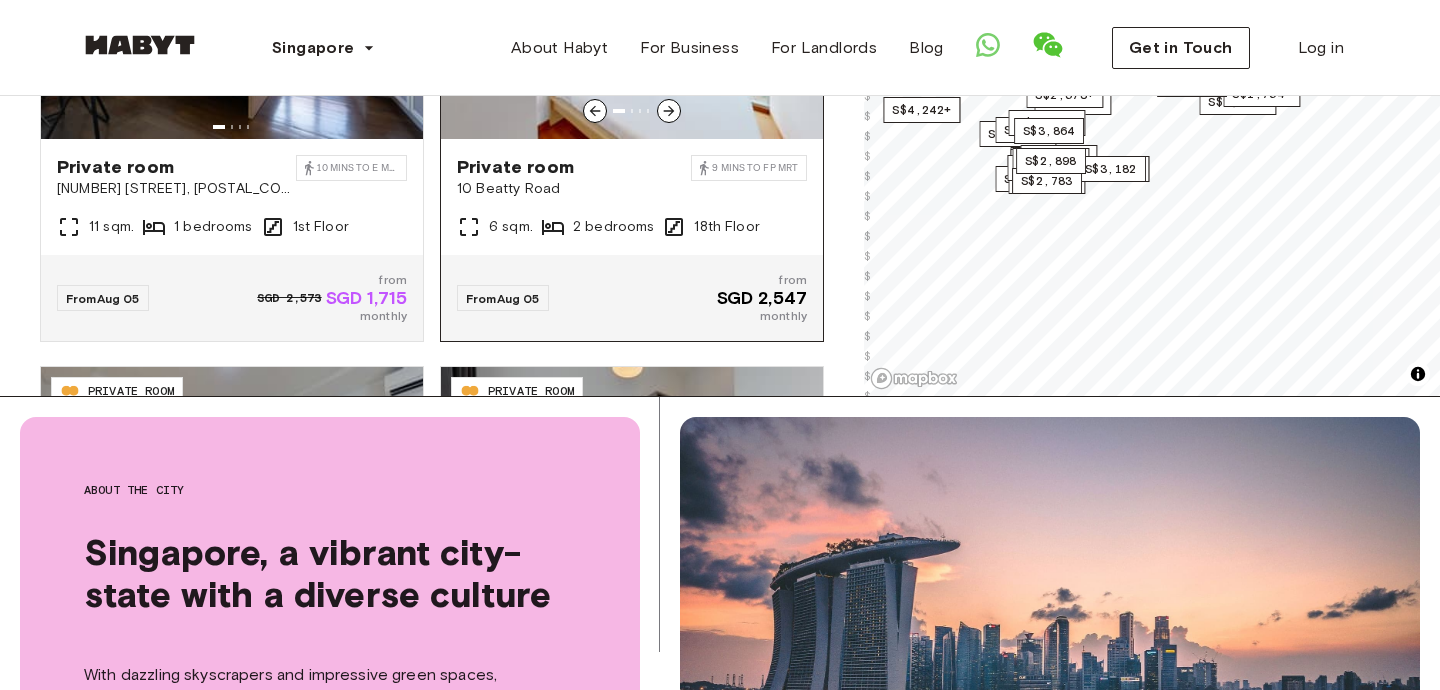 click on "Private room" at bounding box center (574, 167) 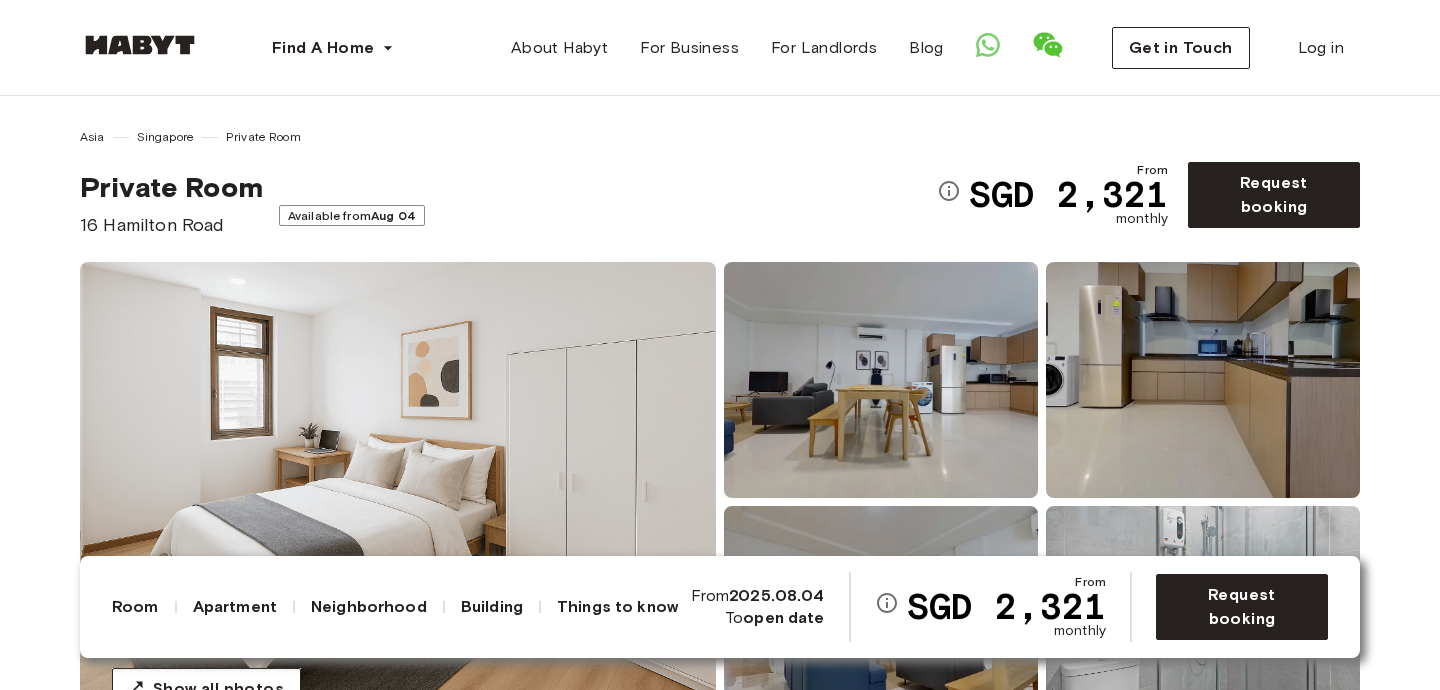 scroll, scrollTop: 0, scrollLeft: 0, axis: both 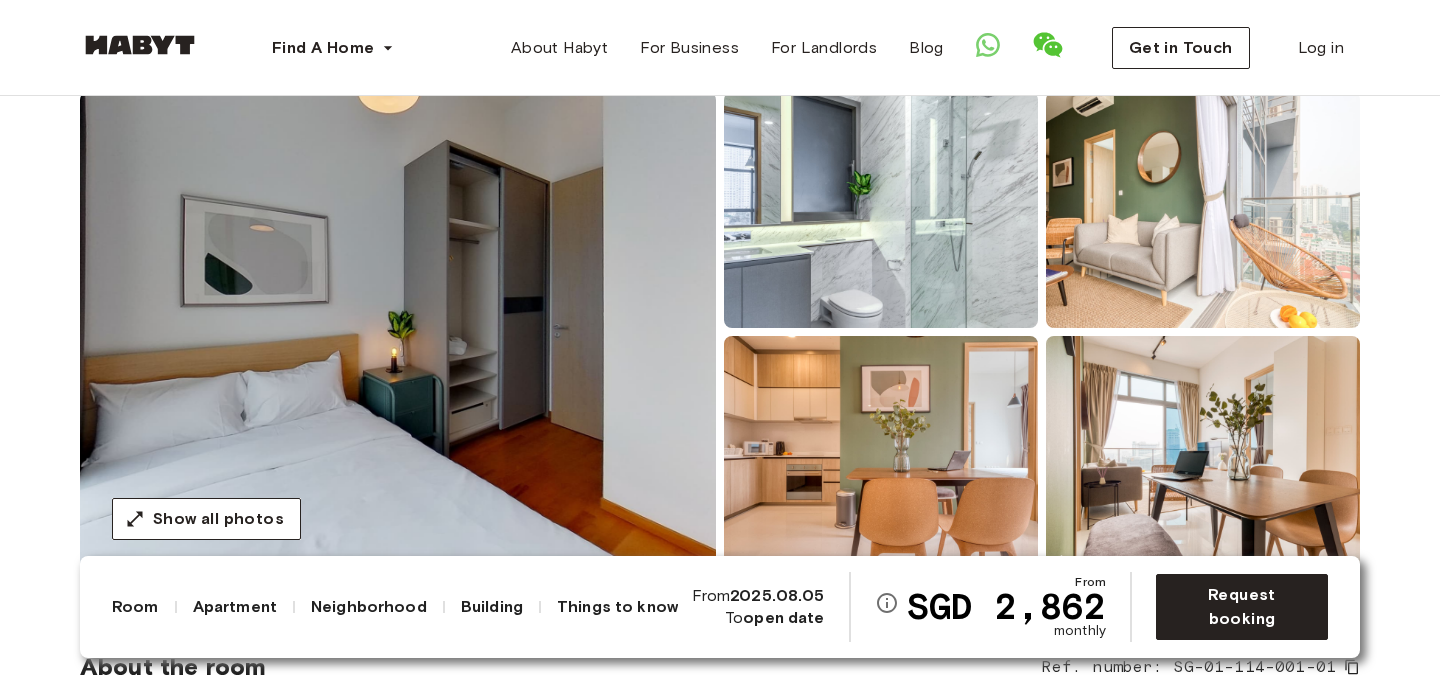 click at bounding box center [398, 332] 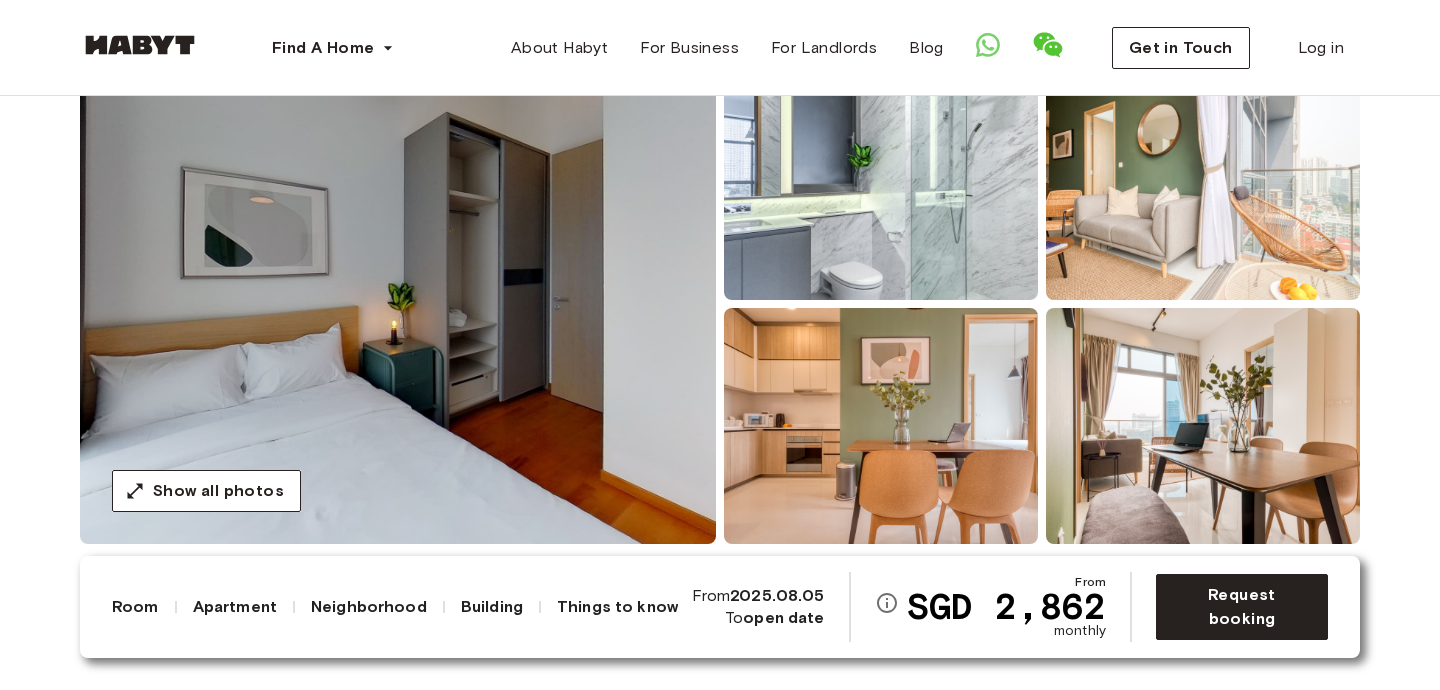 scroll, scrollTop: 315, scrollLeft: 0, axis: vertical 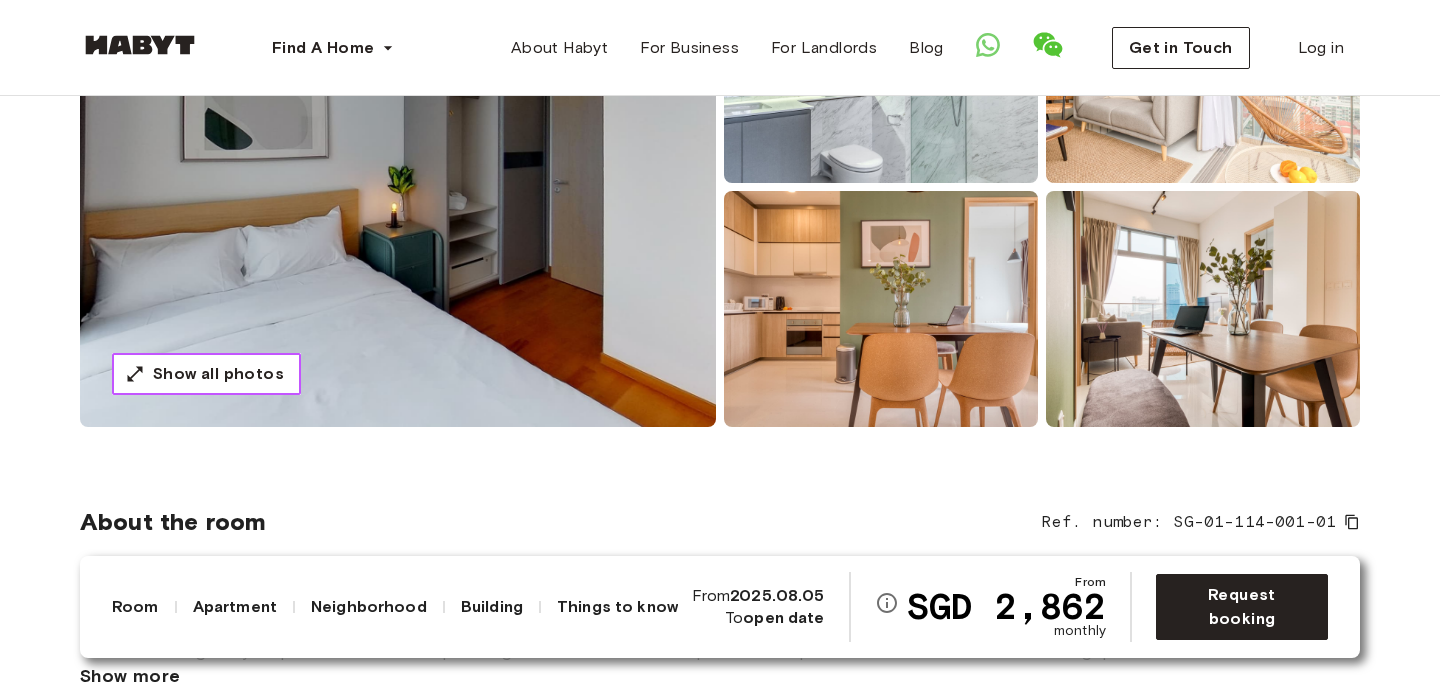 click on "Show all photos" at bounding box center (218, 374) 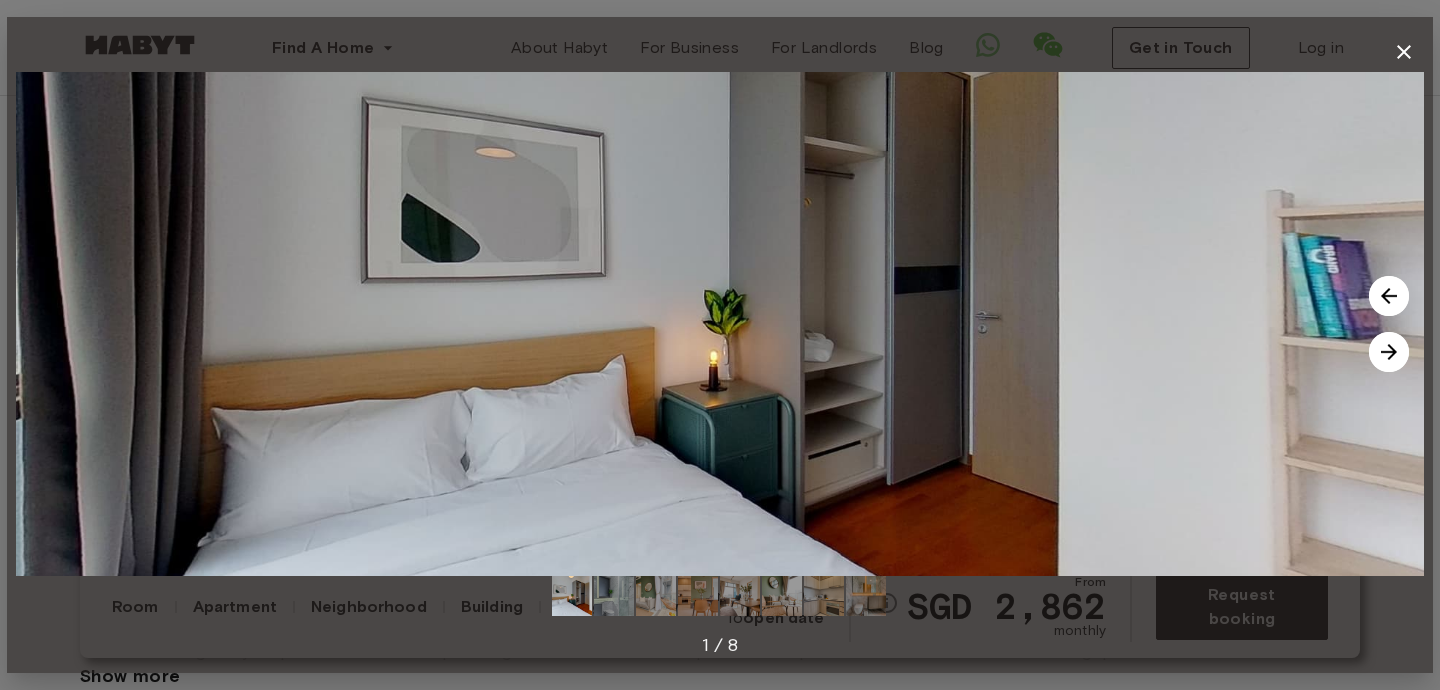 click at bounding box center (1389, 352) 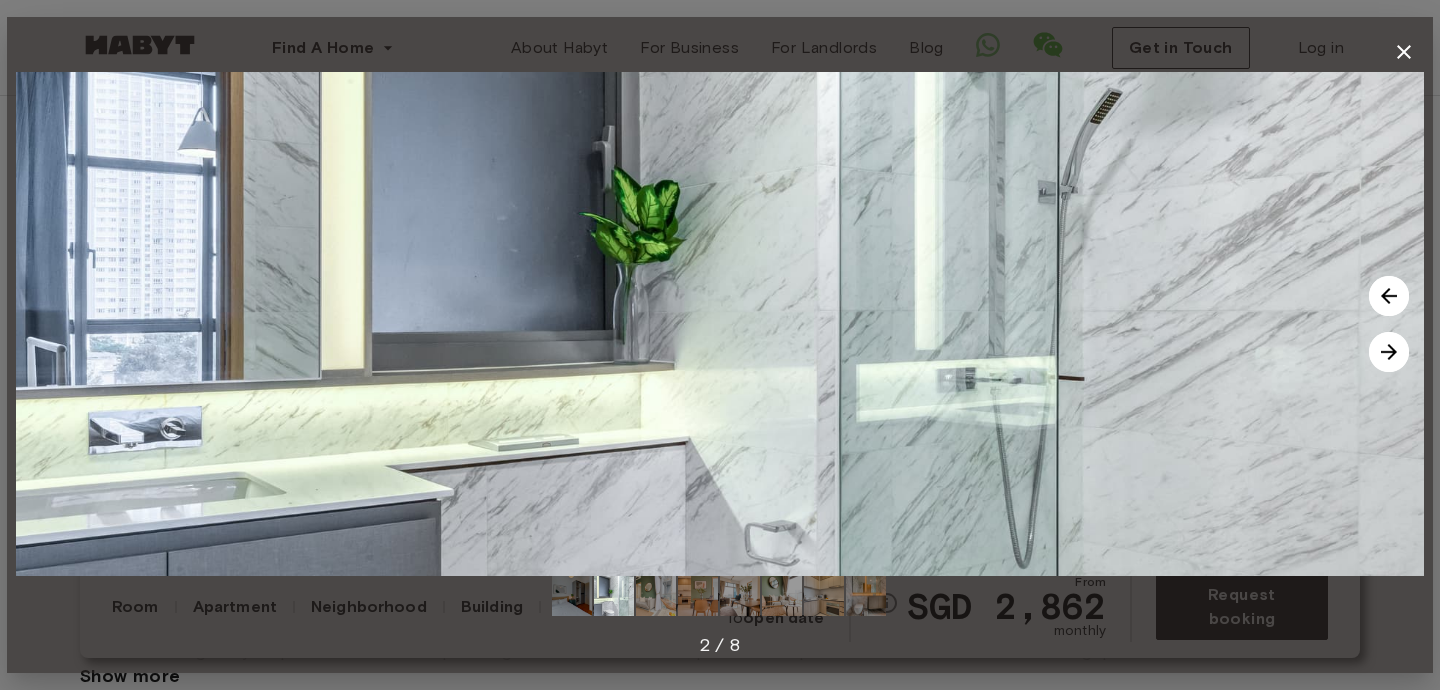 click at bounding box center [1389, 352] 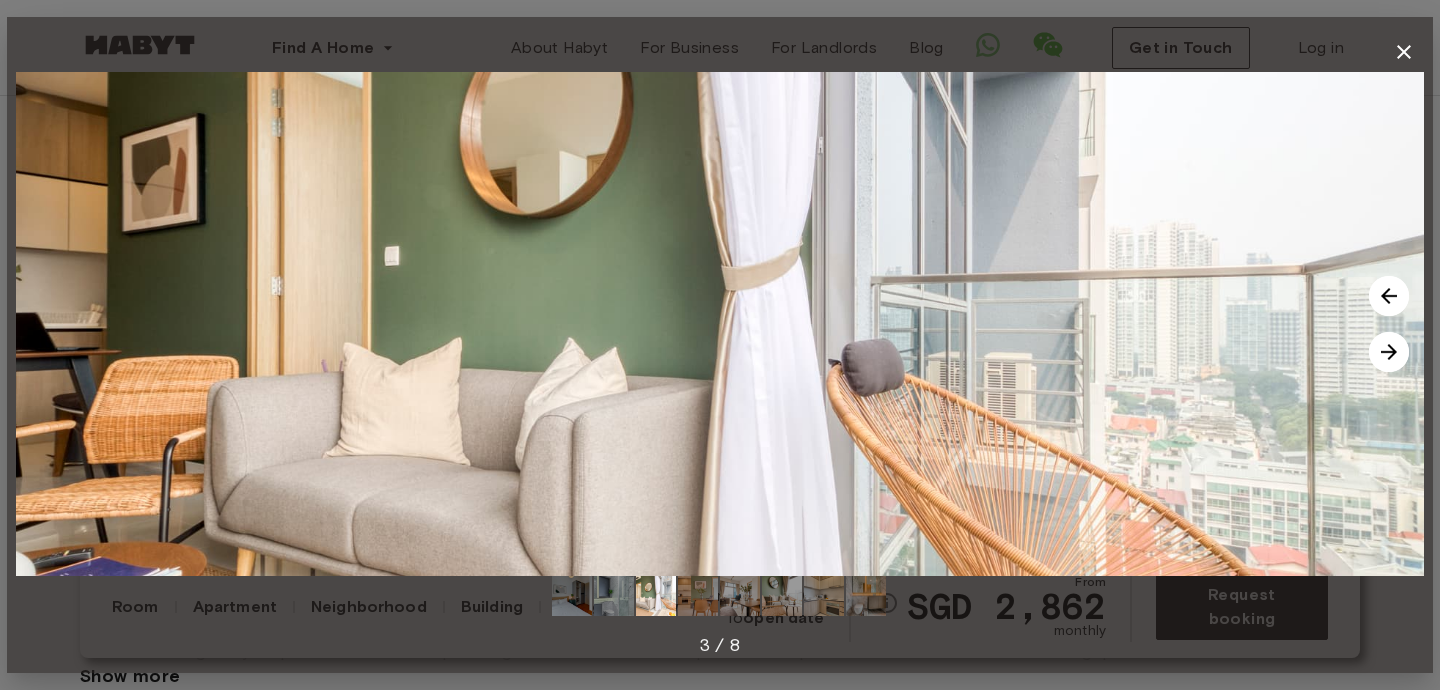 click at bounding box center (1389, 352) 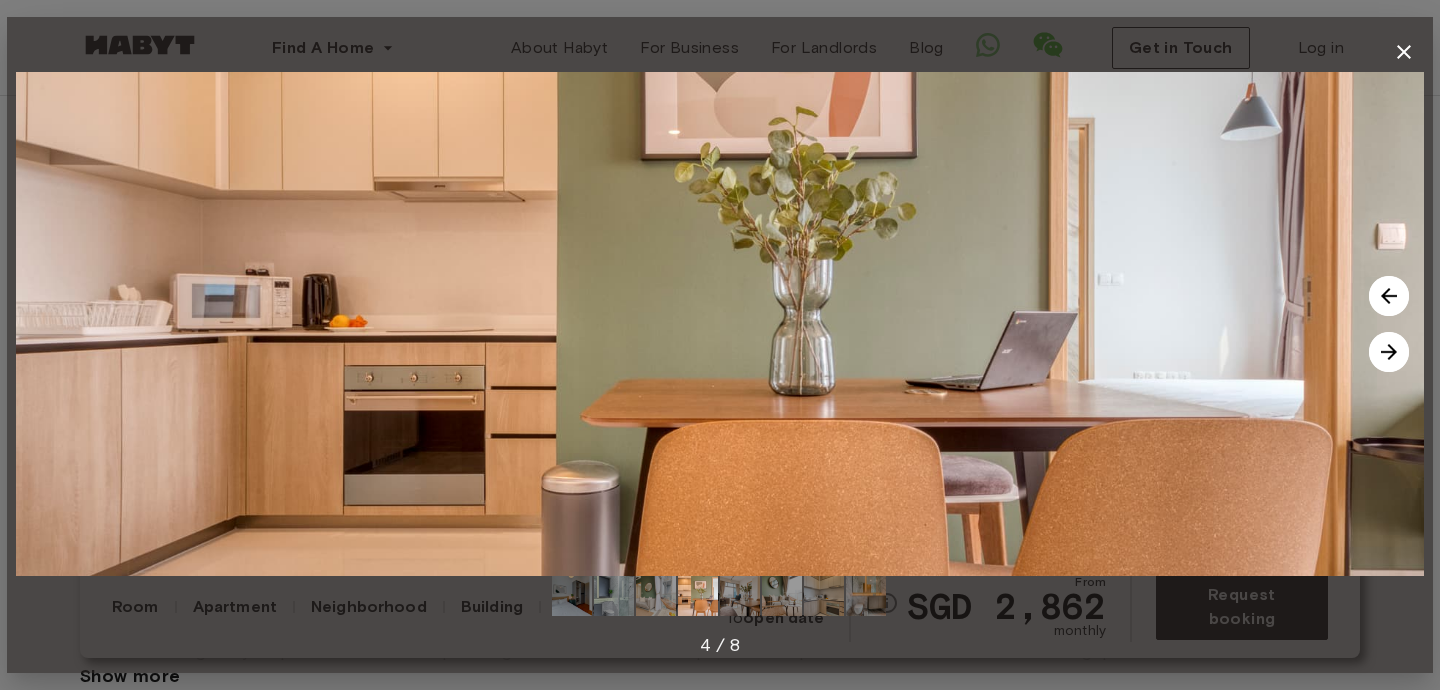 click at bounding box center (1389, 352) 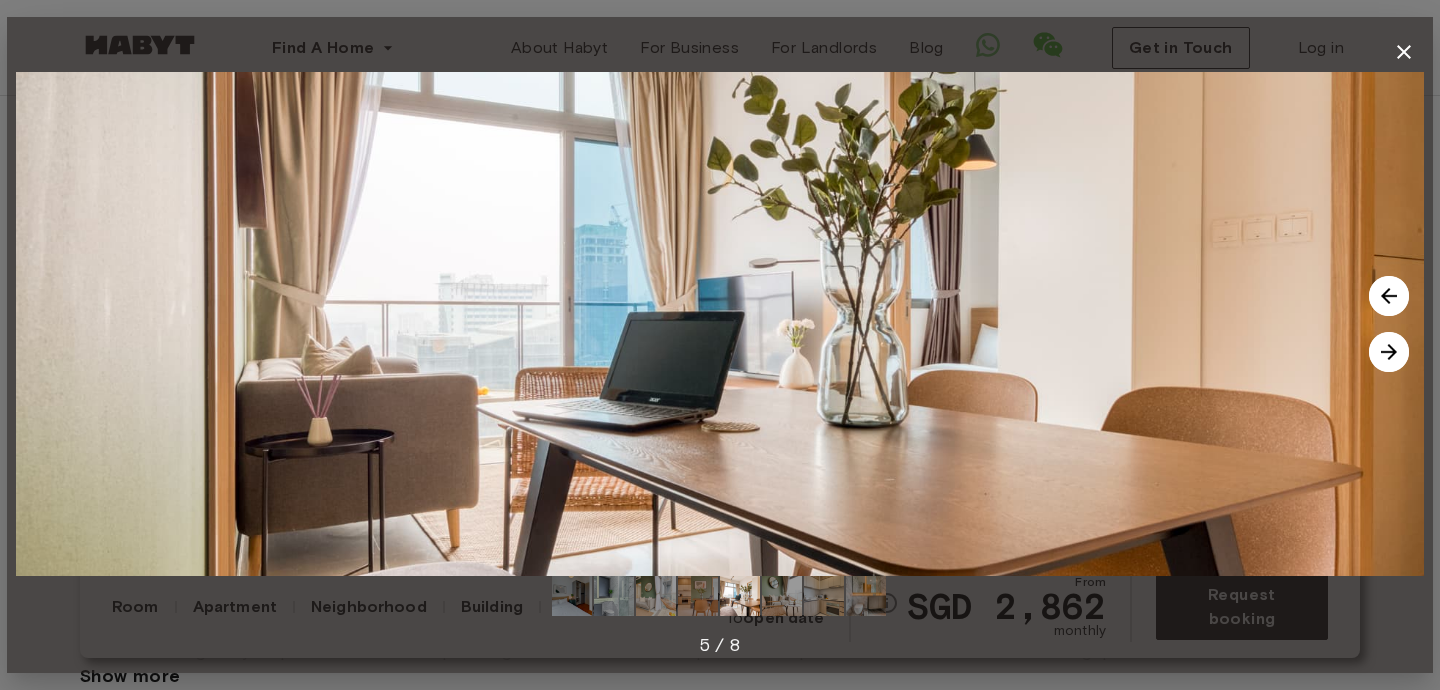 click at bounding box center [1389, 352] 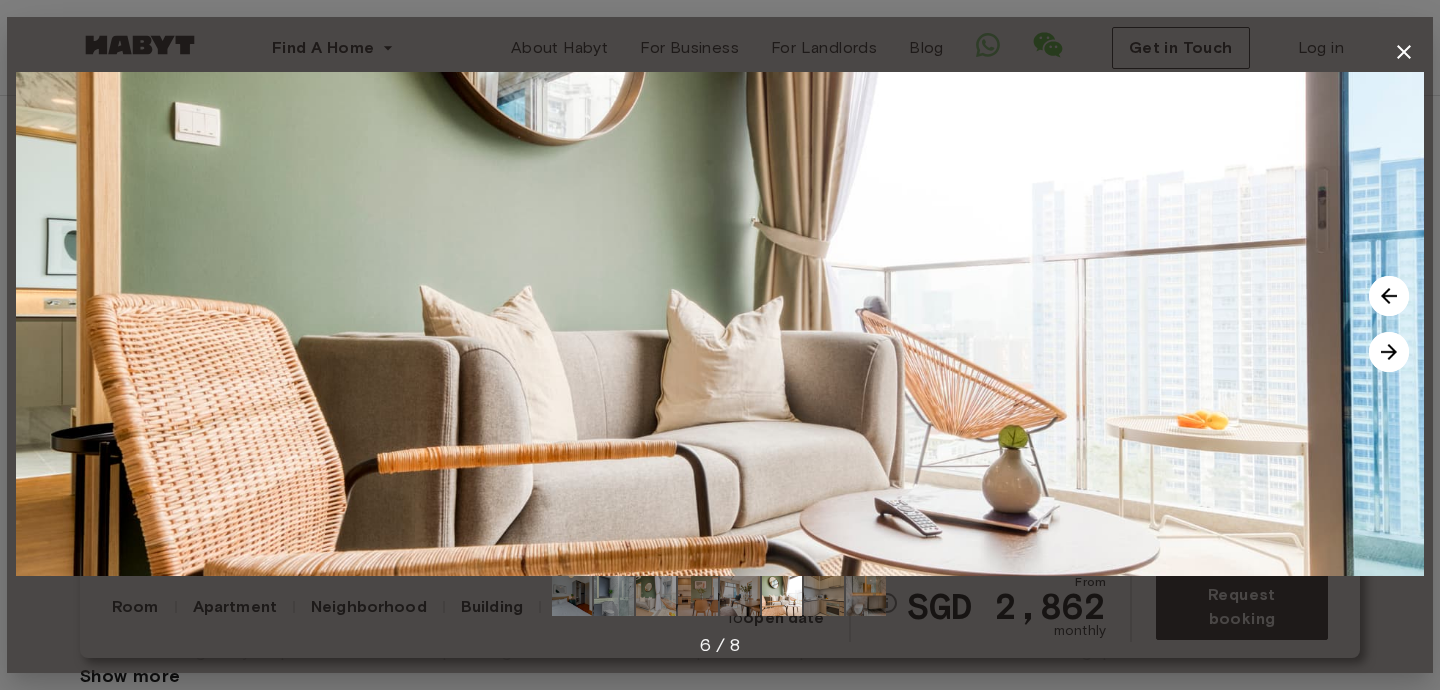 click at bounding box center (1389, 352) 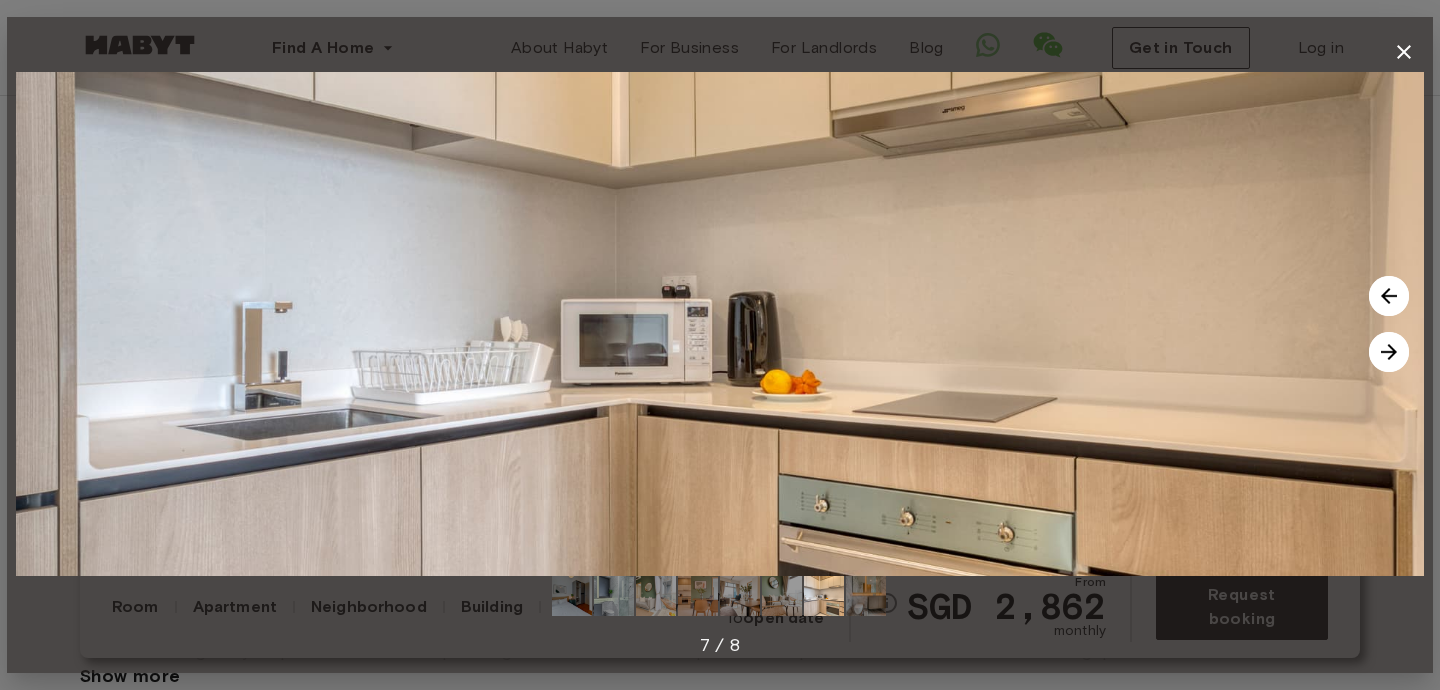 click at bounding box center (1389, 352) 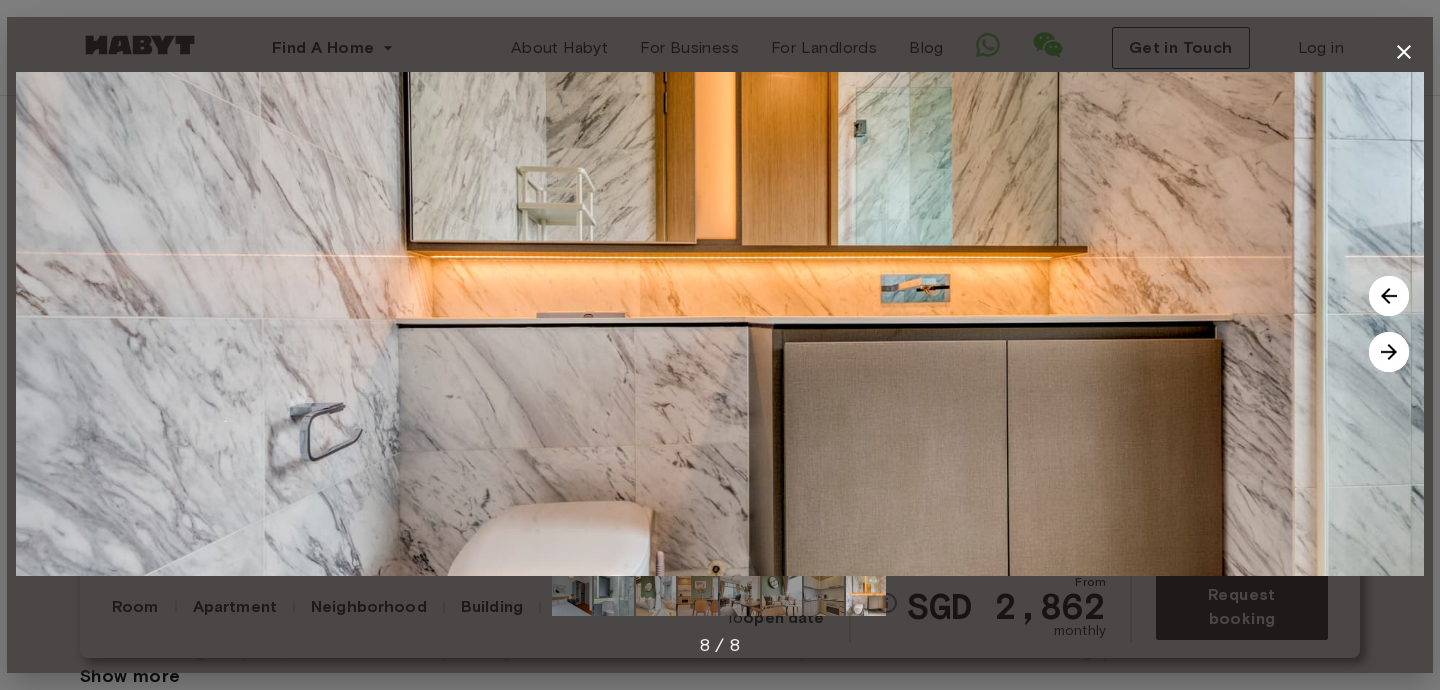 click at bounding box center [1389, 352] 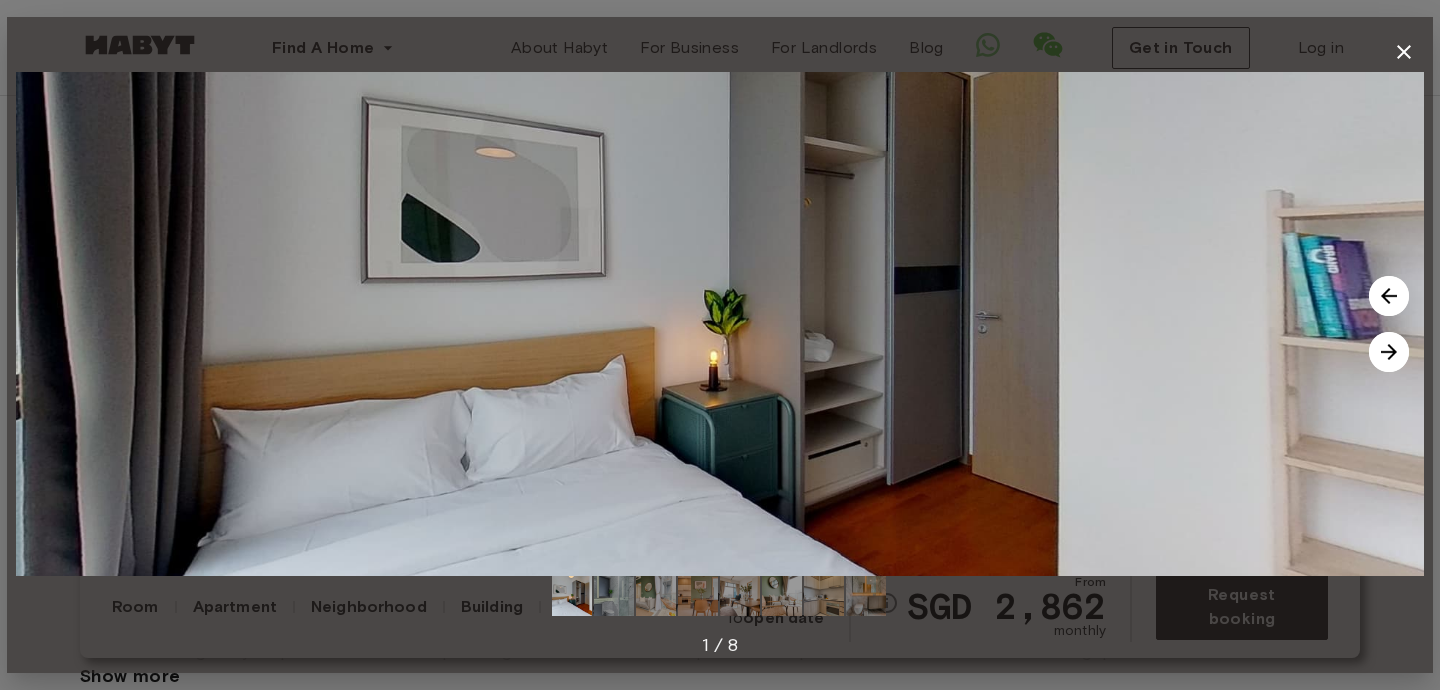 click at bounding box center (1389, 296) 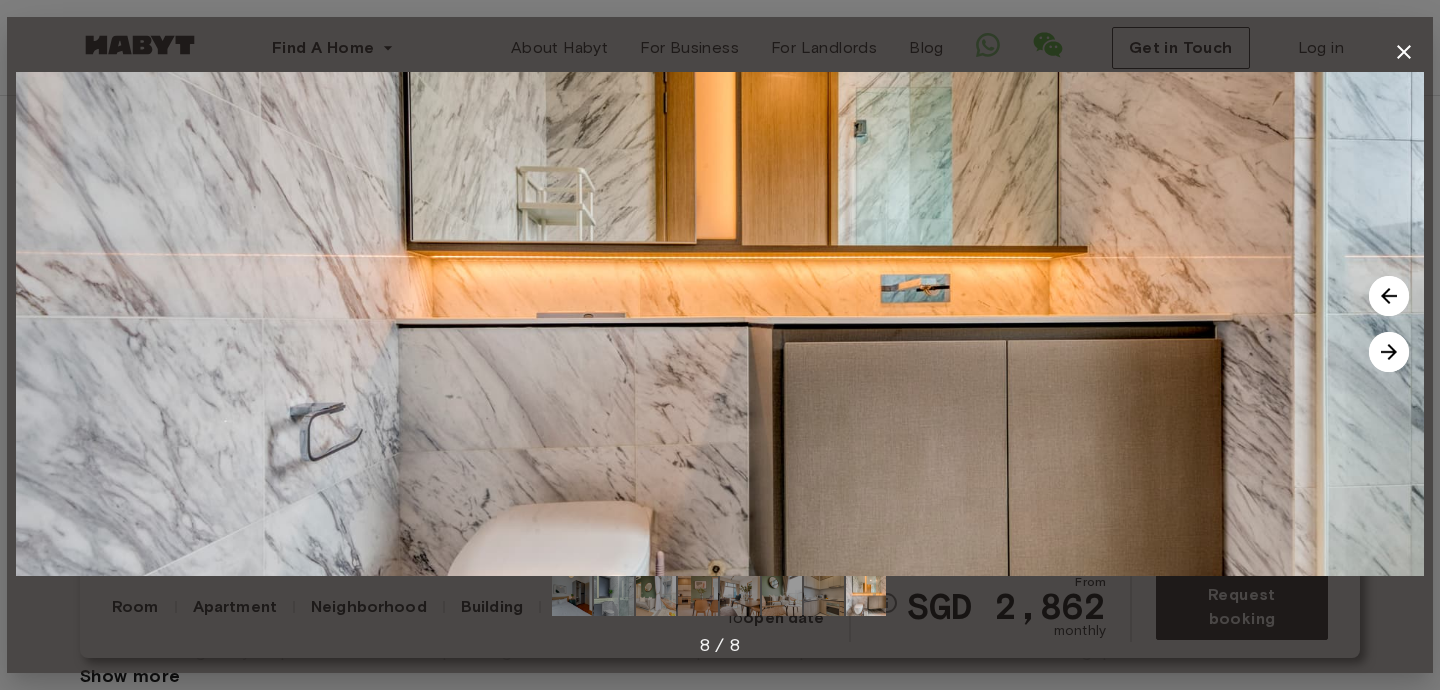 click at bounding box center (1389, 352) 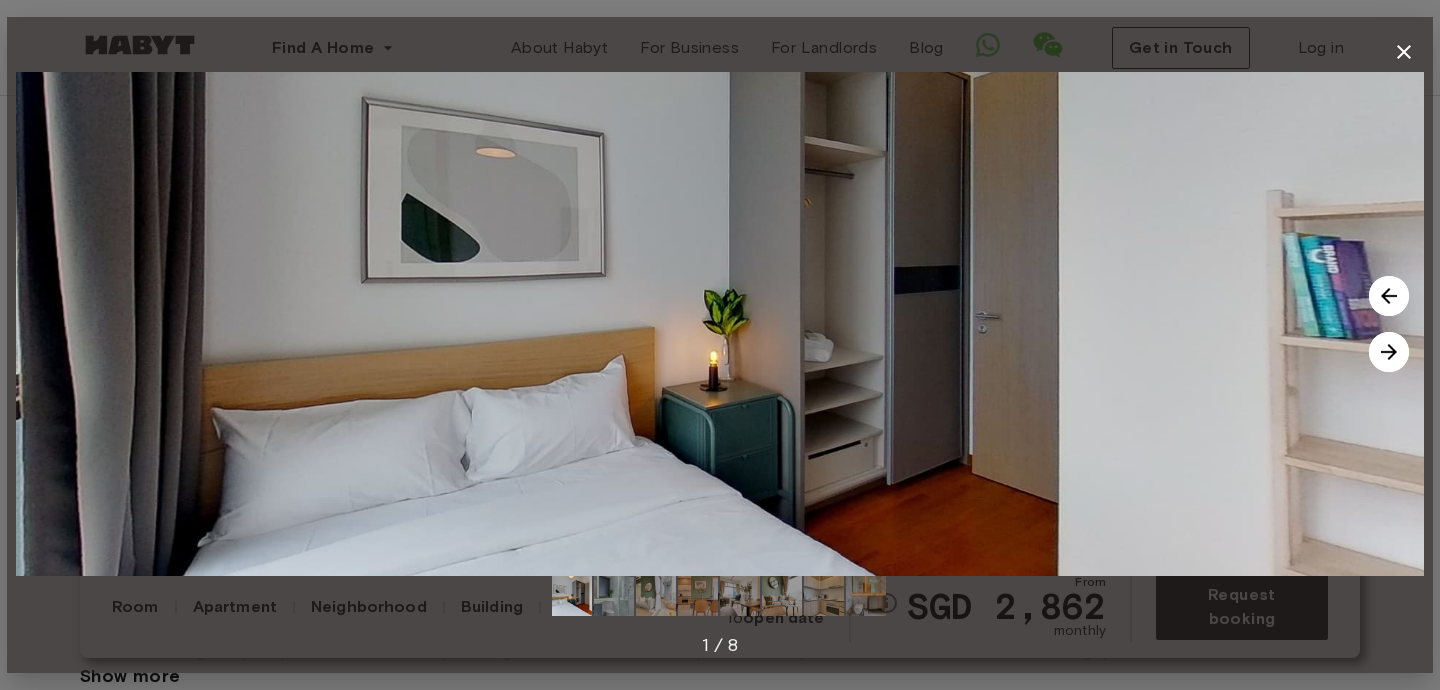 click at bounding box center [1389, 352] 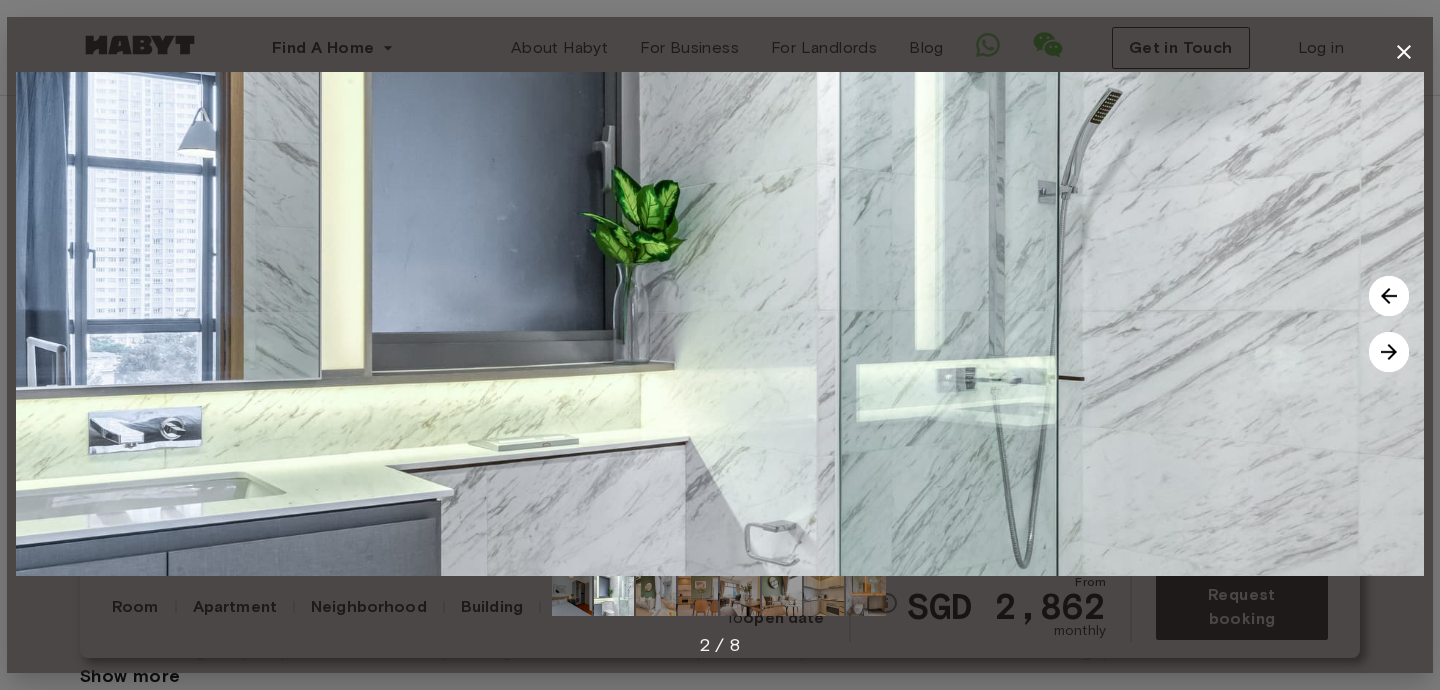 click at bounding box center [1389, 352] 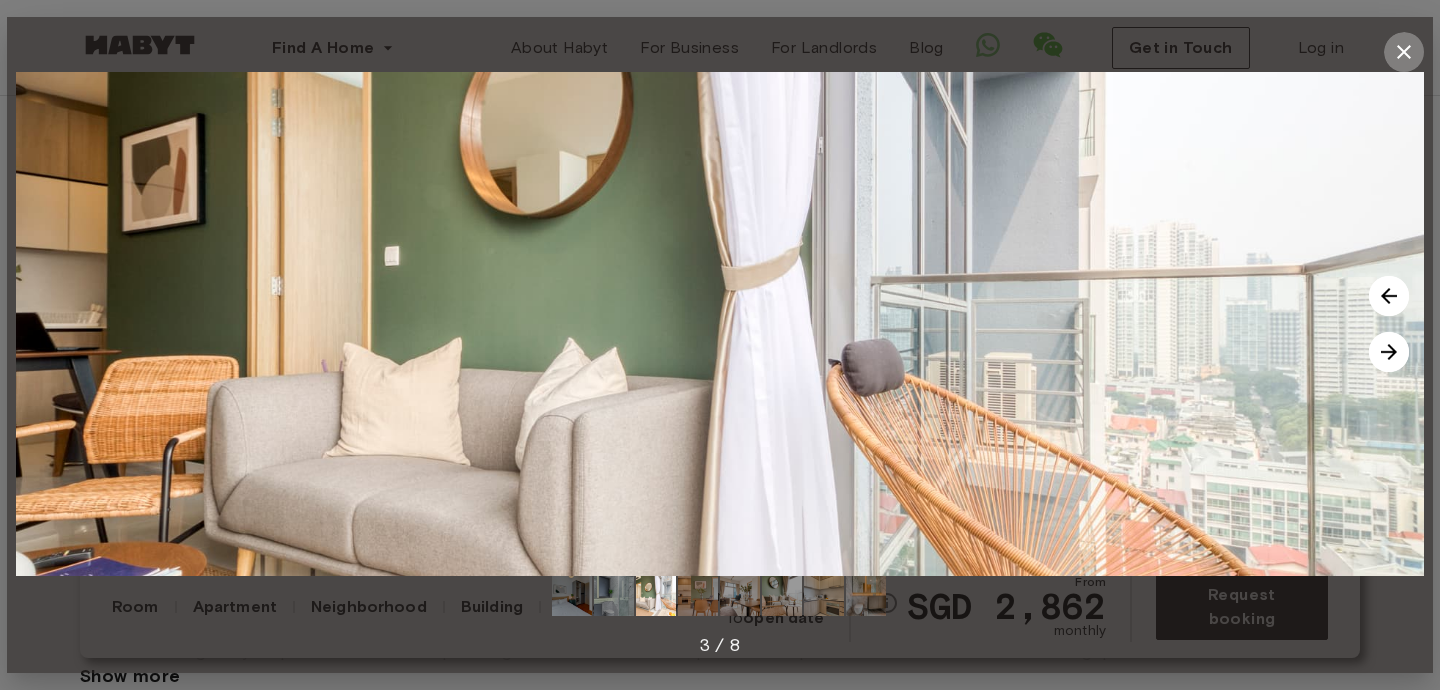 click 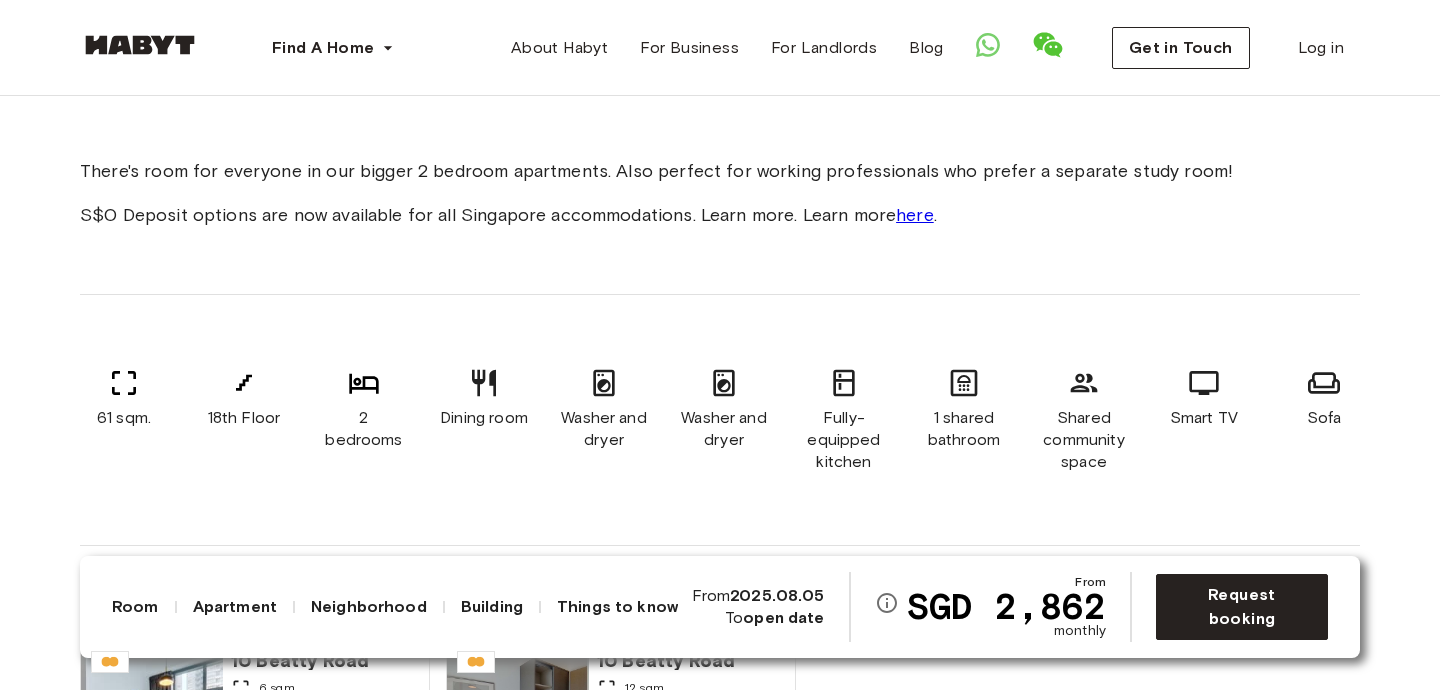 scroll, scrollTop: 1301, scrollLeft: 0, axis: vertical 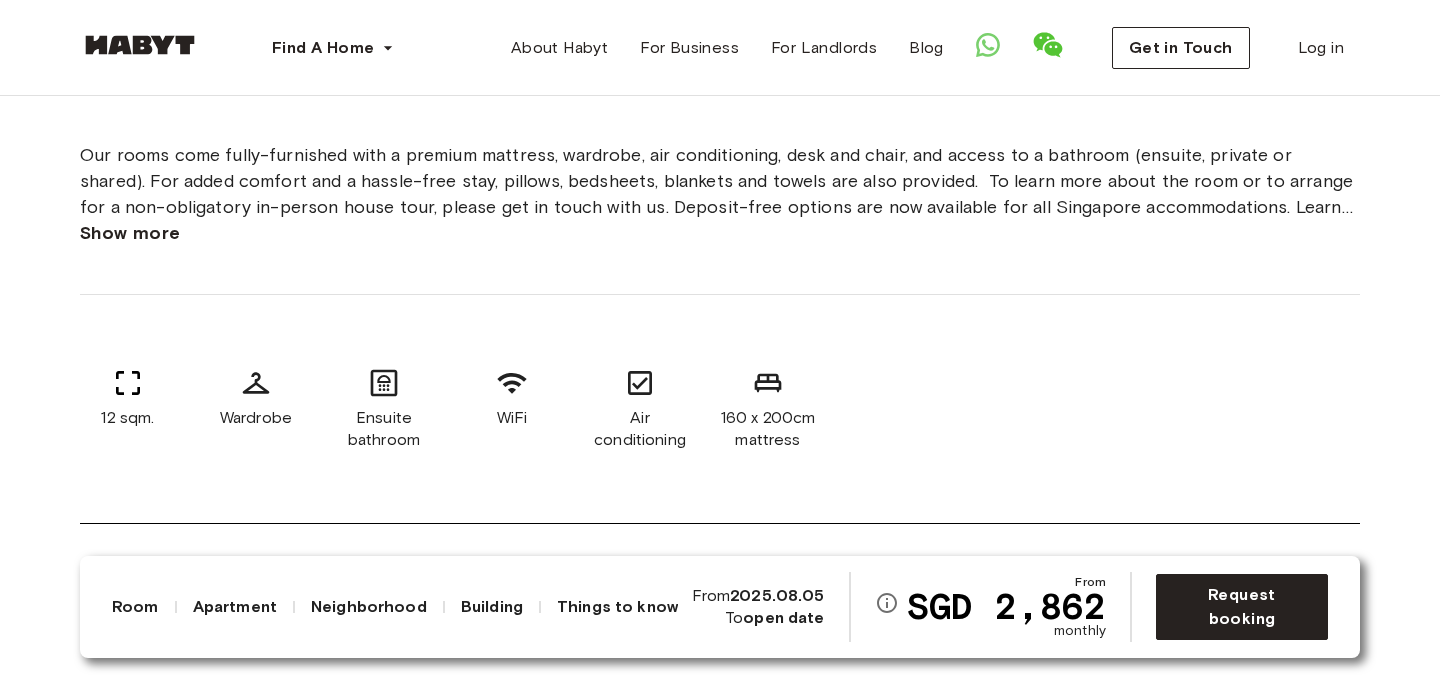 click on "Show more" at bounding box center [130, 233] 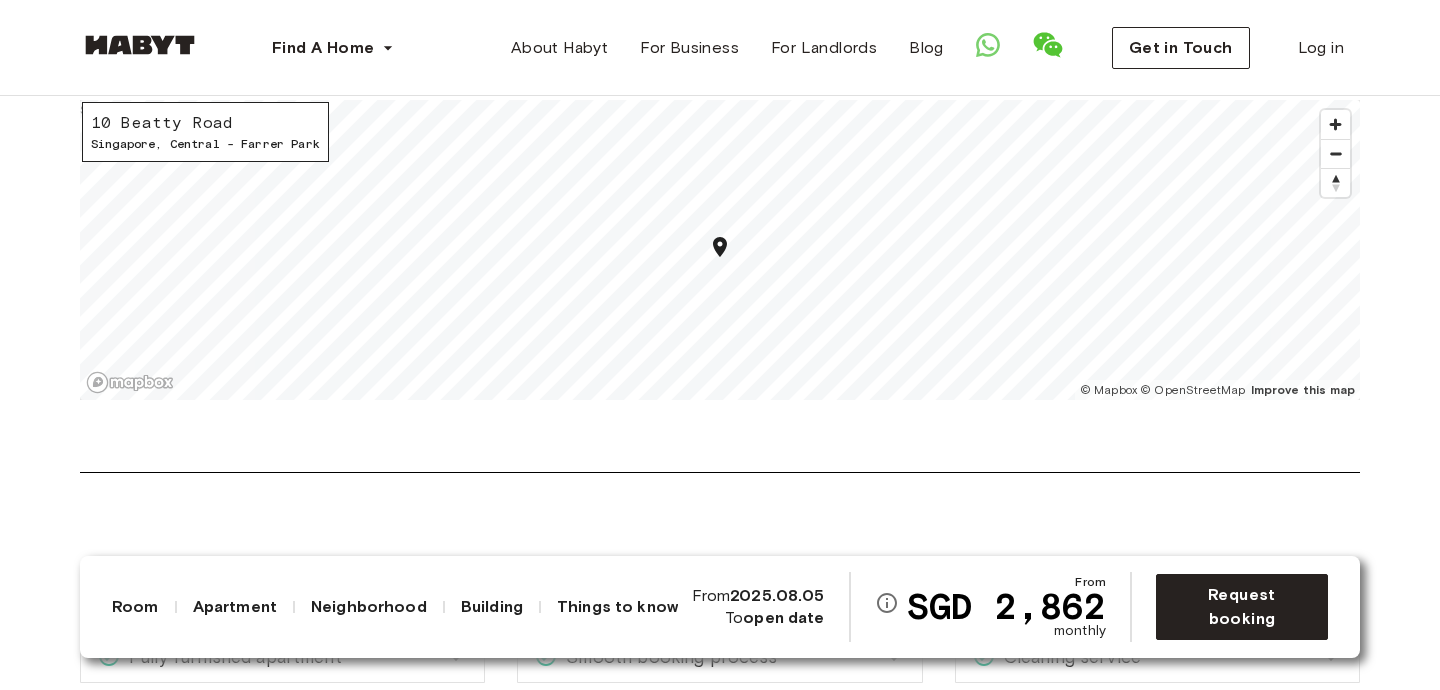scroll, scrollTop: 2692, scrollLeft: 0, axis: vertical 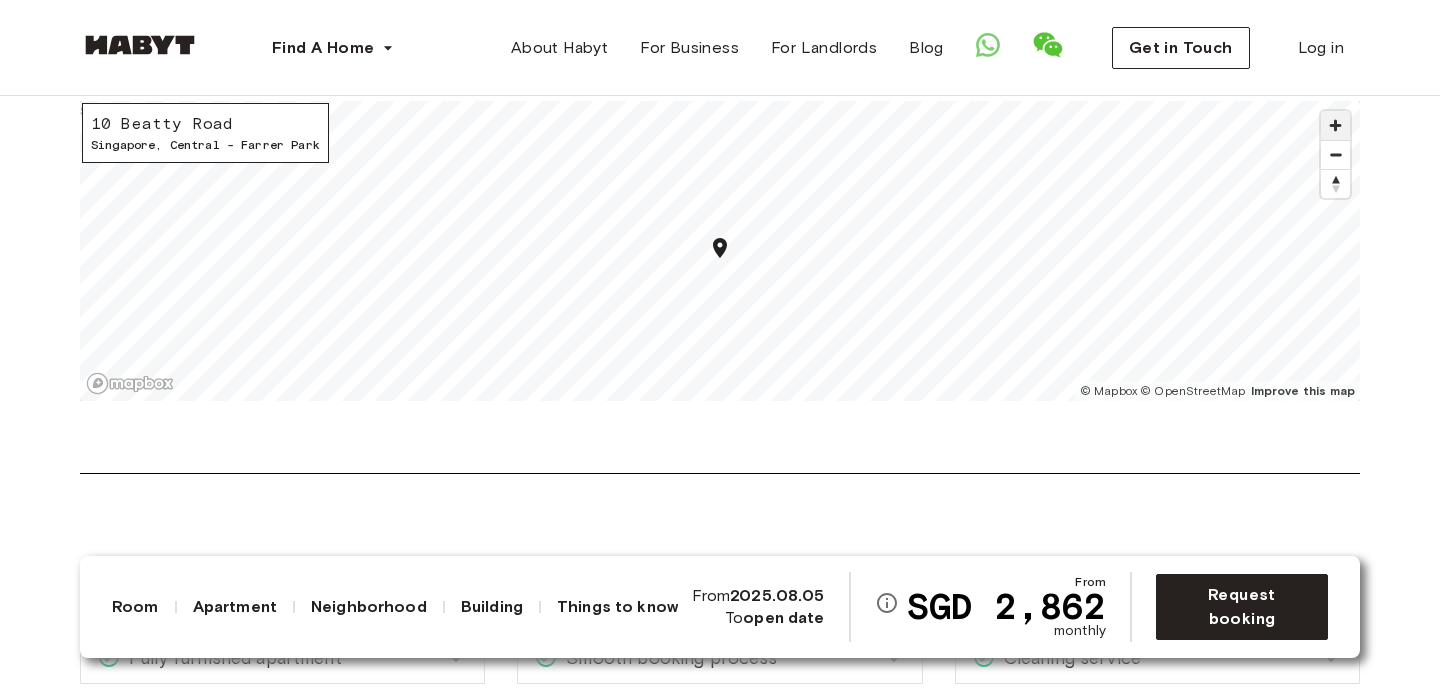 click at bounding box center (1335, 125) 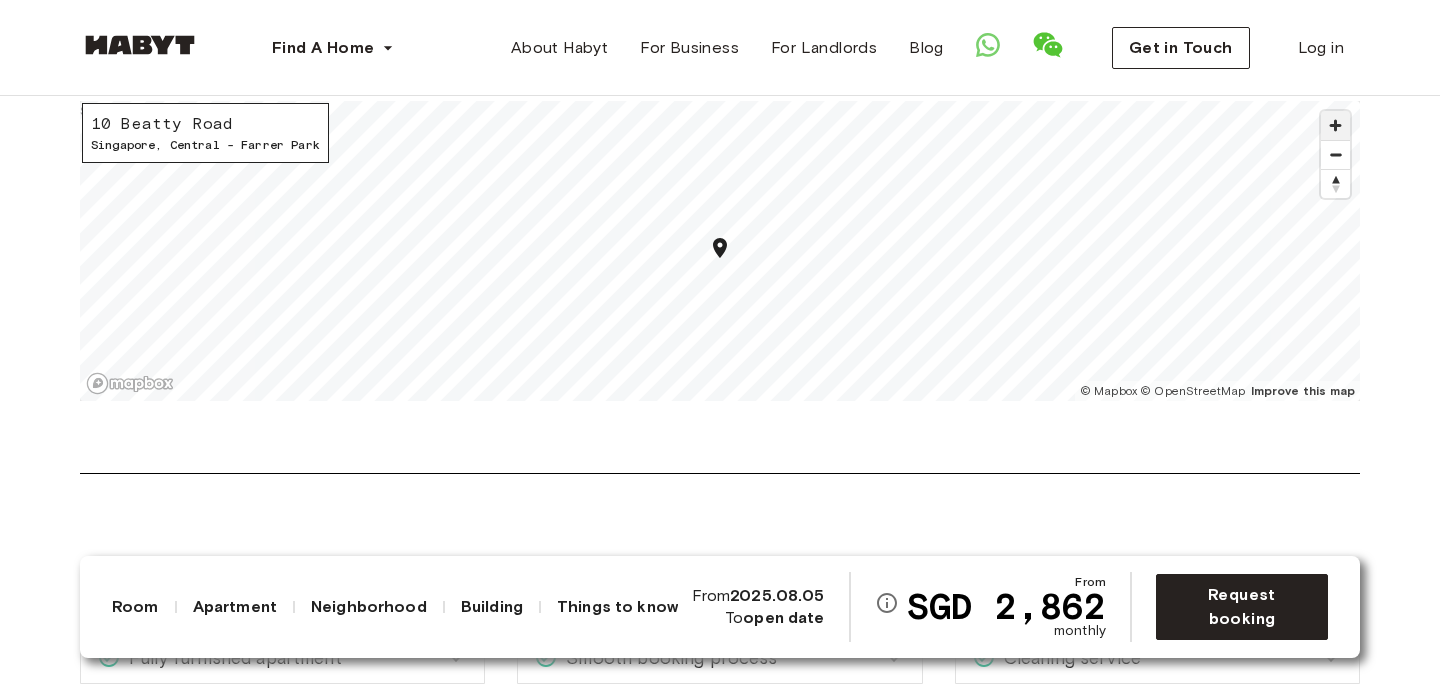 click at bounding box center (1335, 125) 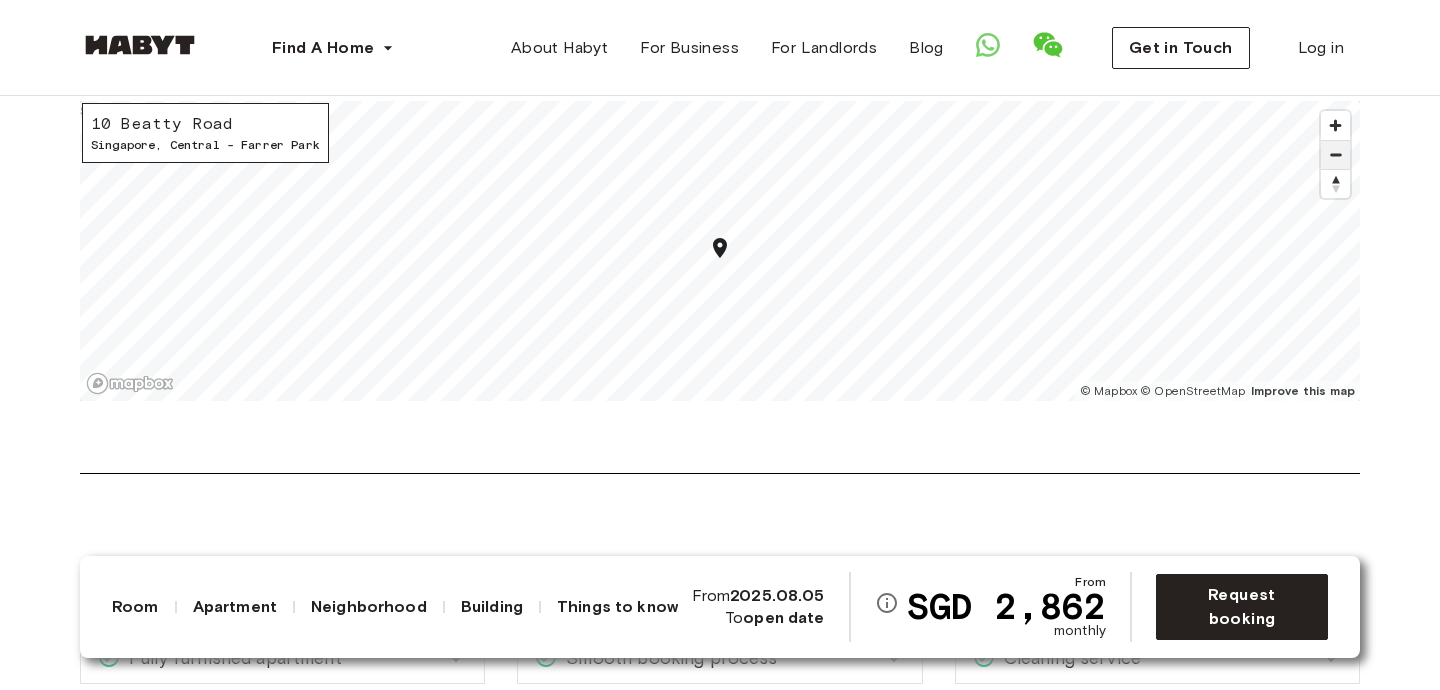 click at bounding box center [1335, 155] 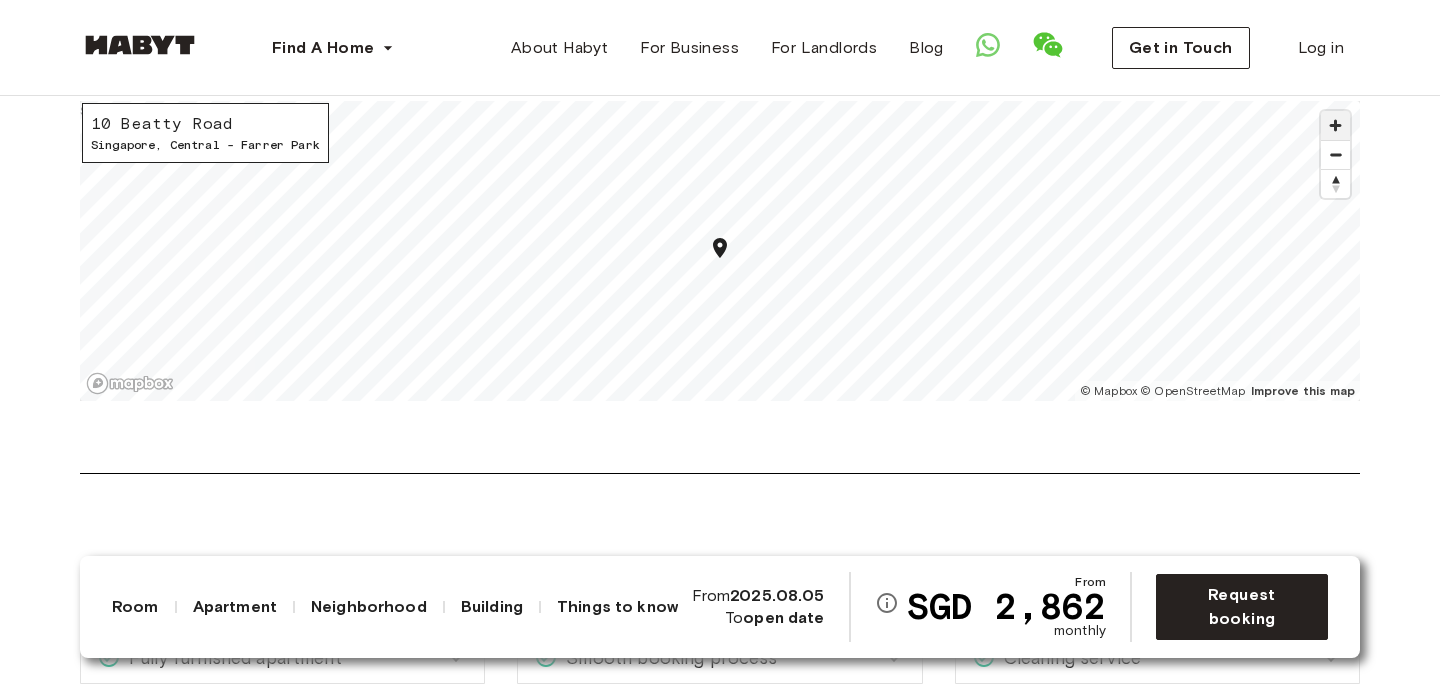 click at bounding box center [1335, 125] 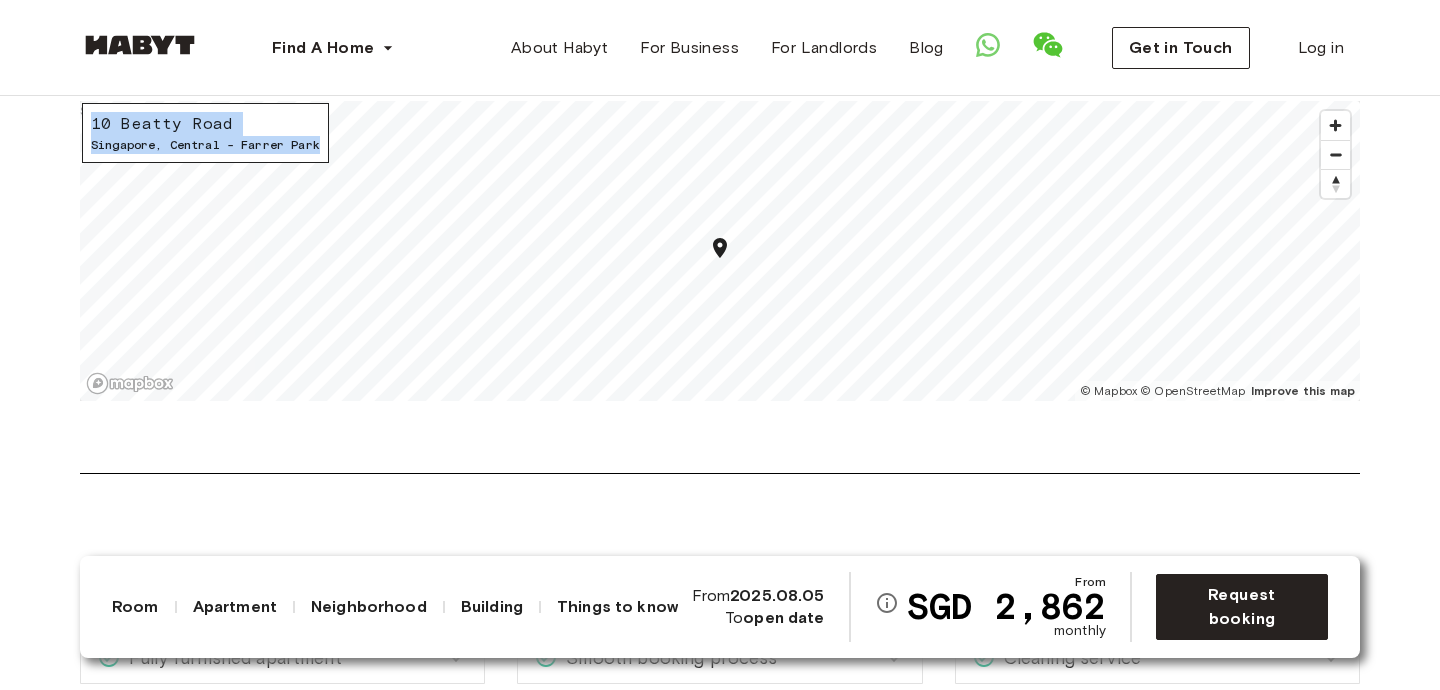 click on "About the neighborhood Open in Google Maps 10 Beatty Road Singapore ,   Central - Farrer Park © Mapbox   © OpenStreetMap   Improve this map $" at bounding box center [720, 254] 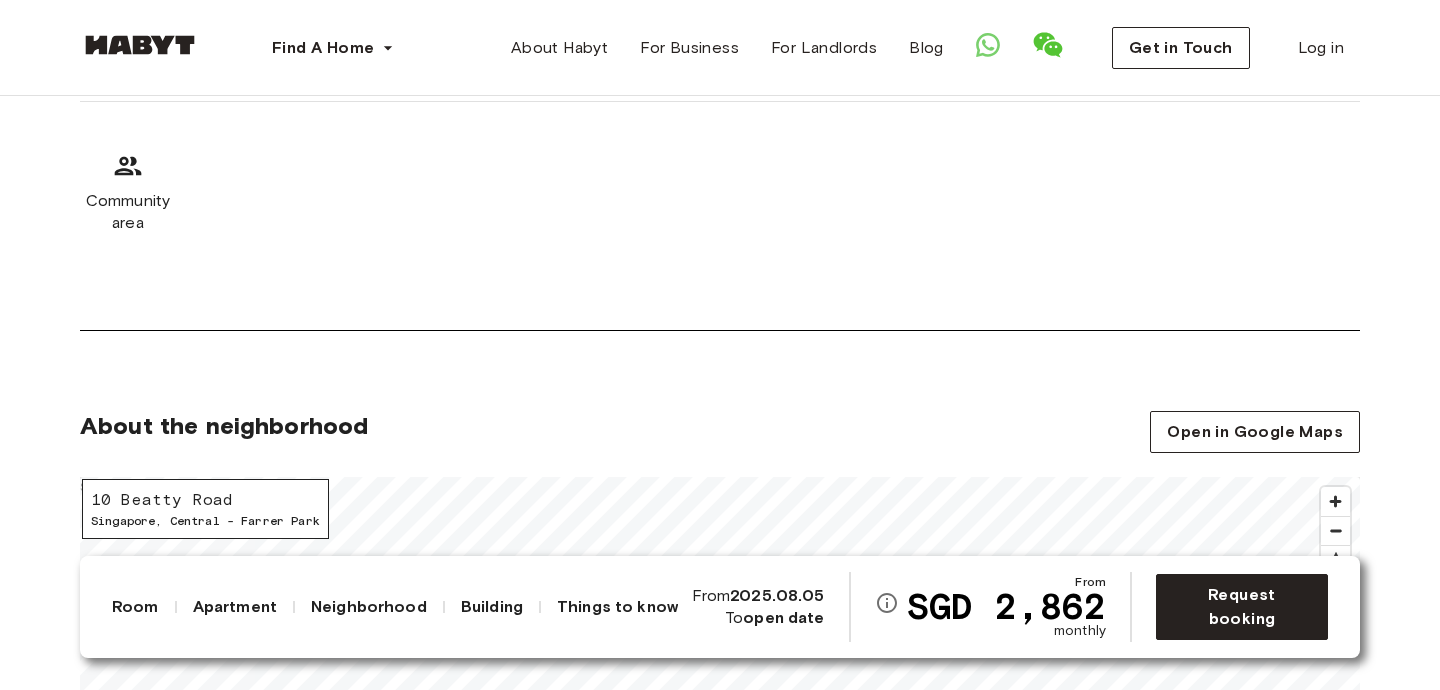 click on "About the building Sitting on the perimeter of Little India, Farrer Park is surrounded by an enclave of cafes and restaurants that will keep you occupied on the weekends. Its central location makes commuting around the island quick and easy, with the CBD being only a 15 minute train ride away. Community area" at bounding box center [720, 80] 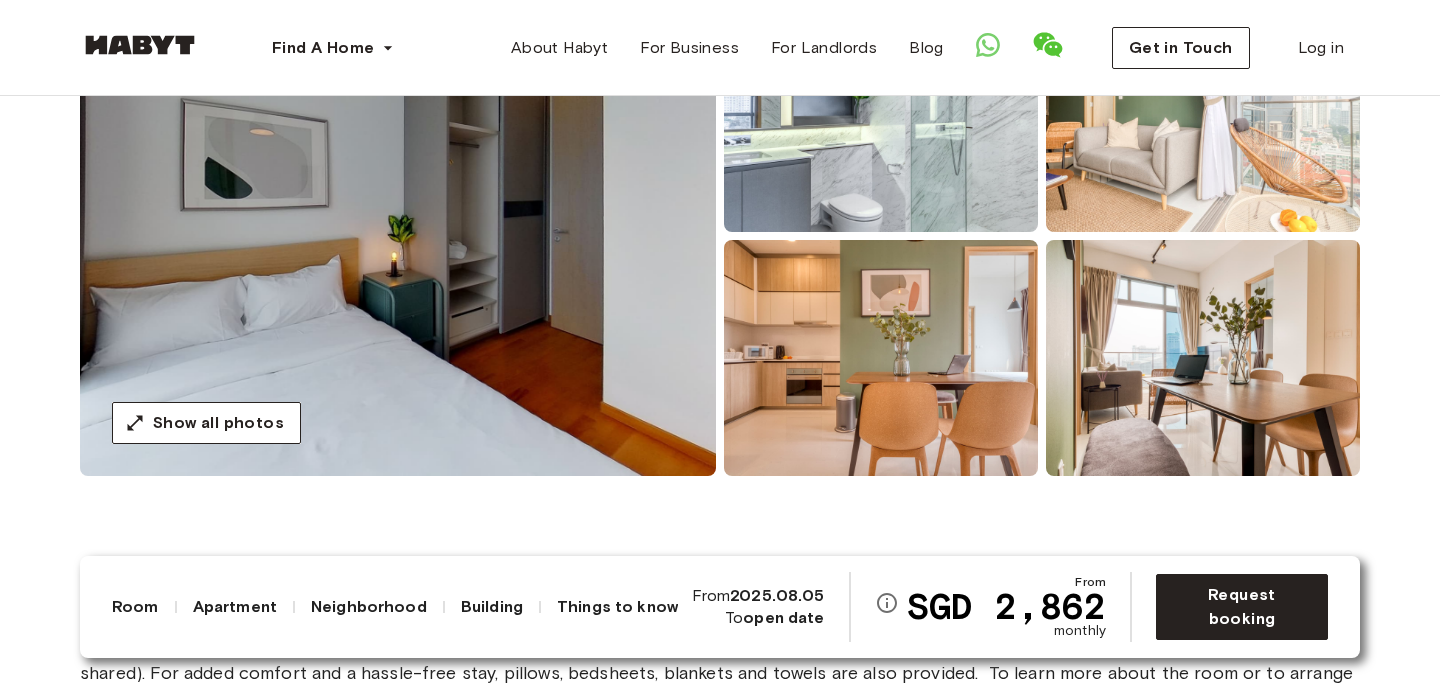 scroll, scrollTop: 270, scrollLeft: 0, axis: vertical 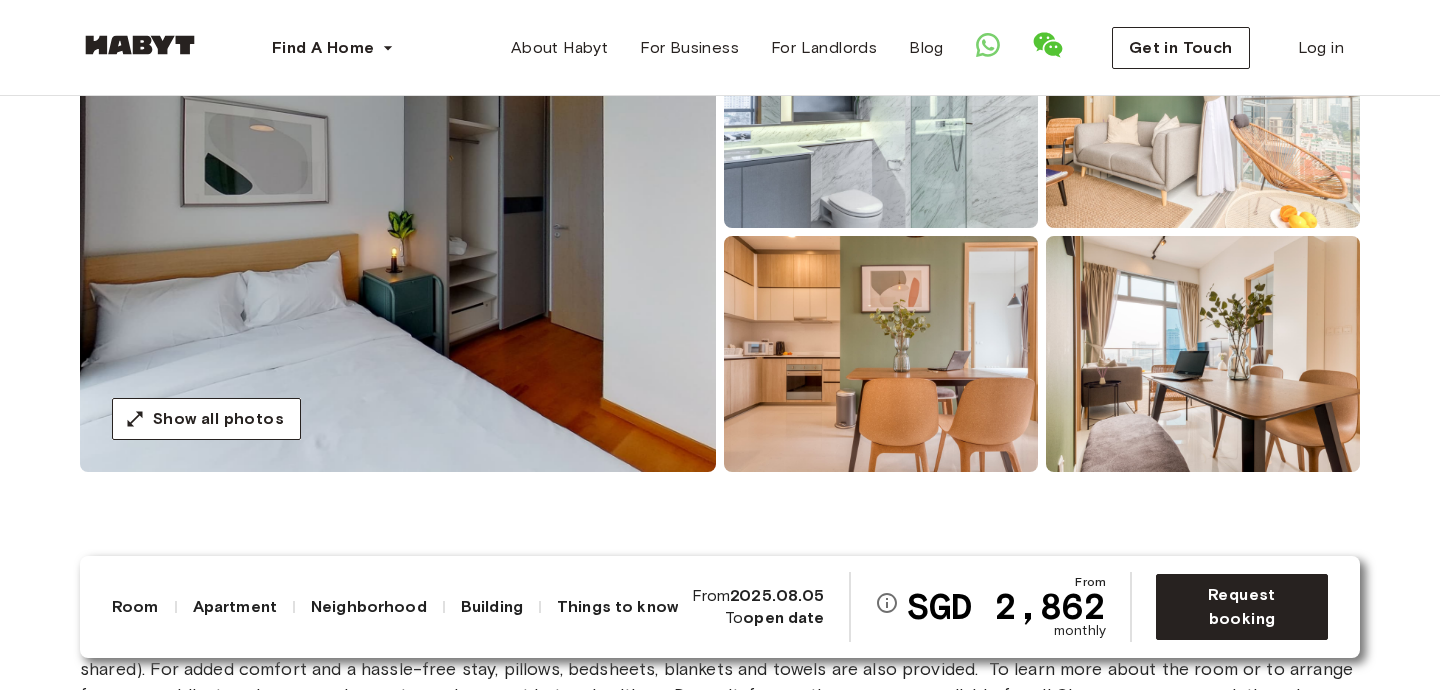 click at bounding box center [398, 232] 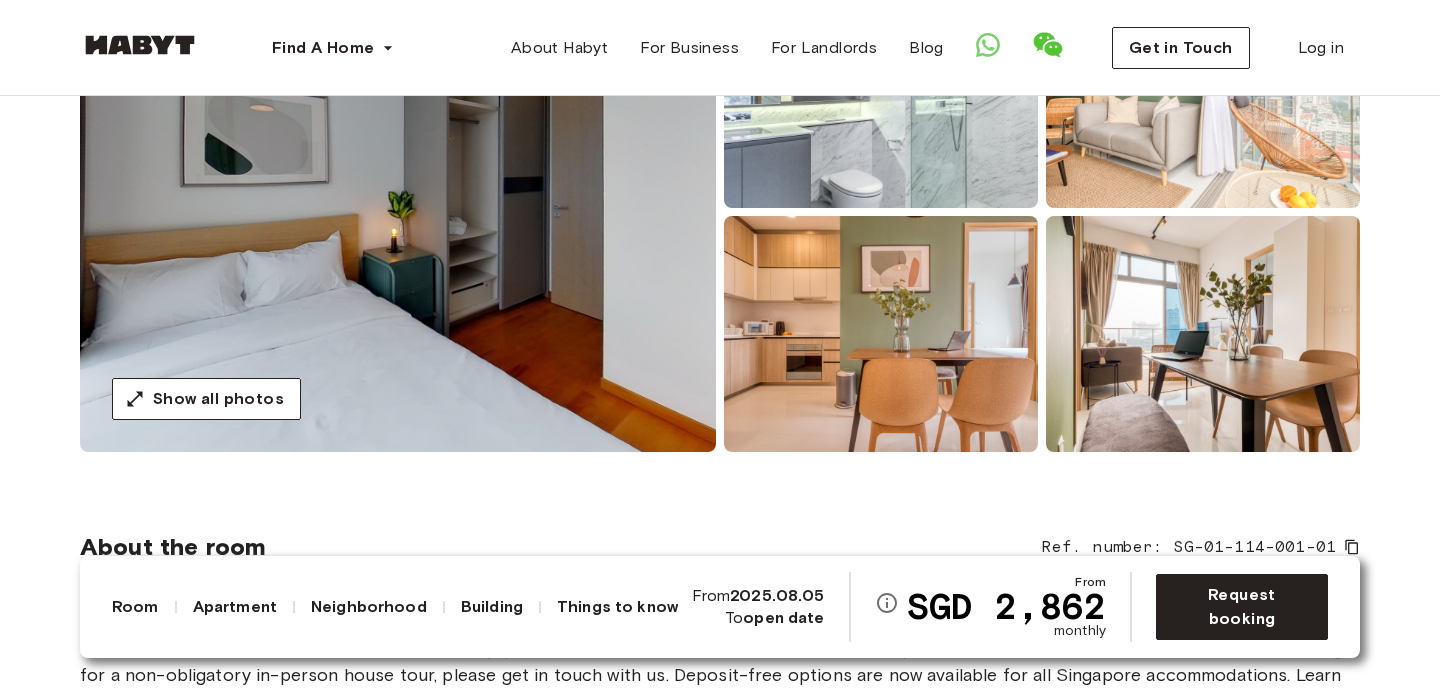 scroll, scrollTop: 289, scrollLeft: 0, axis: vertical 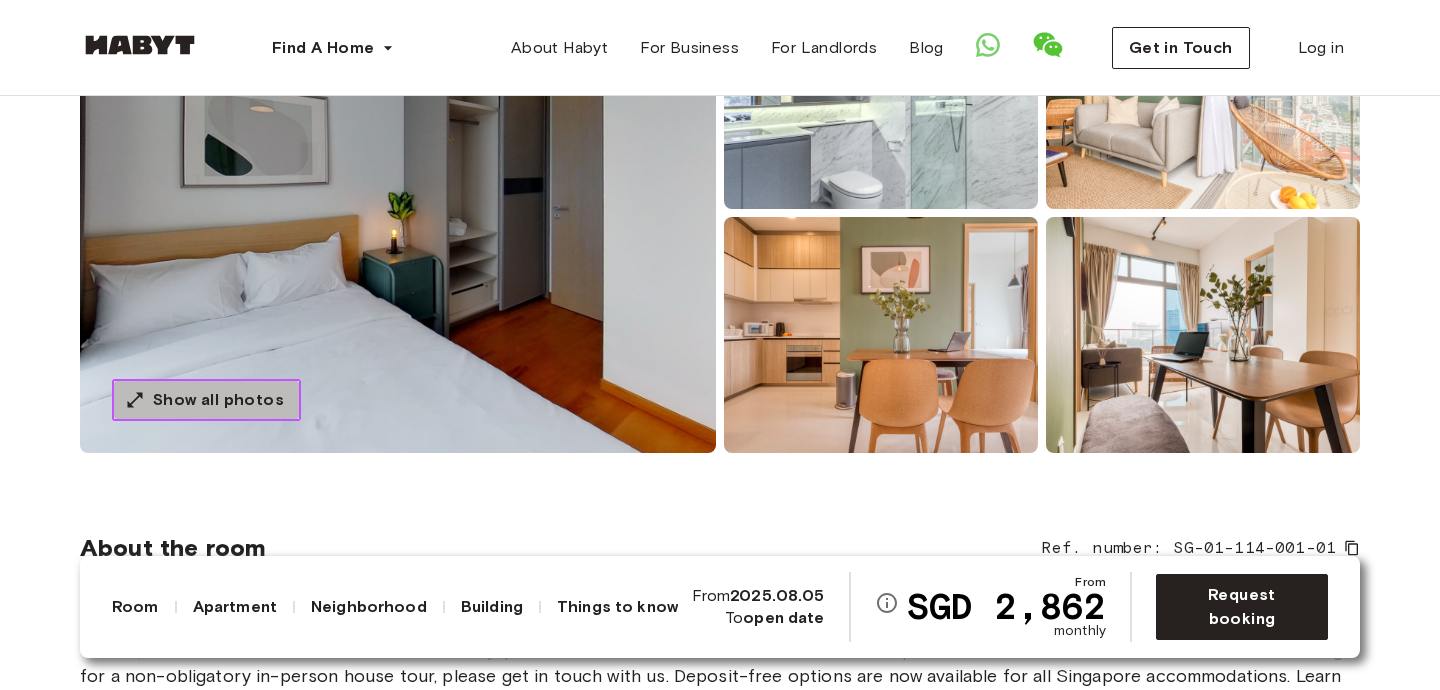click on "Show all photos" at bounding box center [218, 400] 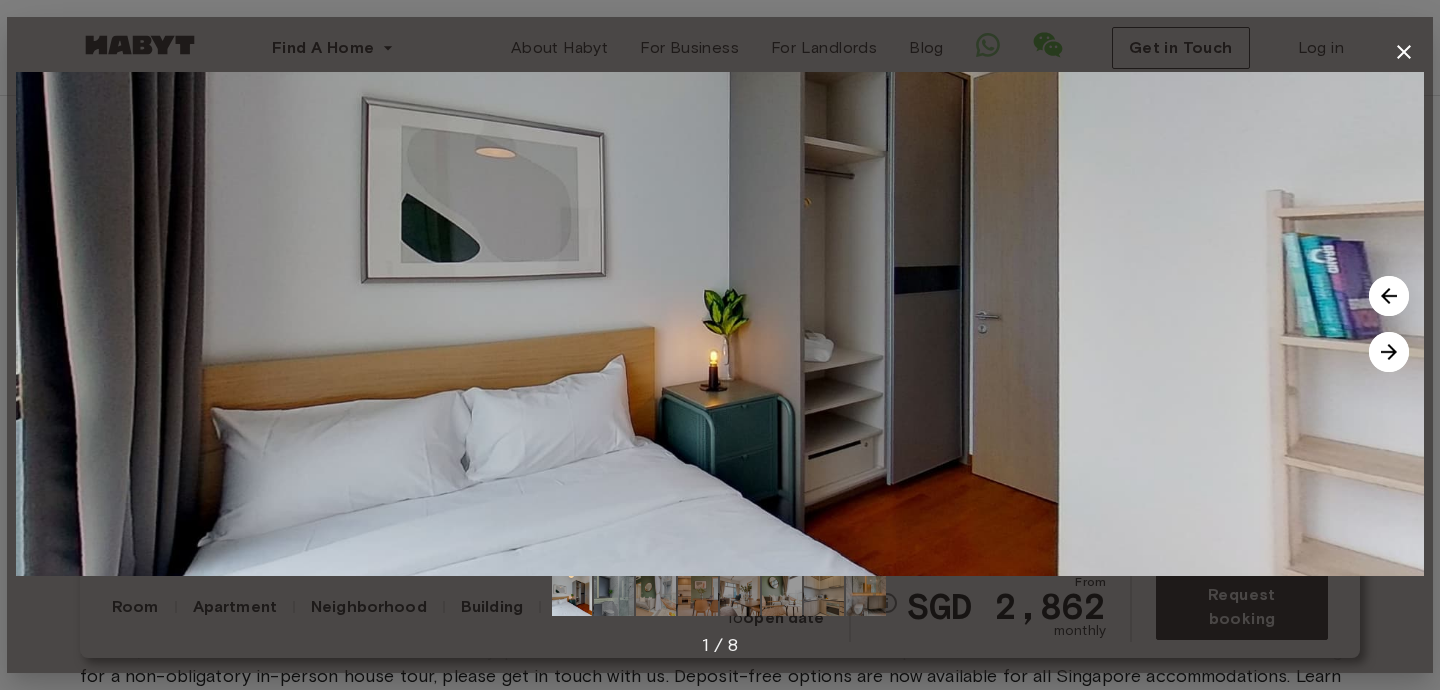 click at bounding box center [1389, 352] 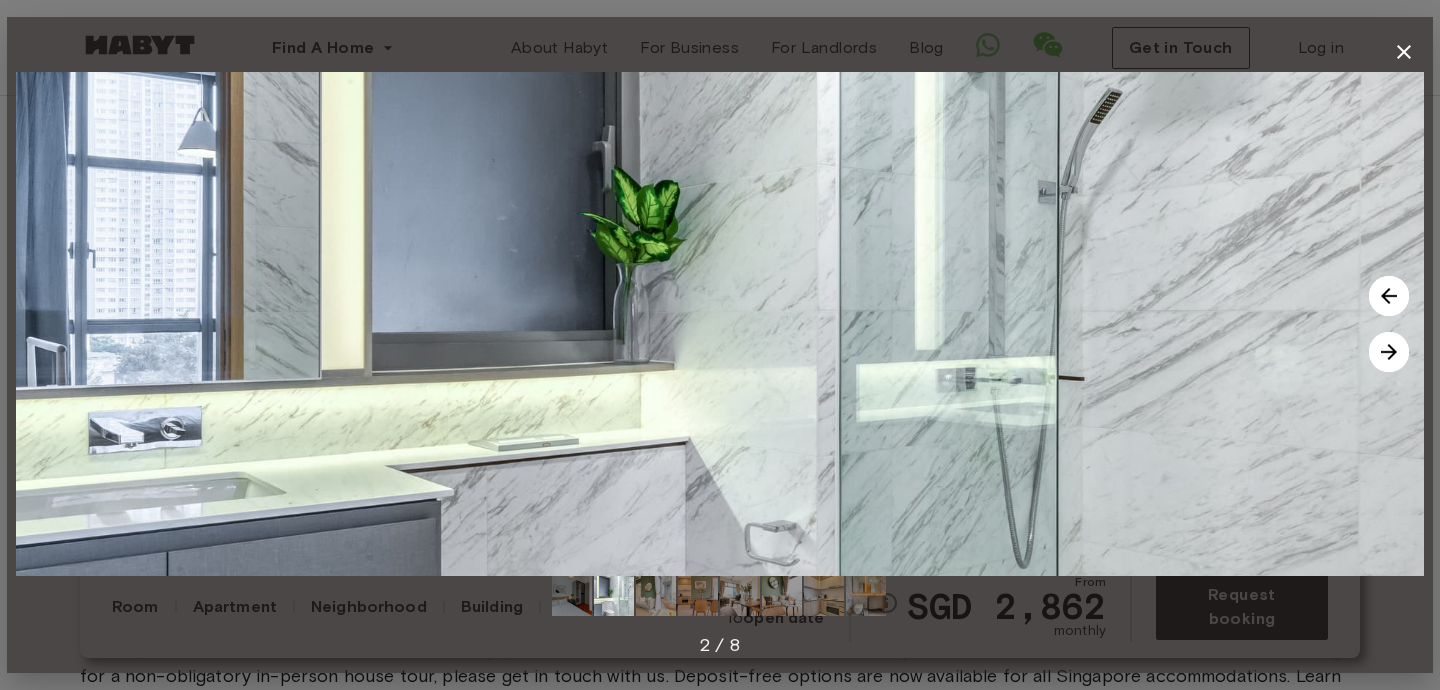 click at bounding box center [1389, 352] 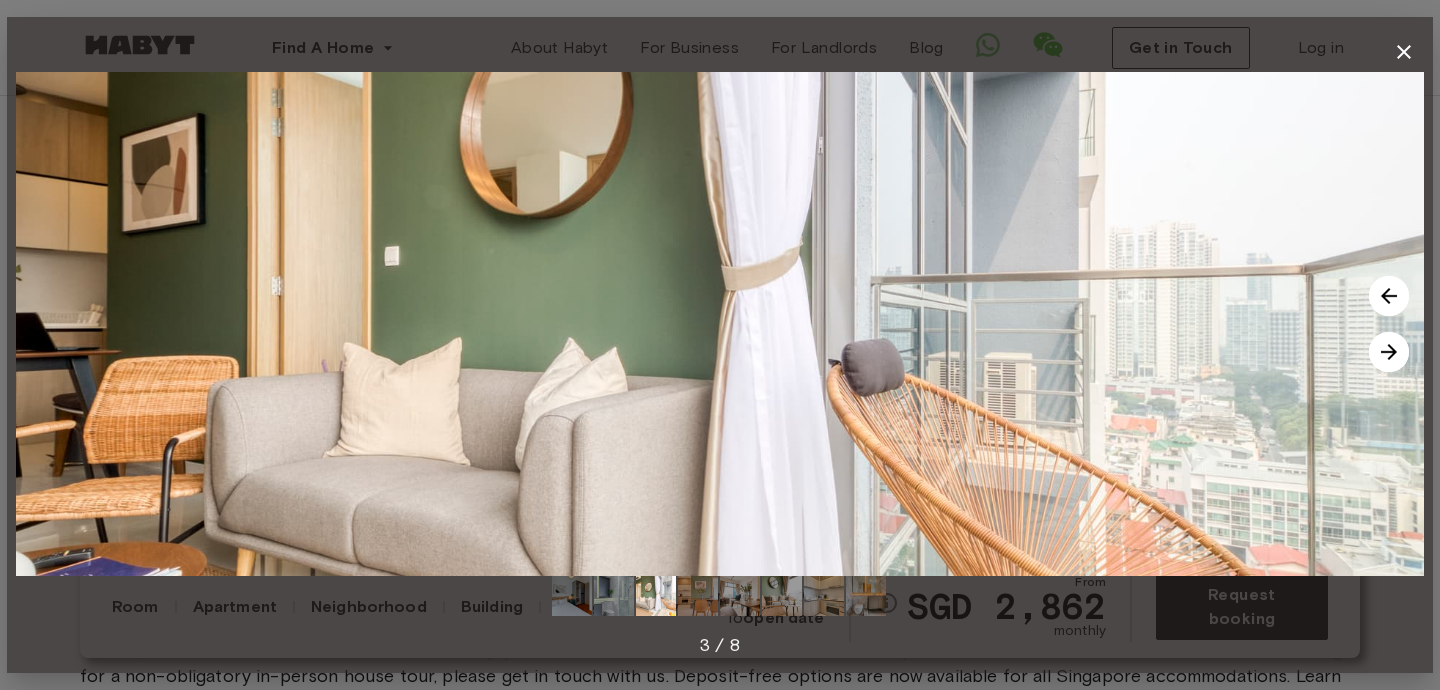 click at bounding box center (1389, 352) 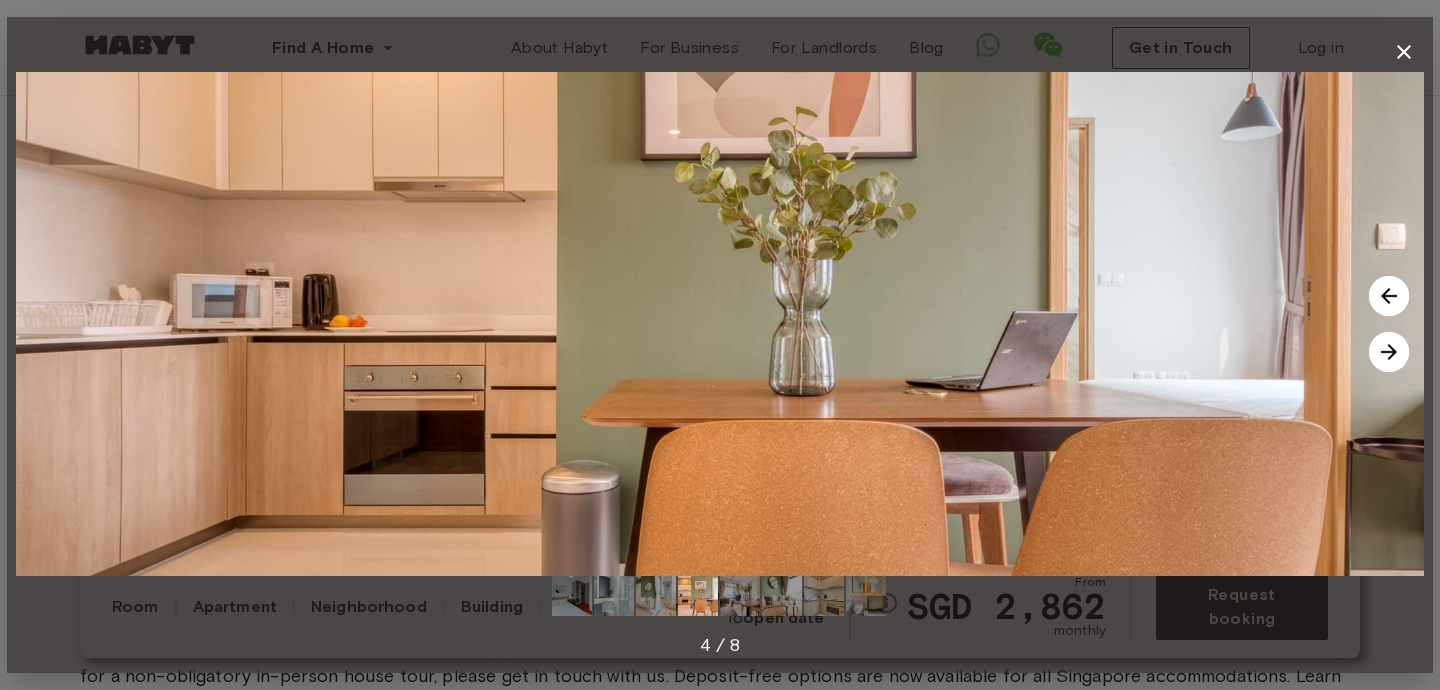 click at bounding box center [1389, 352] 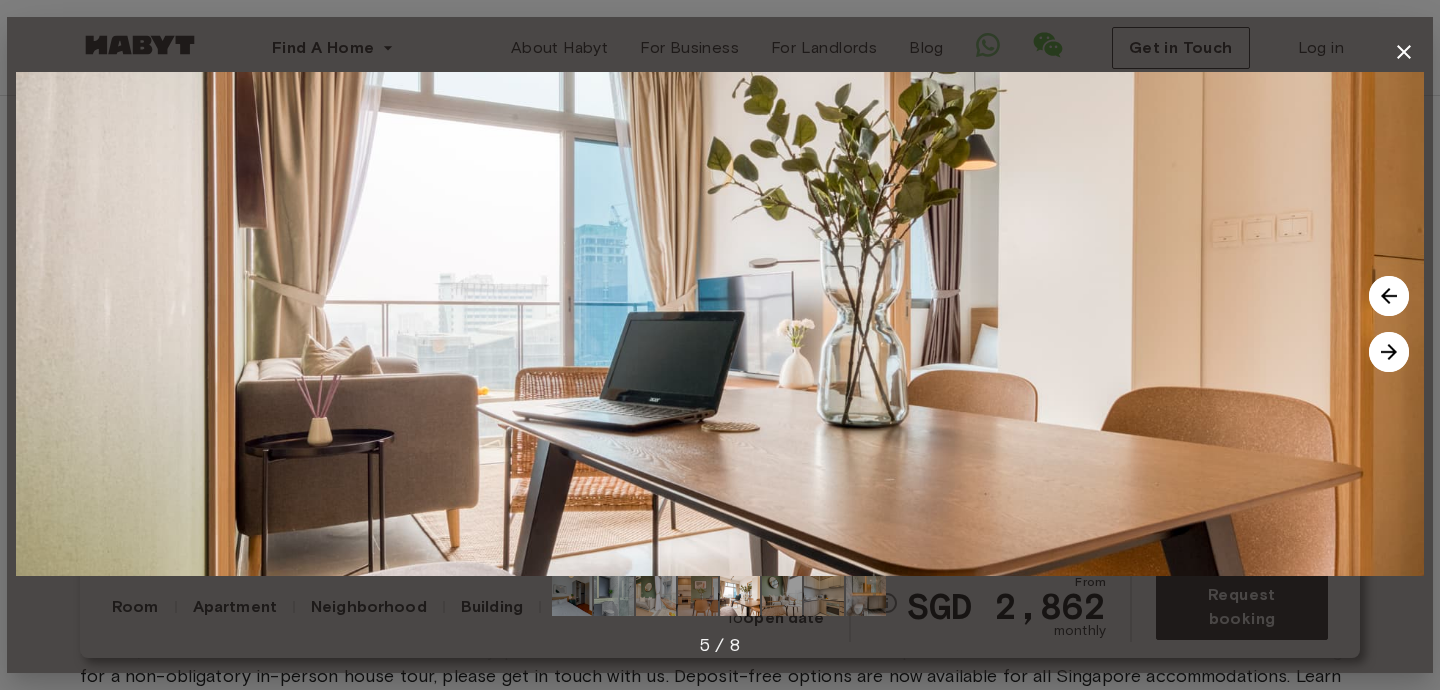 click at bounding box center (1389, 352) 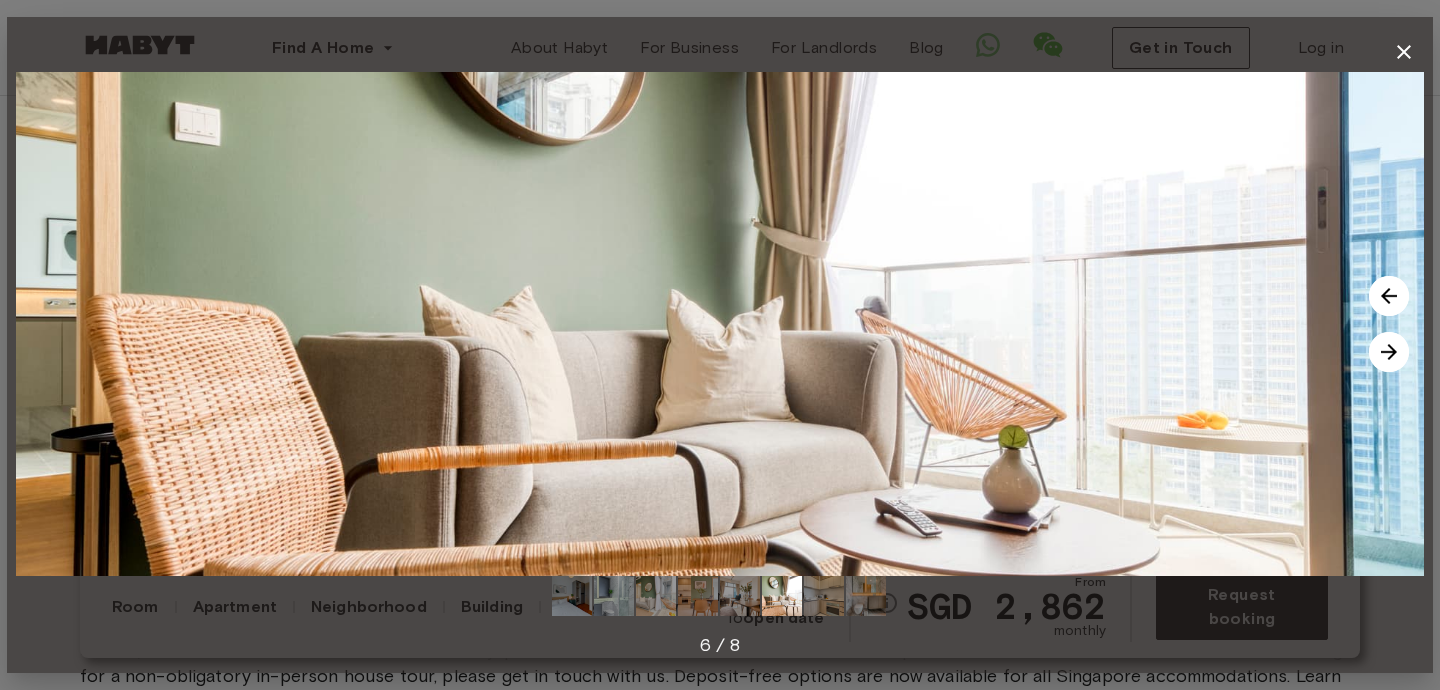 click at bounding box center [1389, 352] 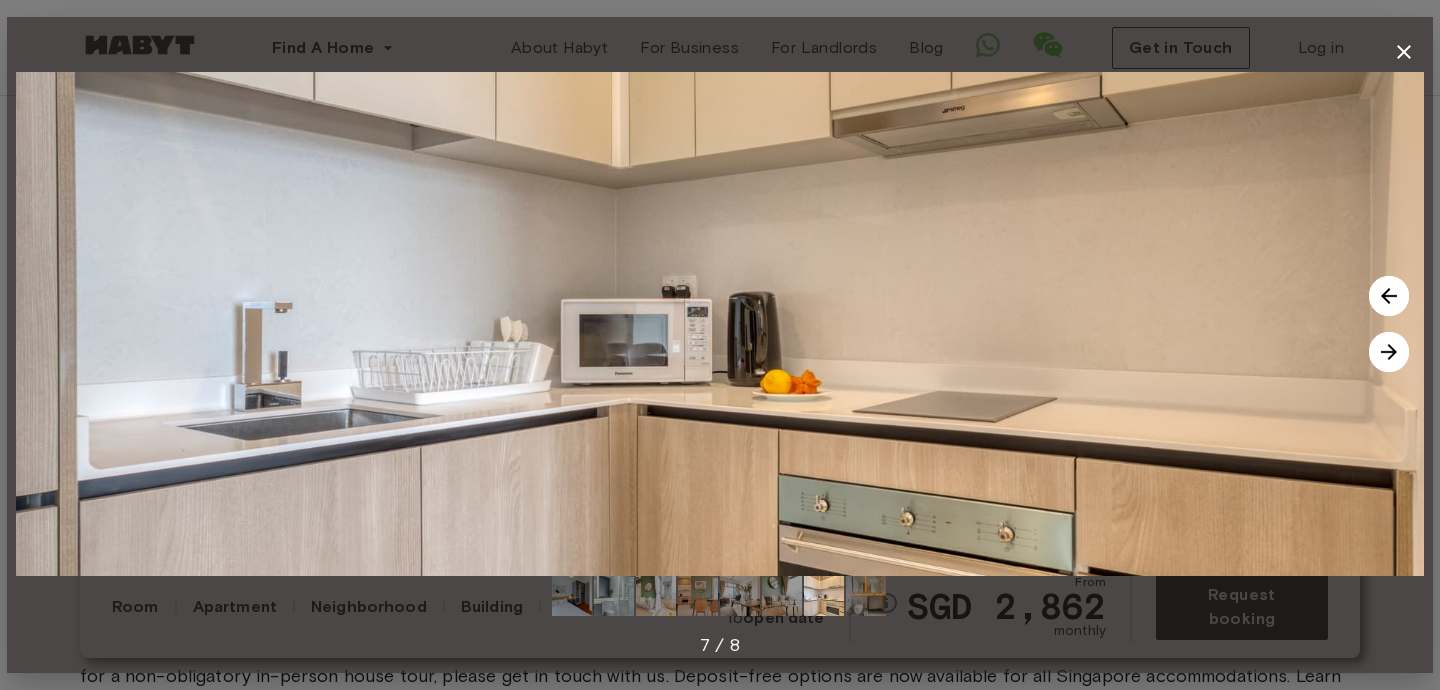 click 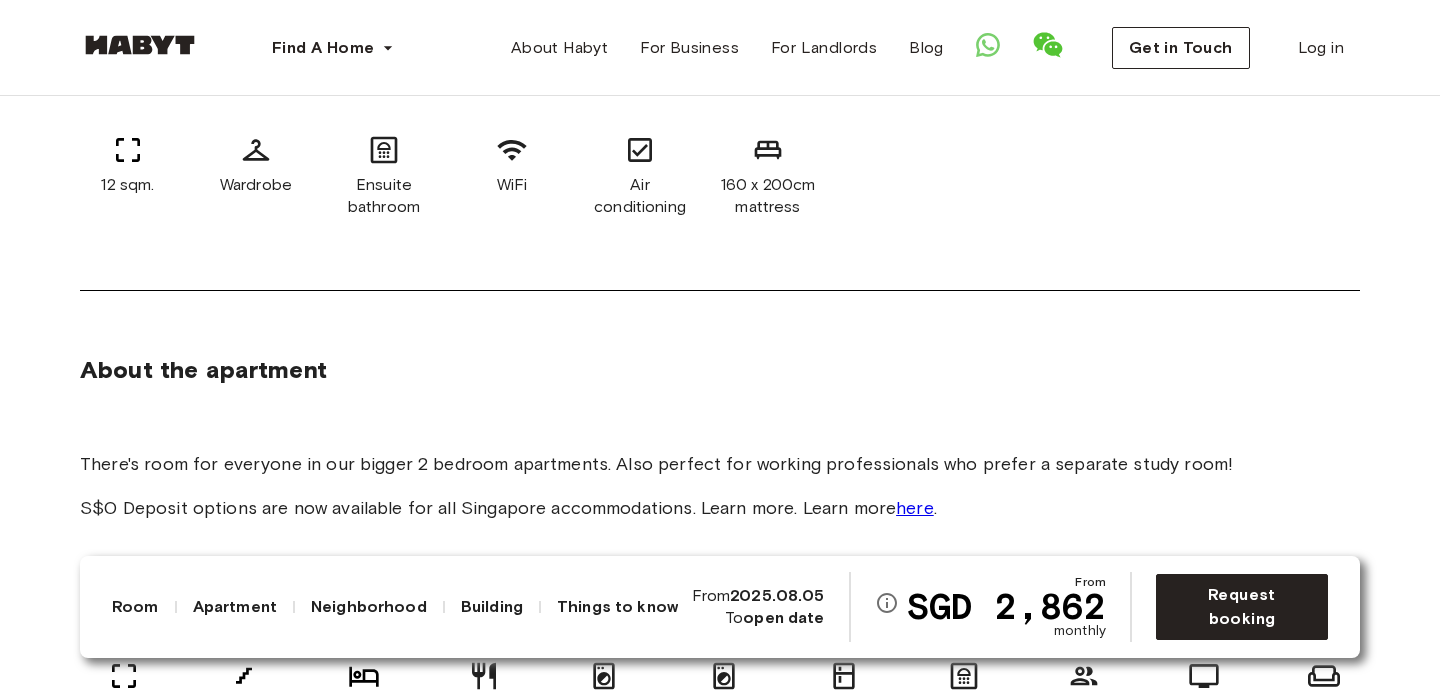 scroll, scrollTop: 1003, scrollLeft: 0, axis: vertical 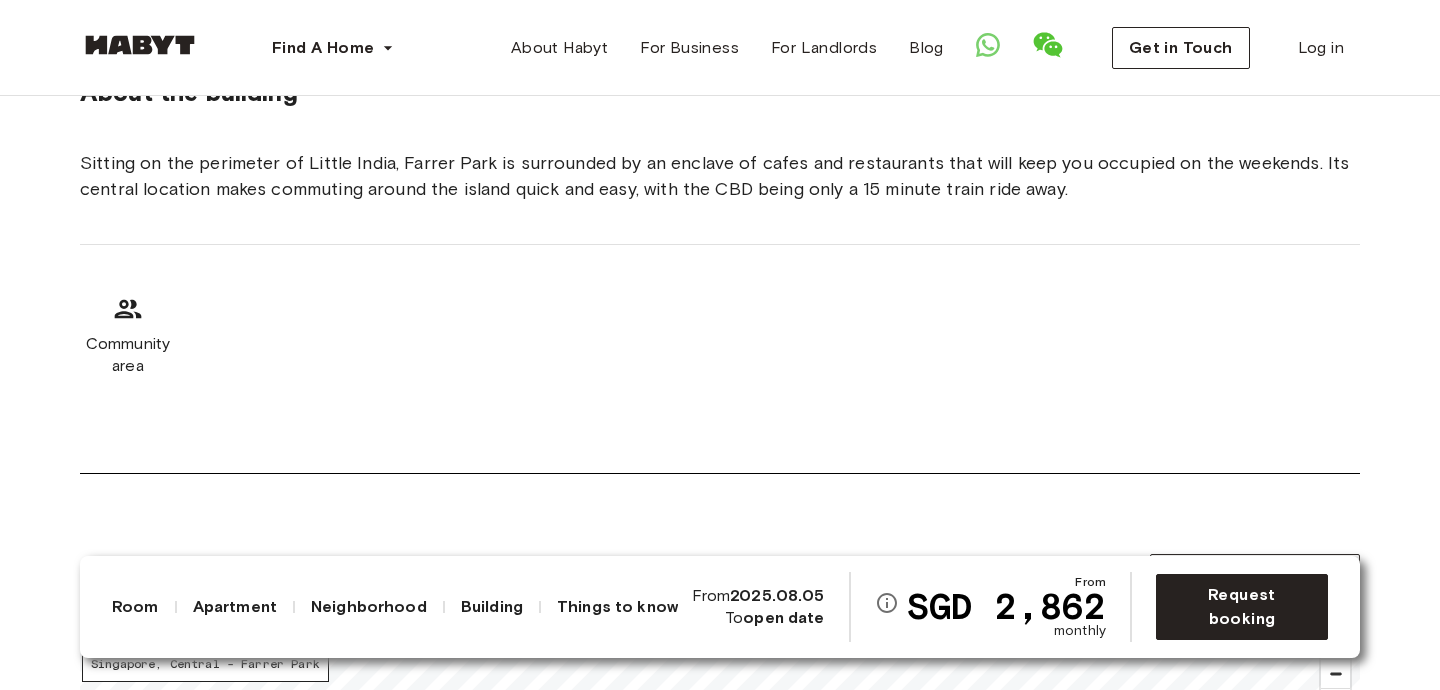 click on "Community area" at bounding box center [128, 355] 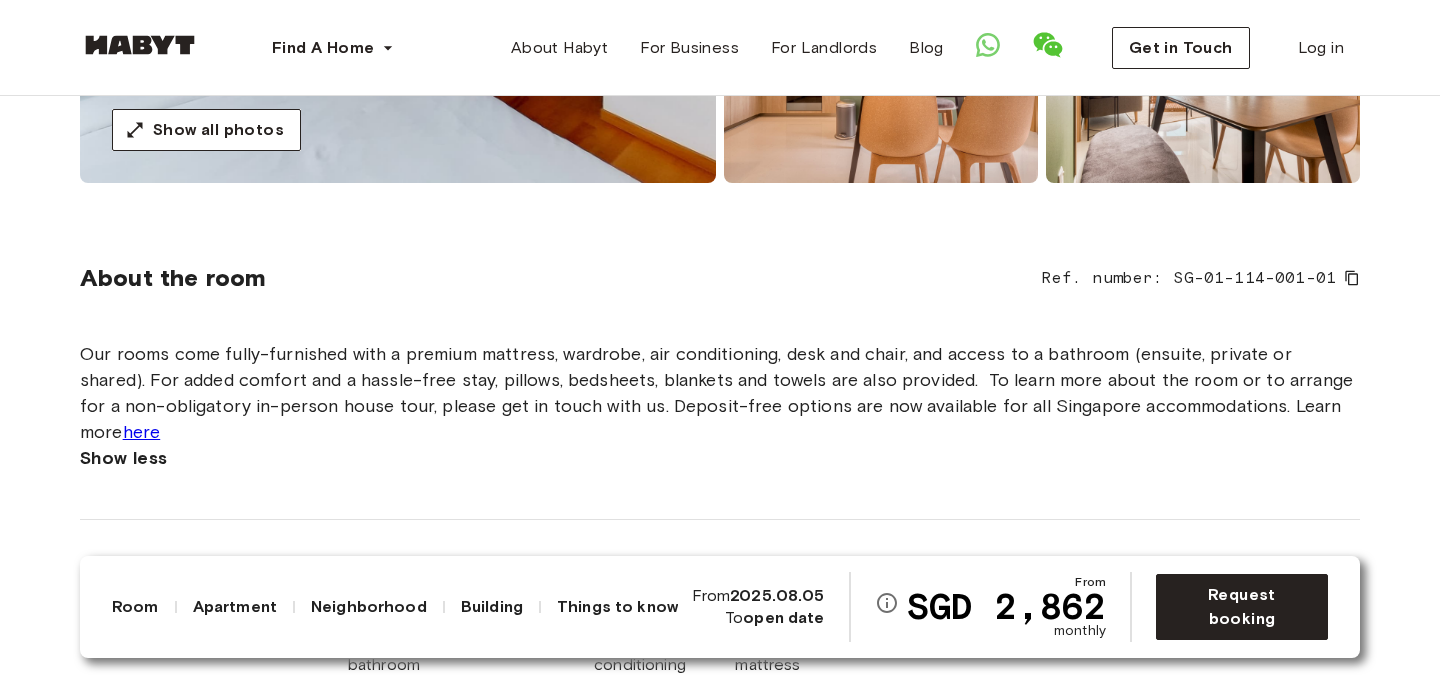 scroll, scrollTop: 596, scrollLeft: 0, axis: vertical 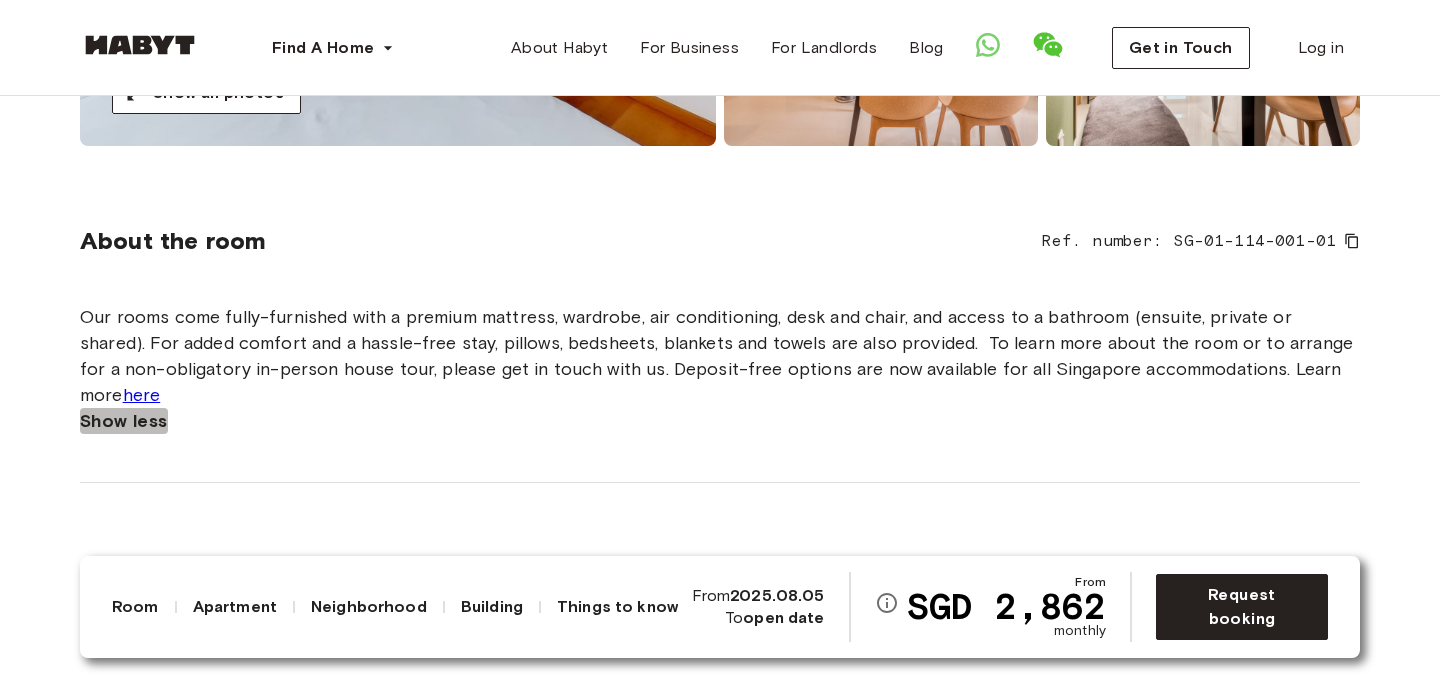 click on "Show less" at bounding box center (124, 421) 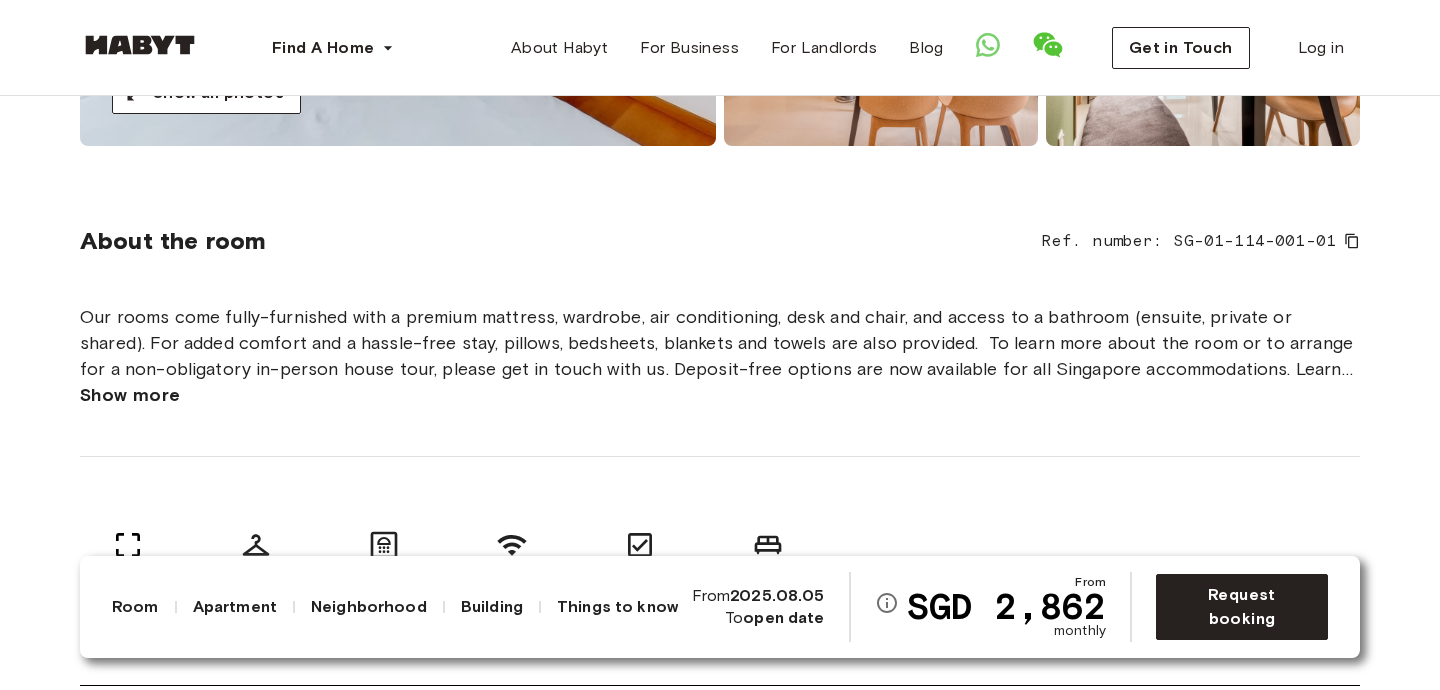 click on "Our rooms come fully-furnished with a premium mattress, wardrobe, air conditioning, desk and chair, and access to a bathroom (ensuite, private or shared). For added comfort and a hassle-free stay, pillows, bedsheets, blankets and towels are also provided.  To learn more about the room or to arrange for a non-obligatory in-person house tour, please get in touch with us.  Deposit-free options are now available for all Singapore accommodations. Learn more  here Show more" at bounding box center [720, 356] 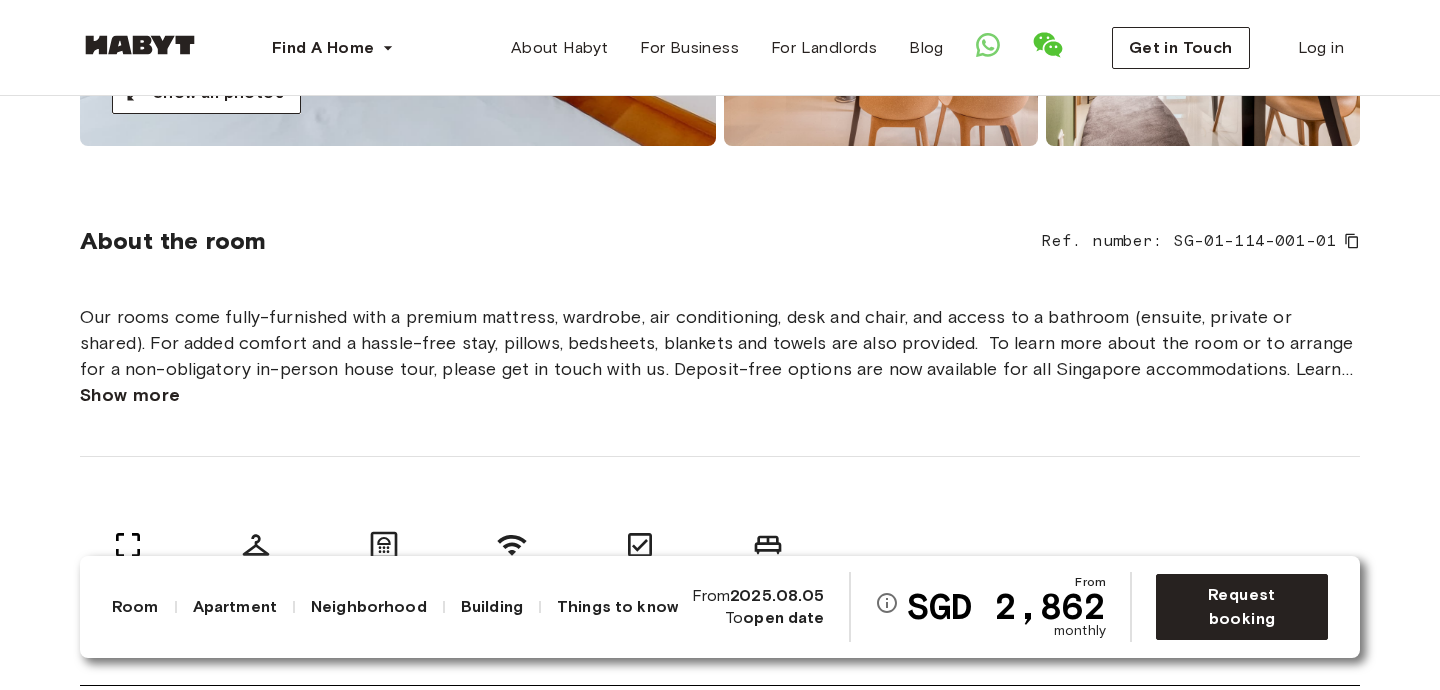 click on "Show more" at bounding box center (130, 395) 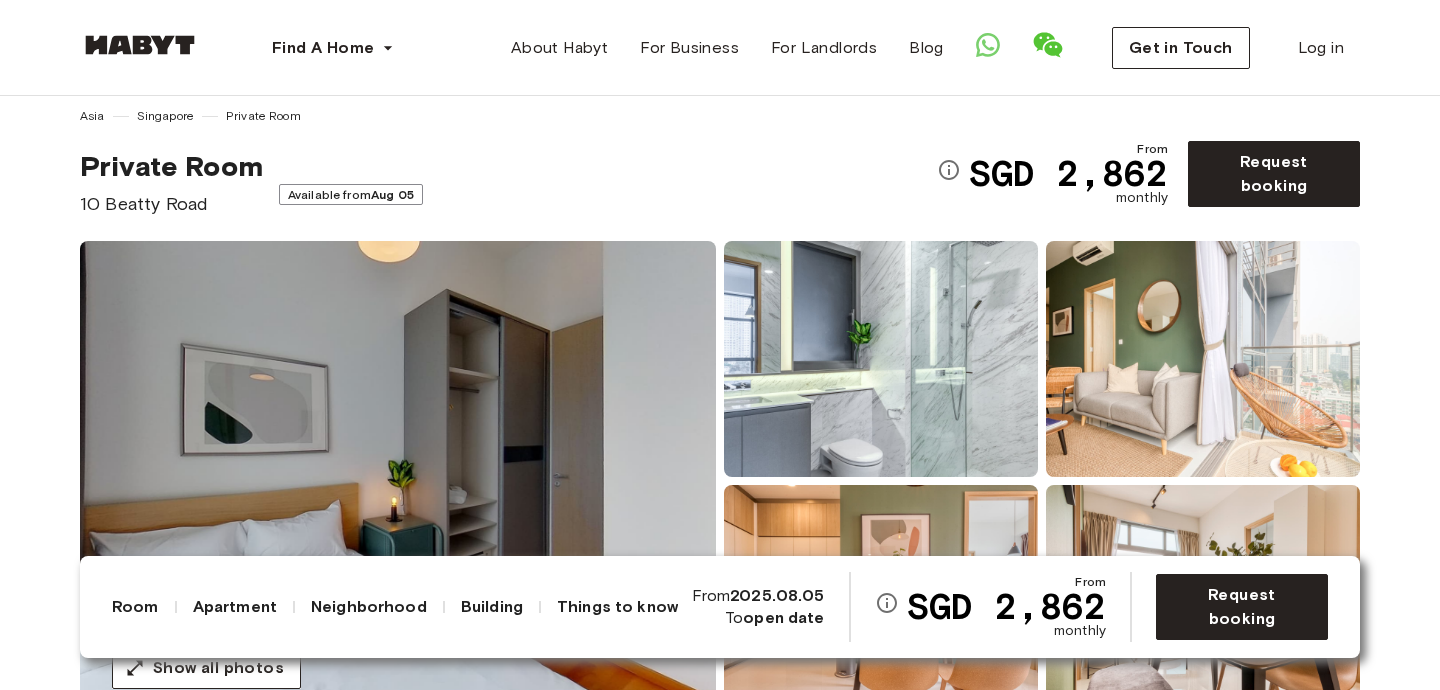 scroll, scrollTop: 0, scrollLeft: 0, axis: both 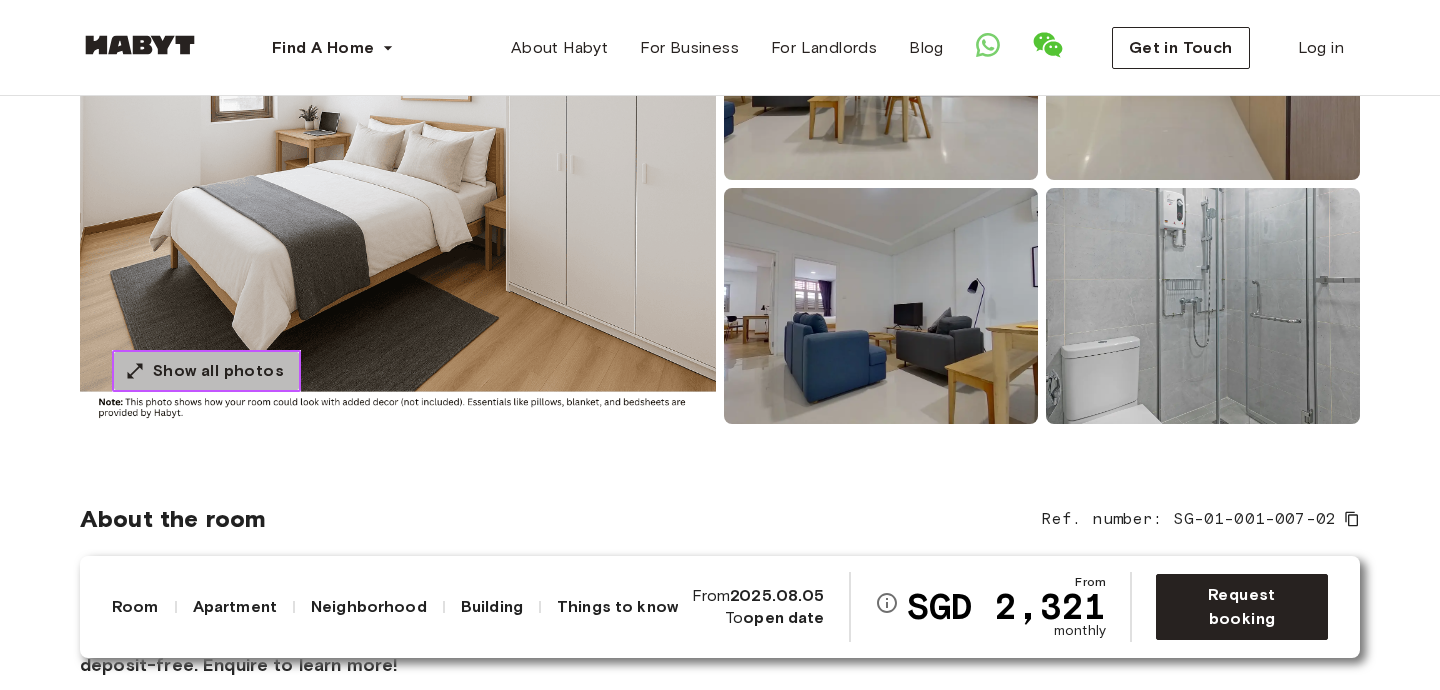 click on "Show all photos" at bounding box center (218, 371) 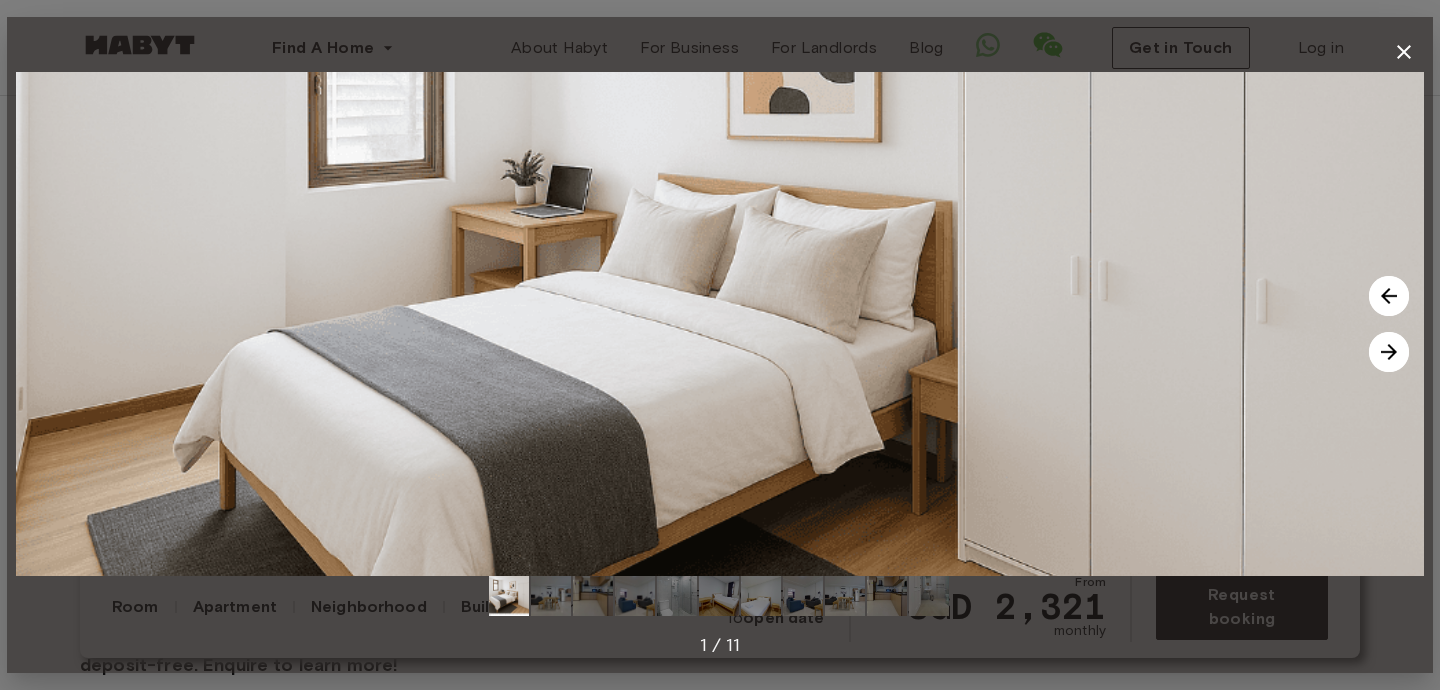 click at bounding box center [1389, 352] 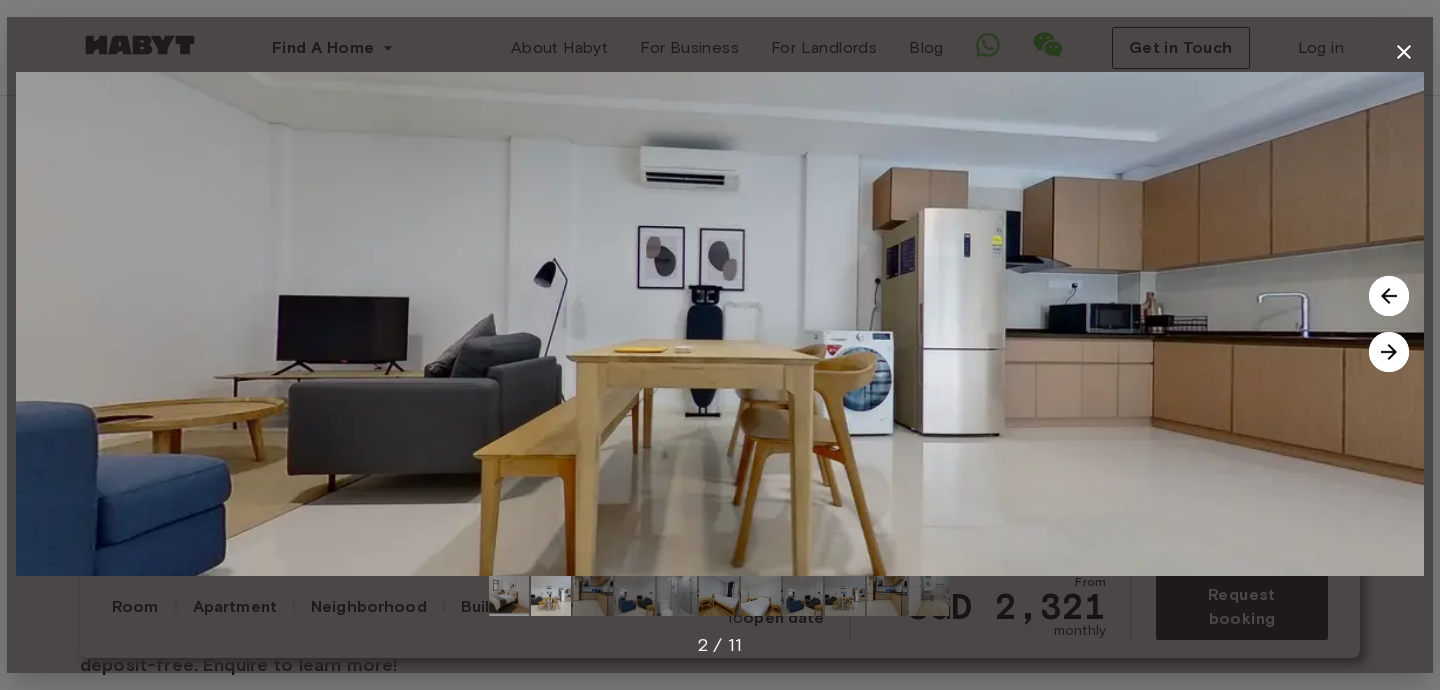 click at bounding box center [1389, 352] 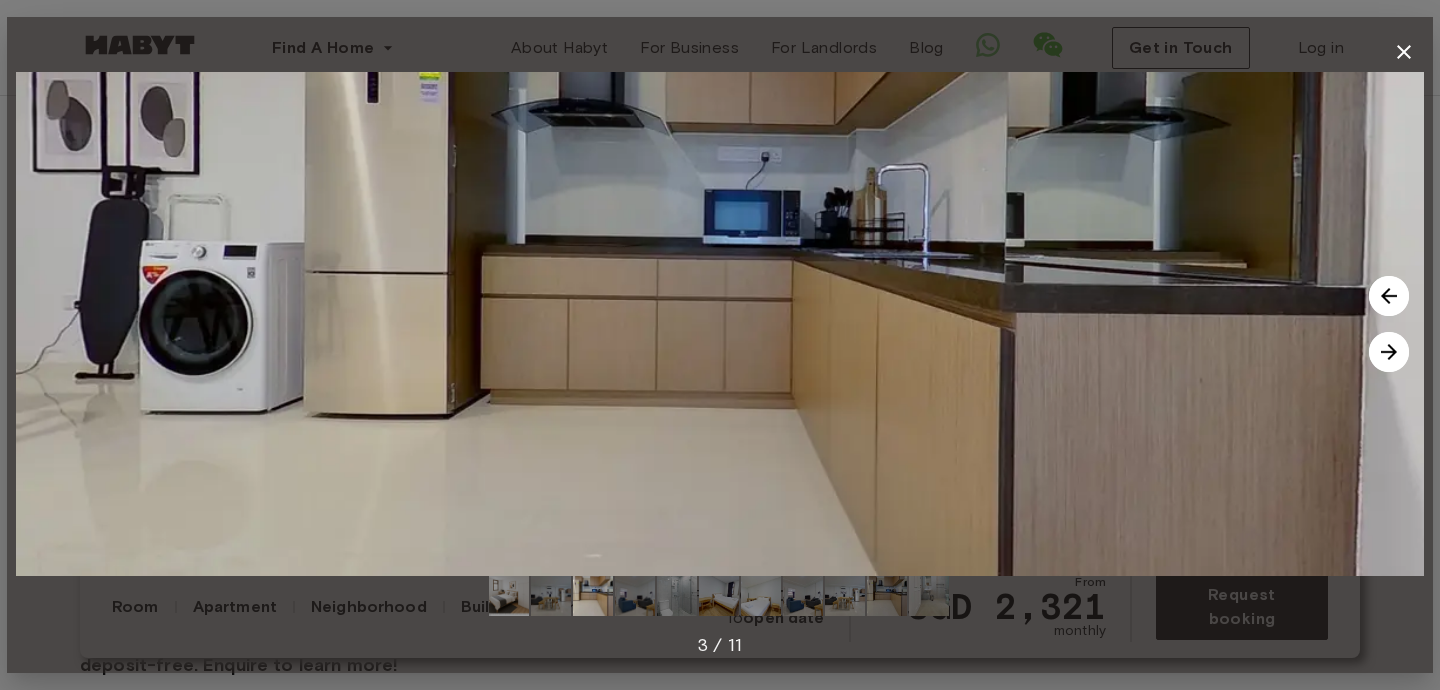 click at bounding box center [1389, 352] 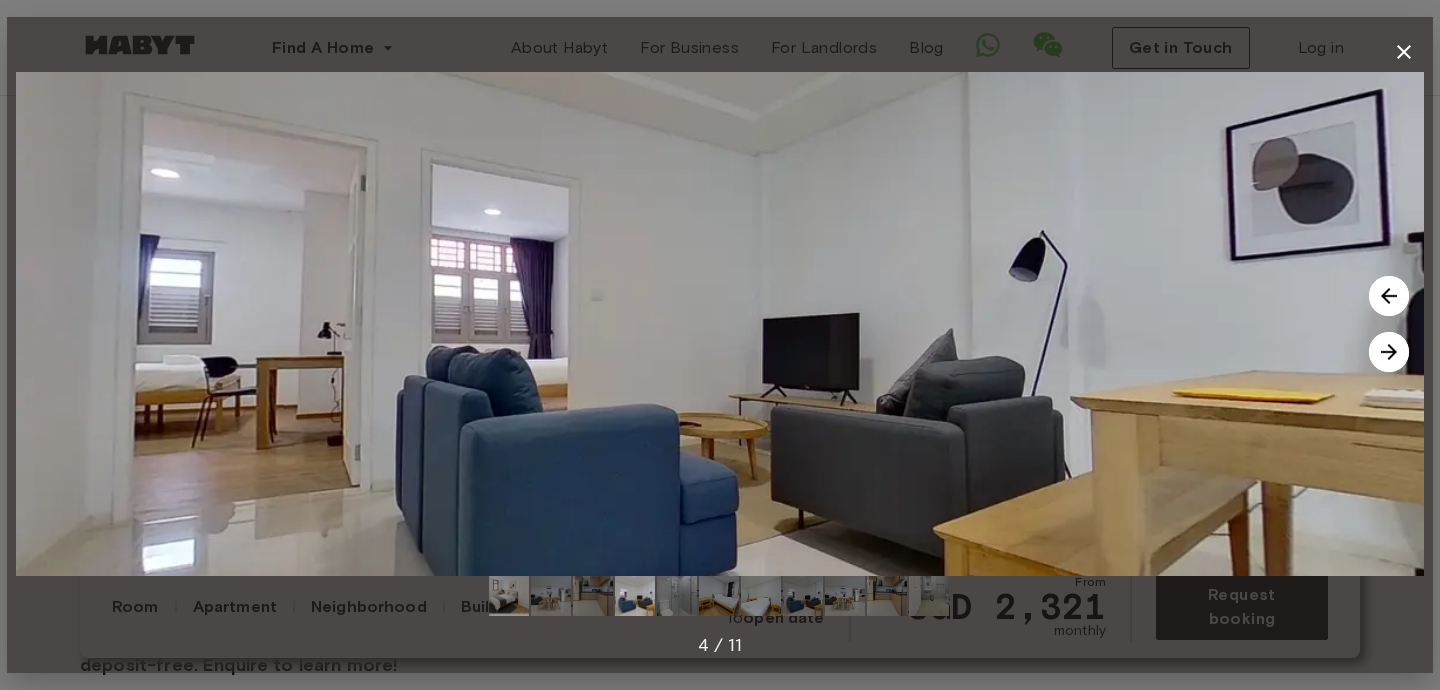 click at bounding box center (1389, 352) 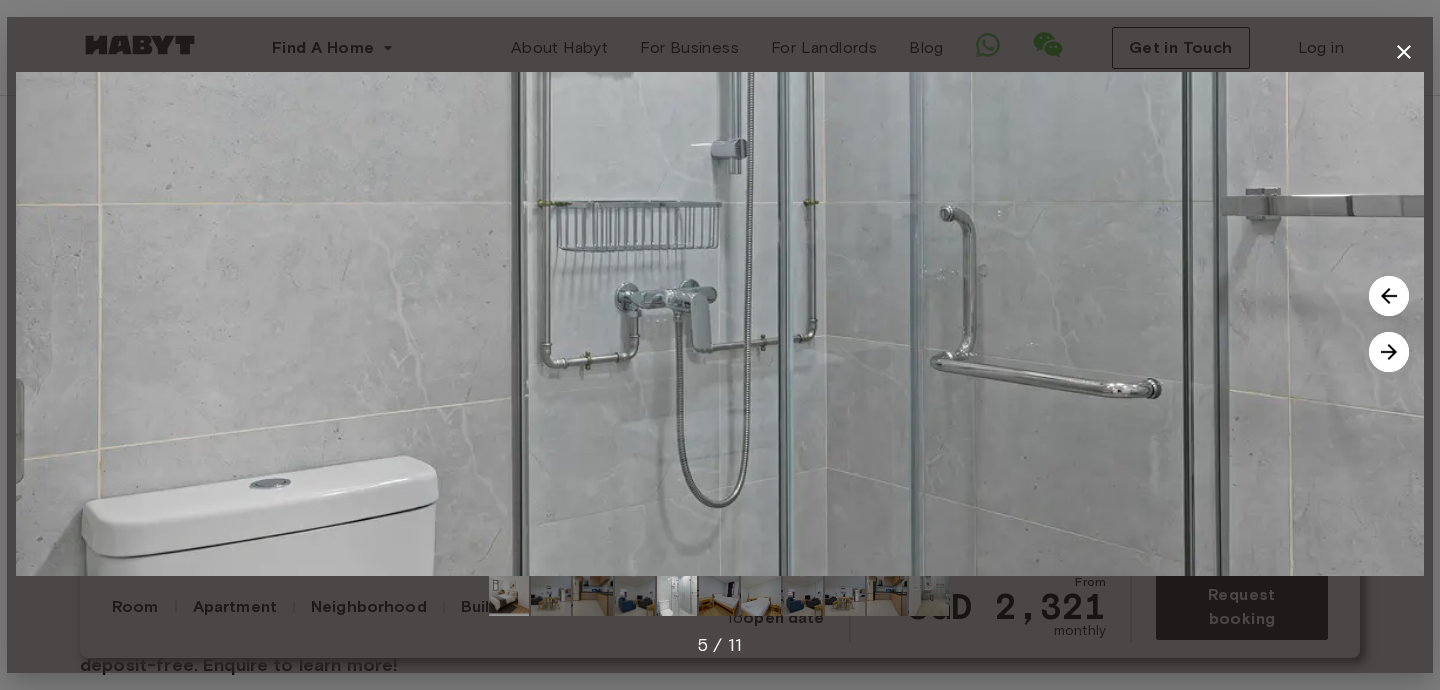 click at bounding box center (1389, 352) 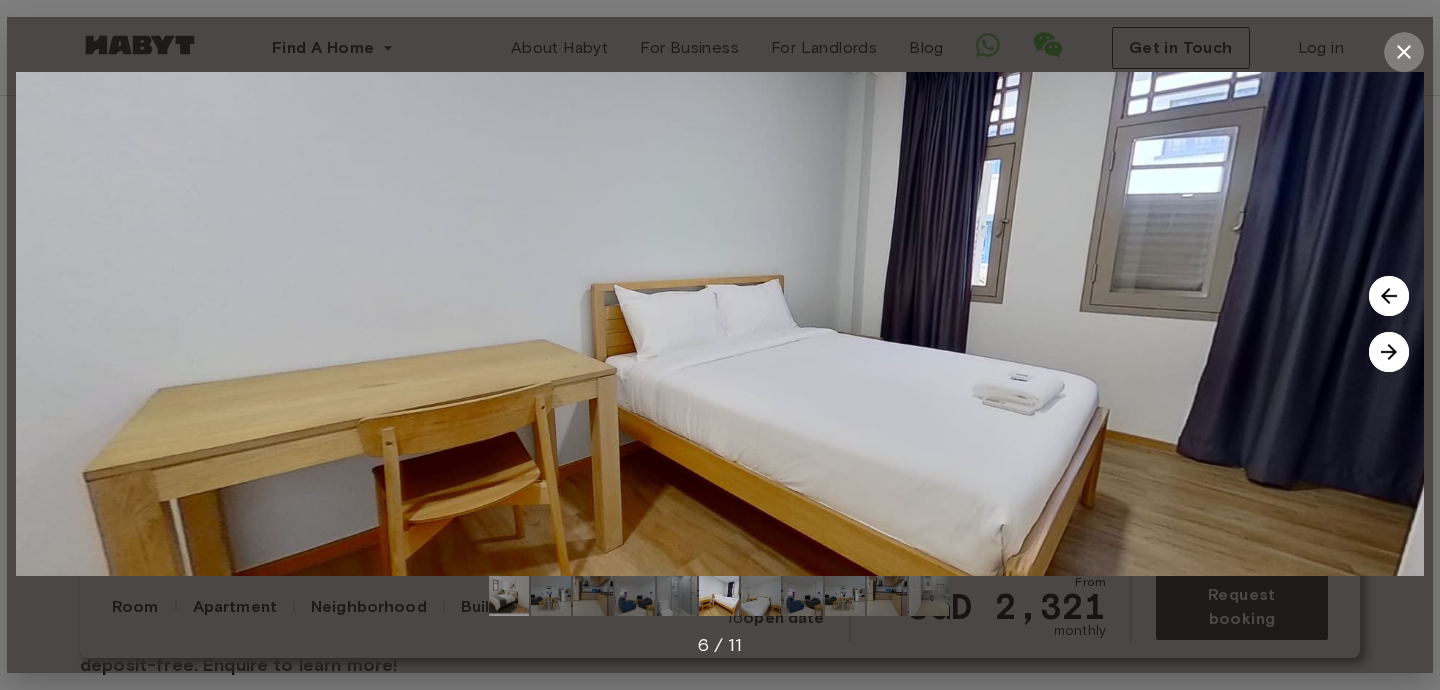 click 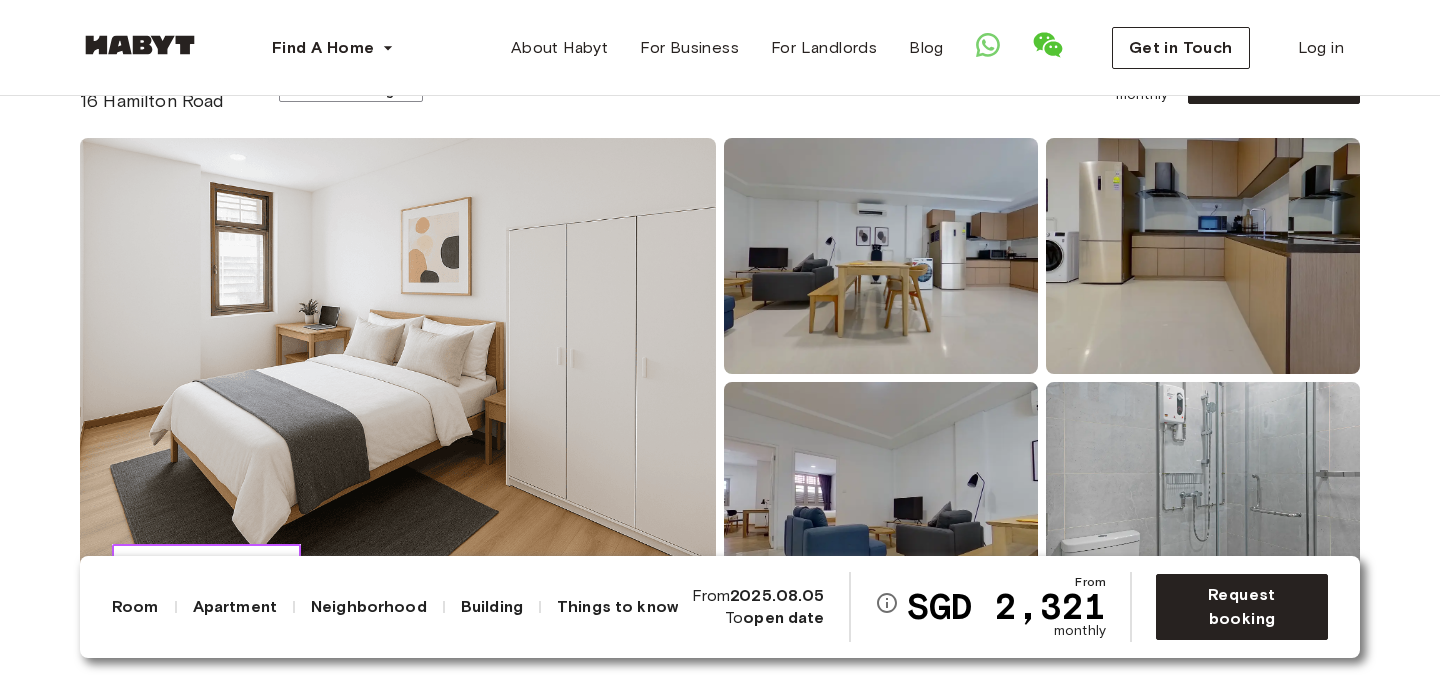 scroll, scrollTop: 125, scrollLeft: 0, axis: vertical 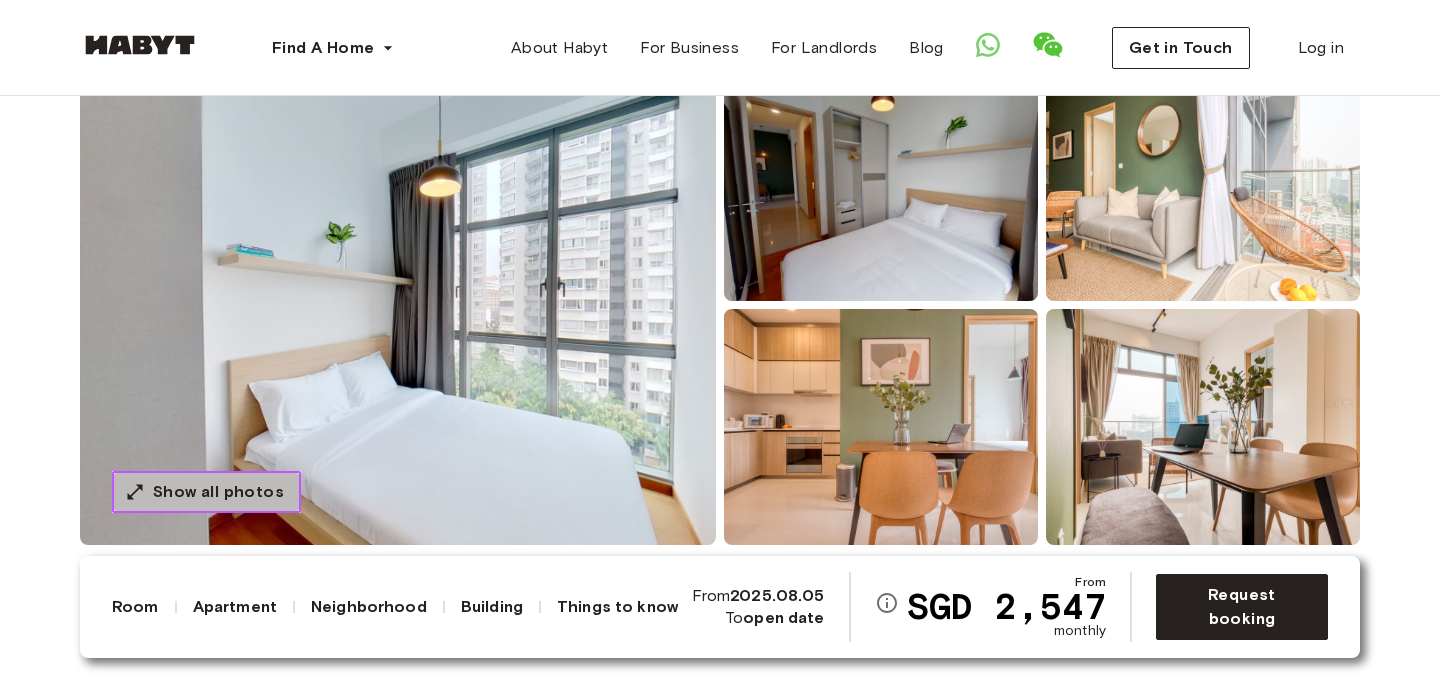 click on "Show all photos" at bounding box center (218, 492) 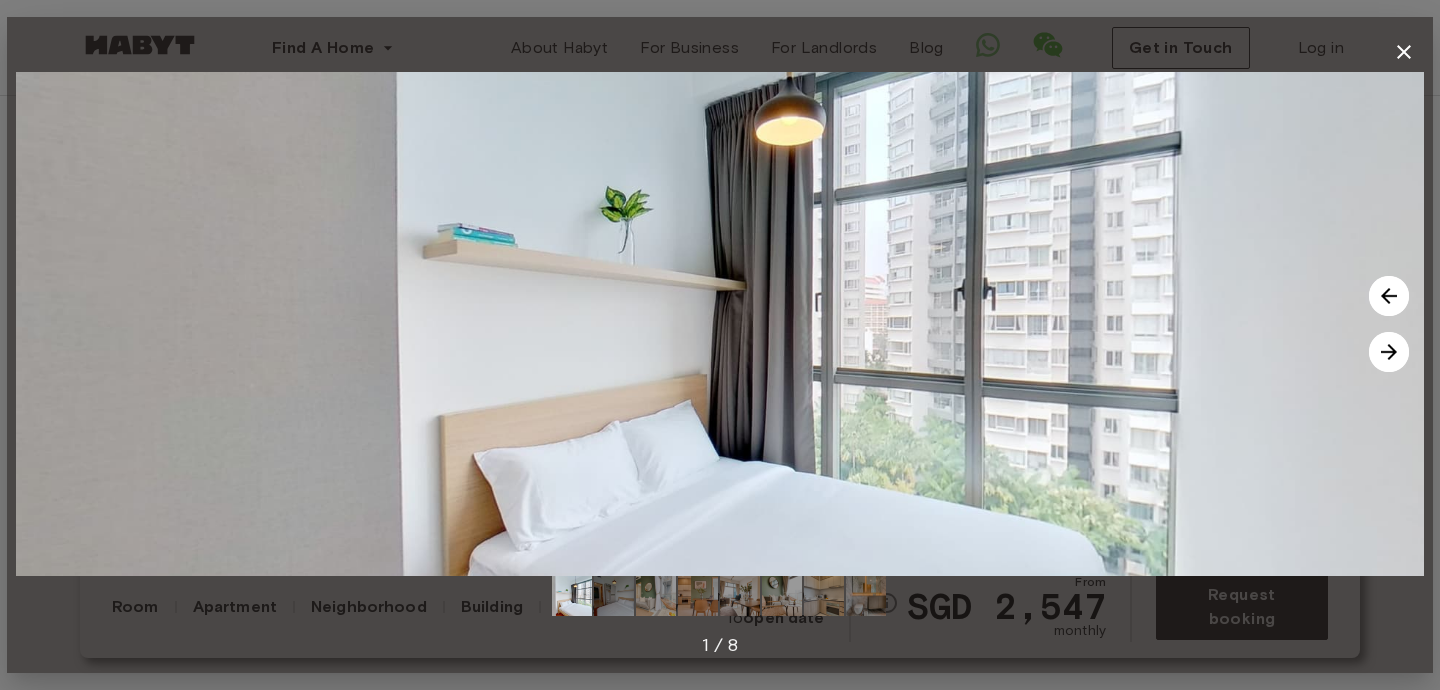 click at bounding box center [1389, 352] 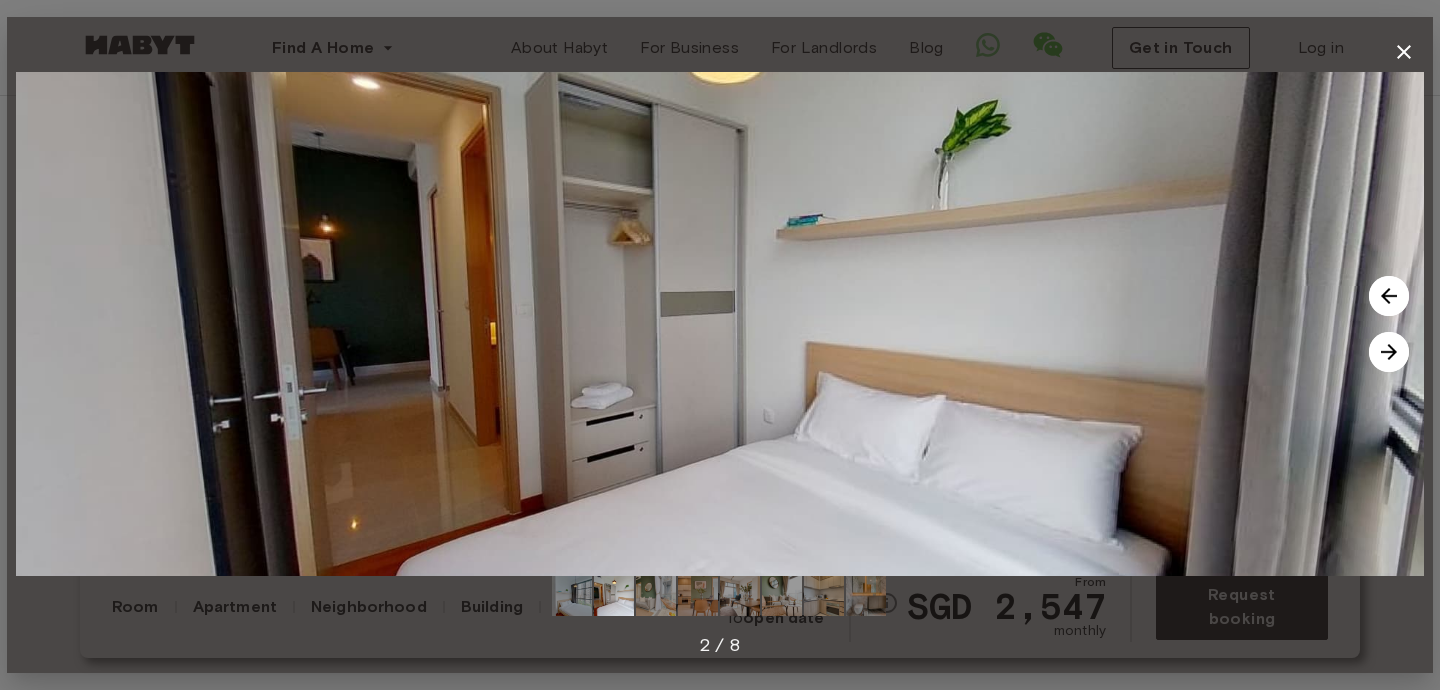 click at bounding box center [1389, 352] 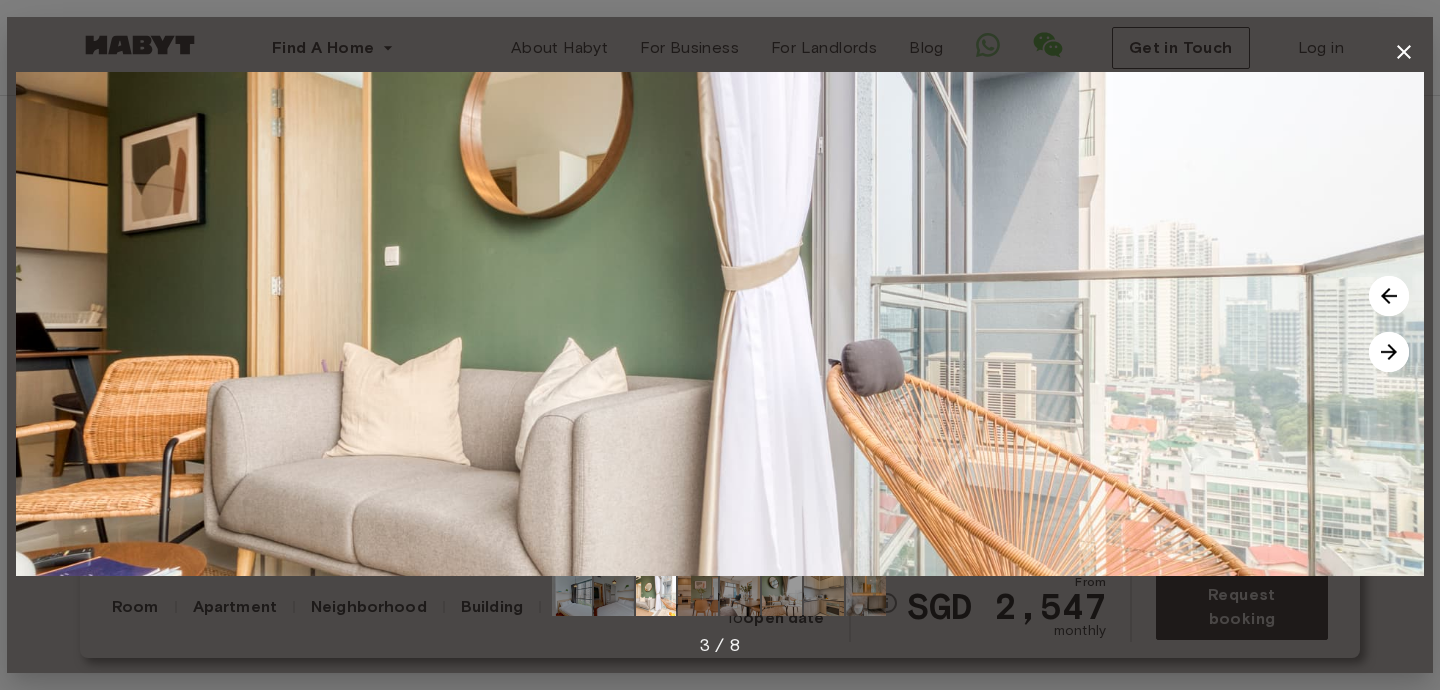 click at bounding box center [1389, 352] 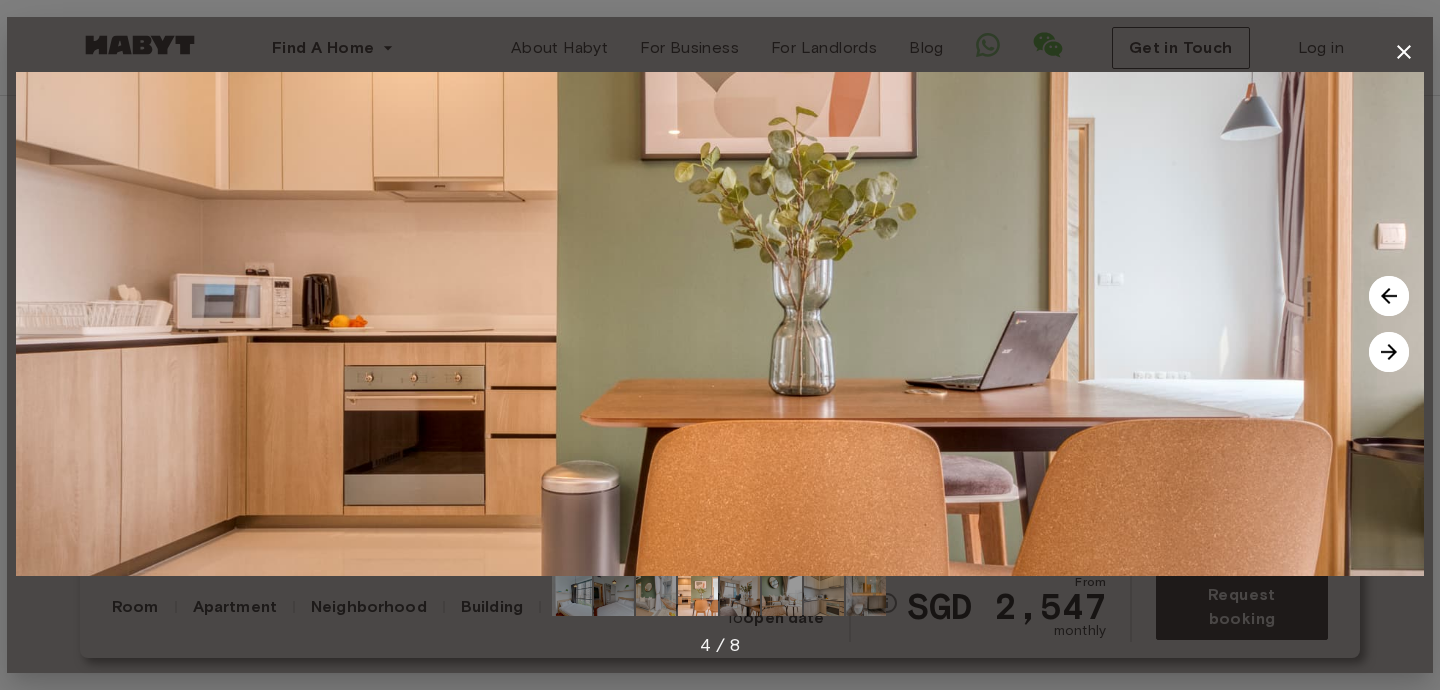 click at bounding box center (1389, 352) 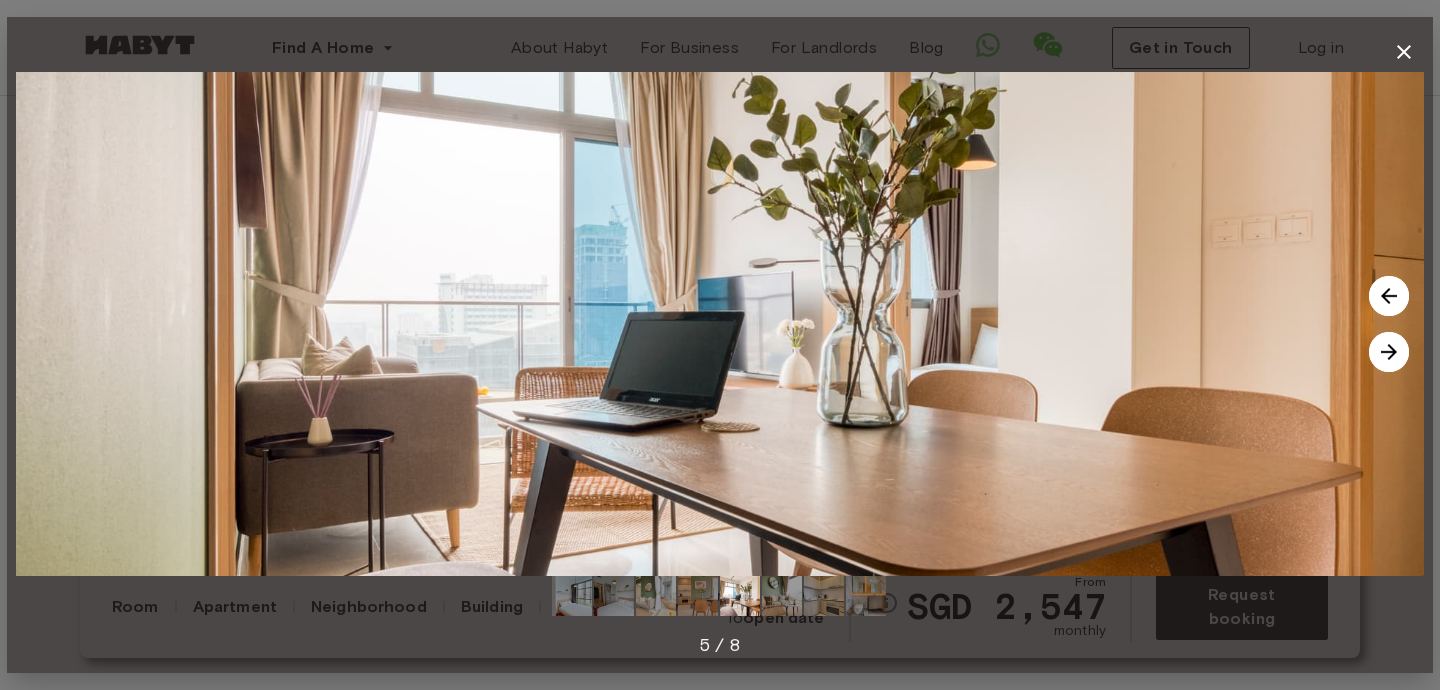 click at bounding box center (1389, 352) 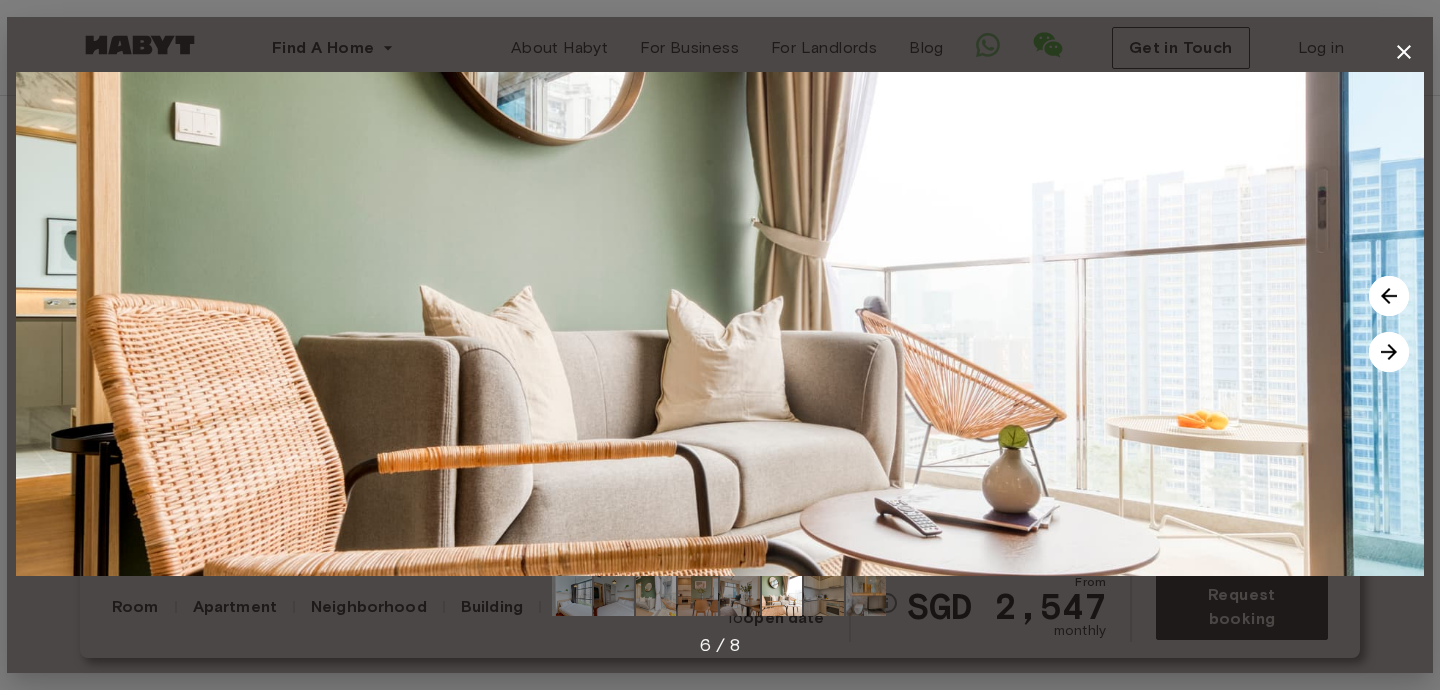 click at bounding box center [1389, 352] 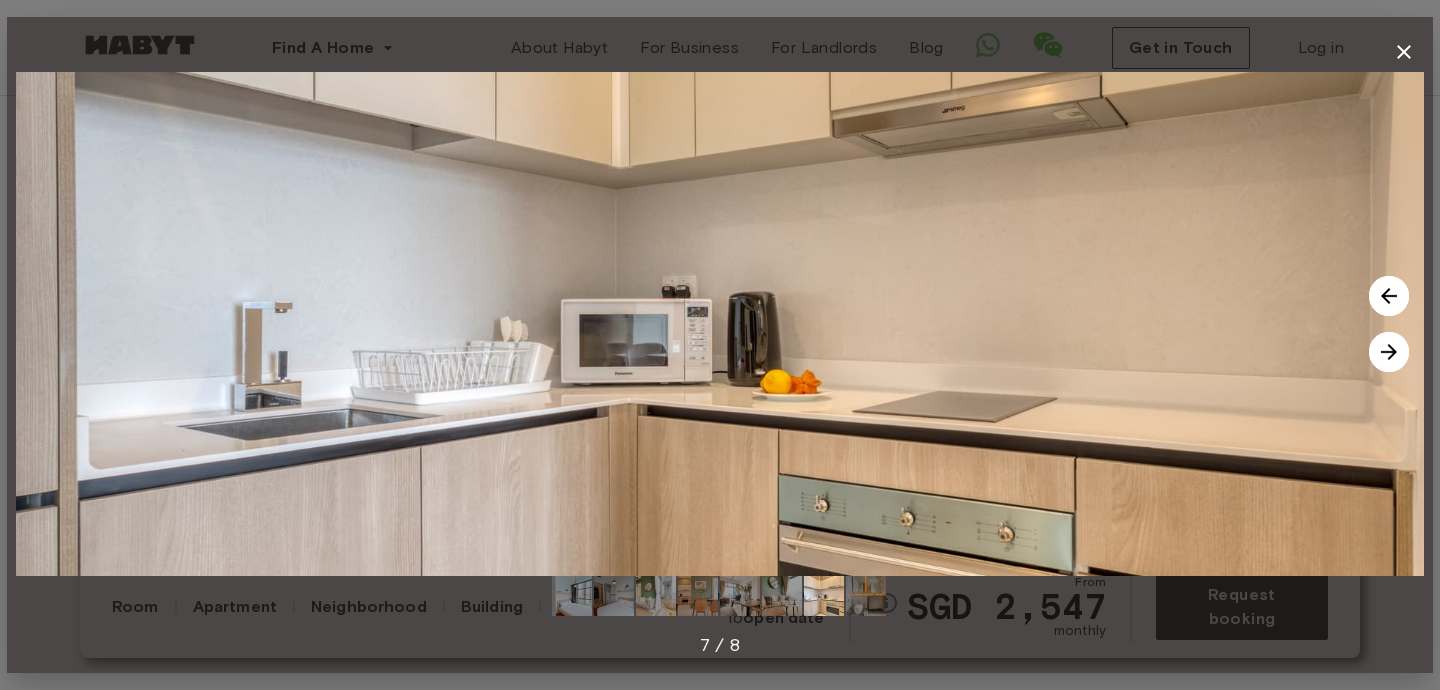 click at bounding box center (1389, 352) 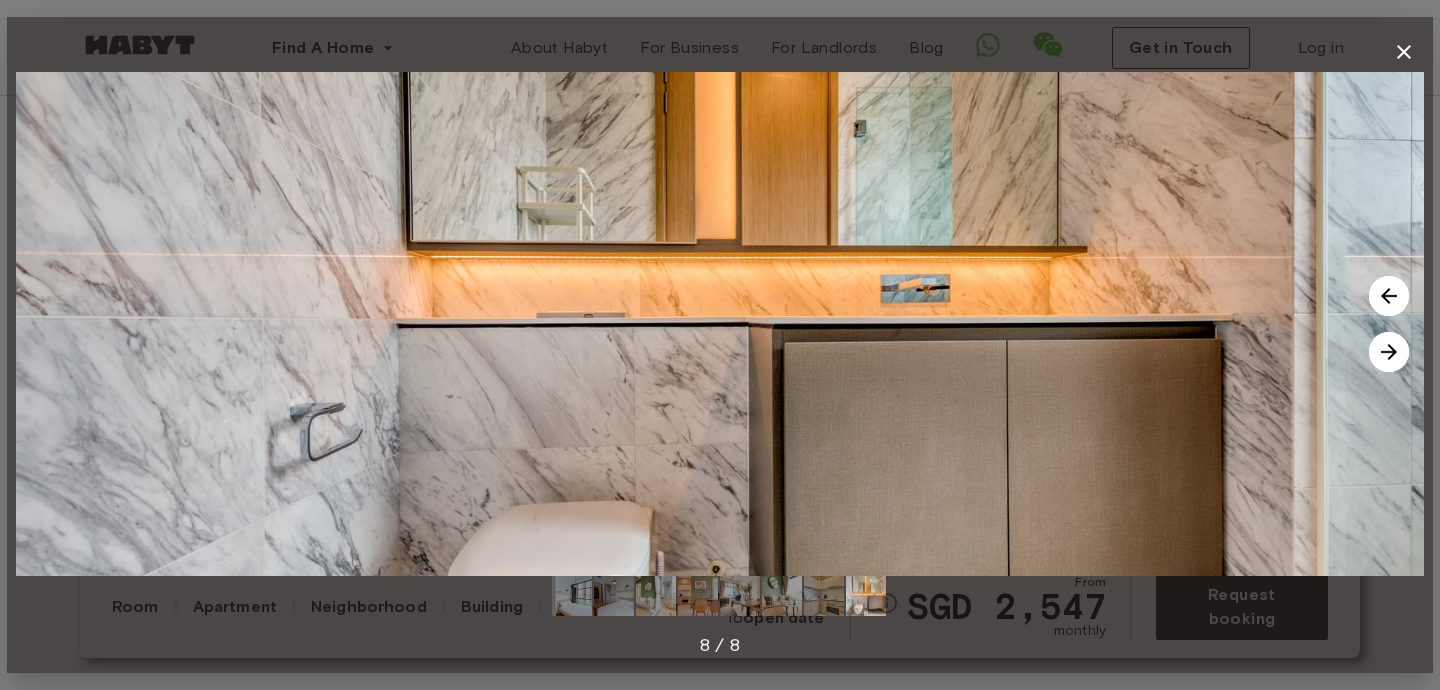 click at bounding box center (1389, 352) 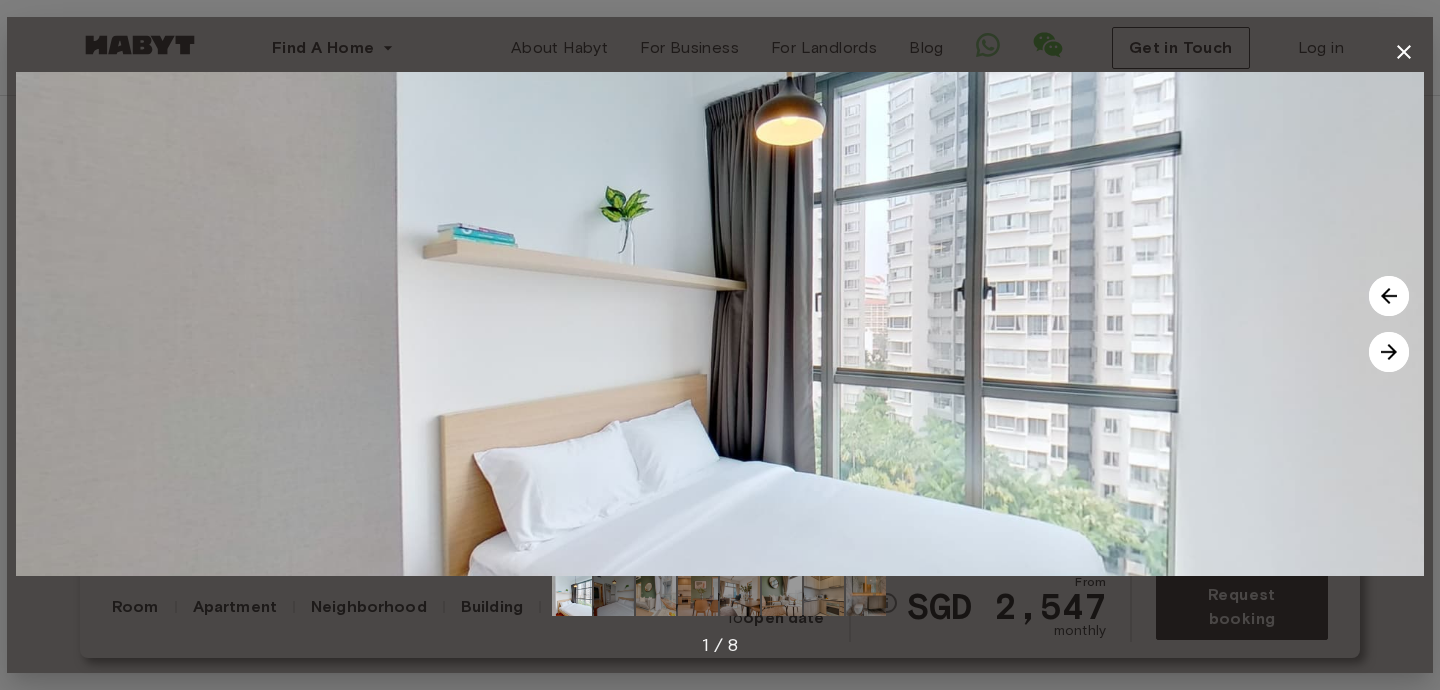 click at bounding box center (1389, 352) 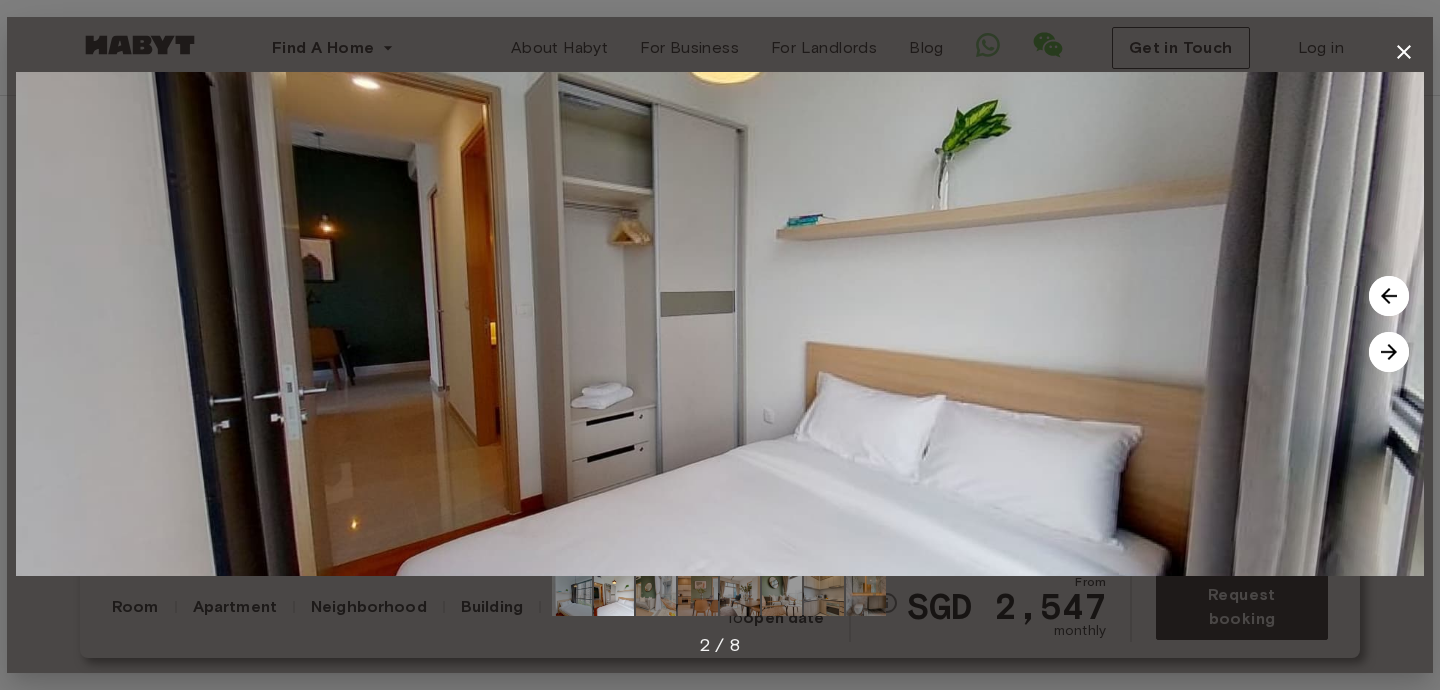 click at bounding box center [1389, 352] 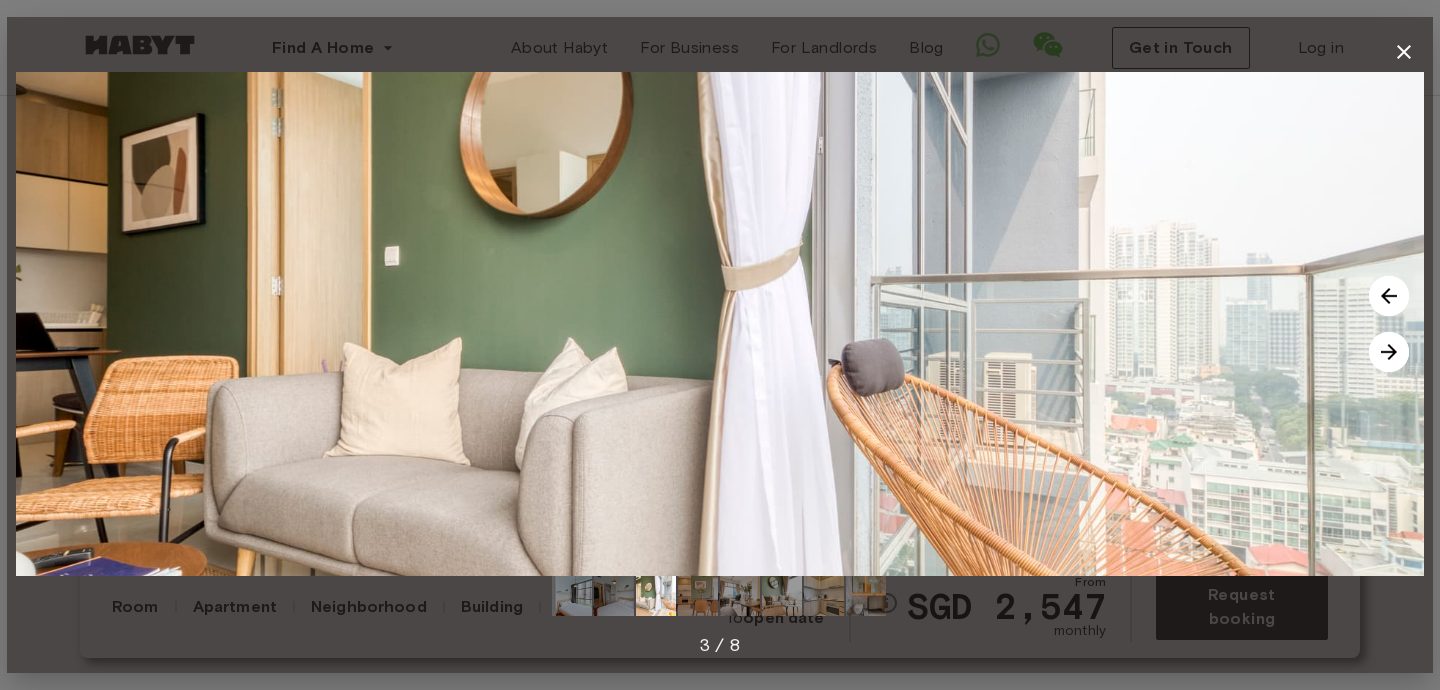 click 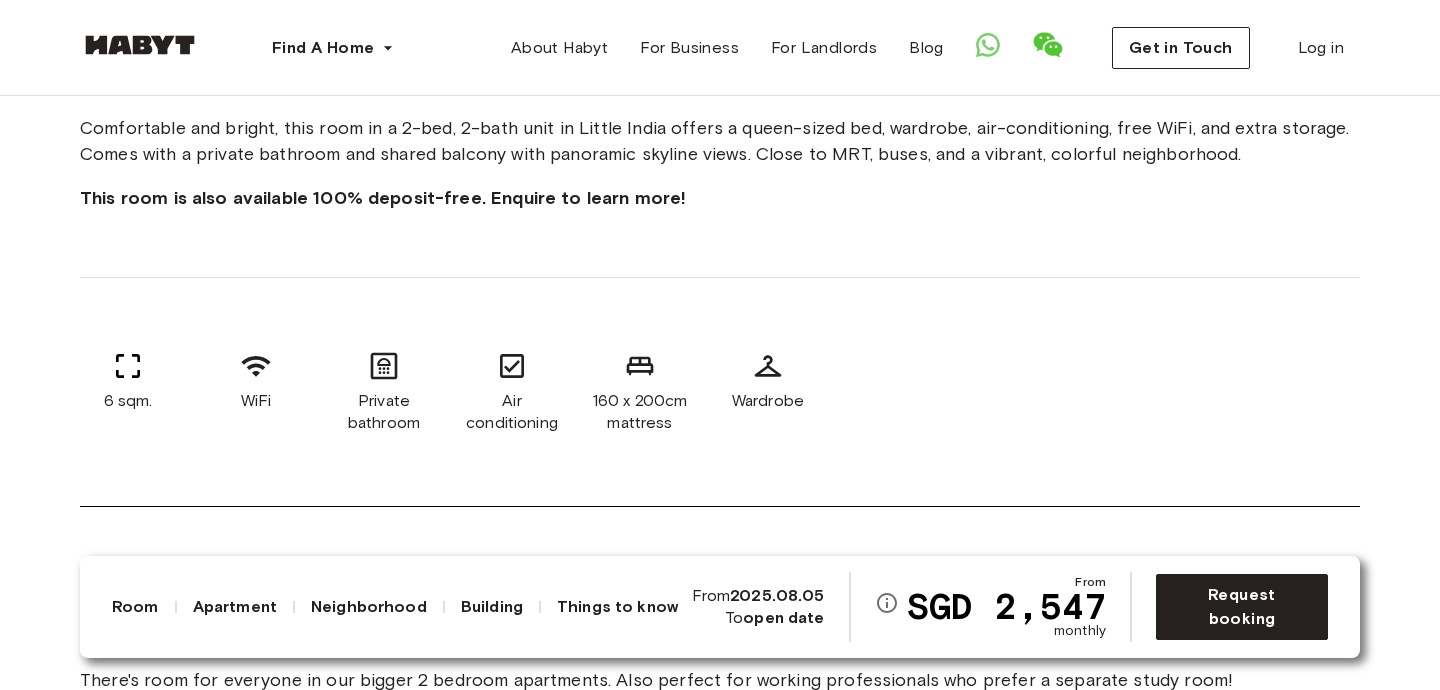 scroll, scrollTop: 934, scrollLeft: 0, axis: vertical 